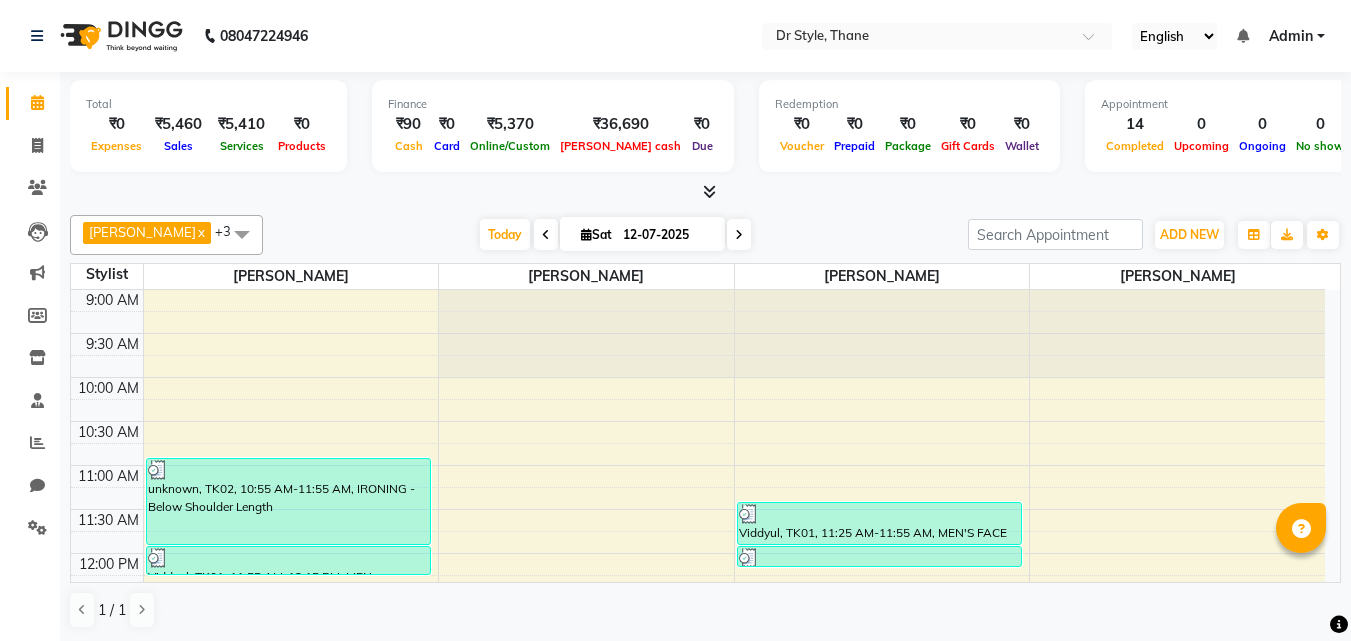 scroll, scrollTop: 0, scrollLeft: 0, axis: both 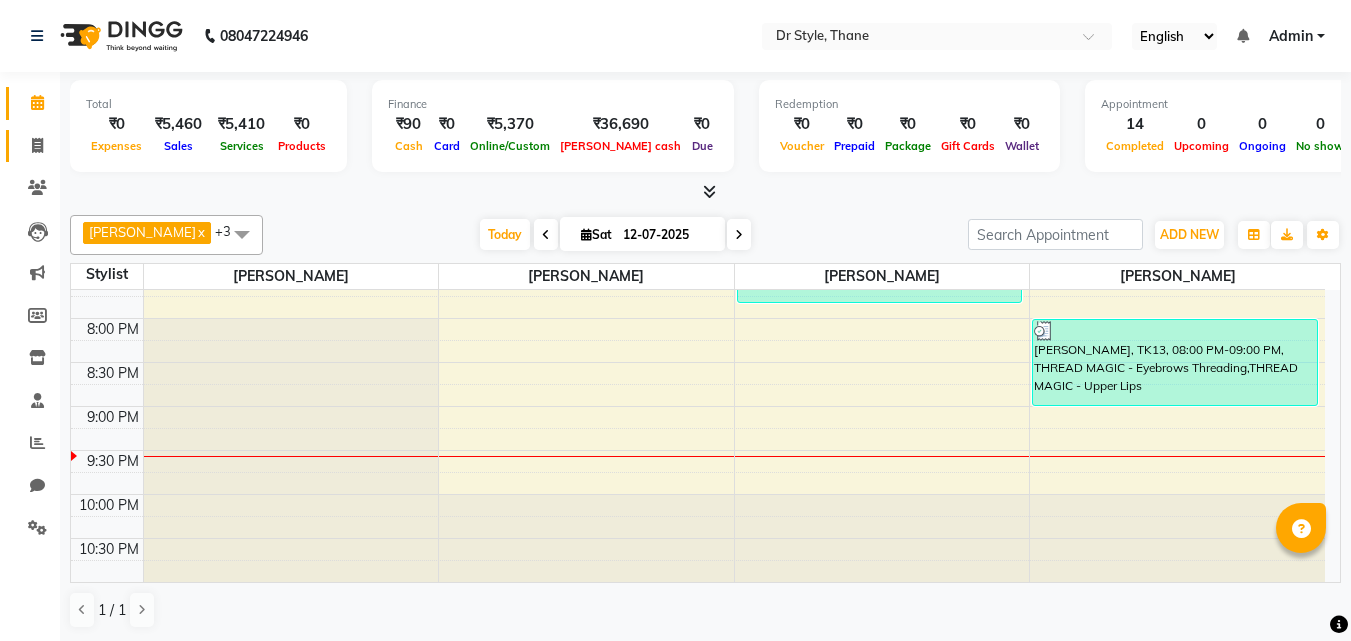 click on "Invoice" 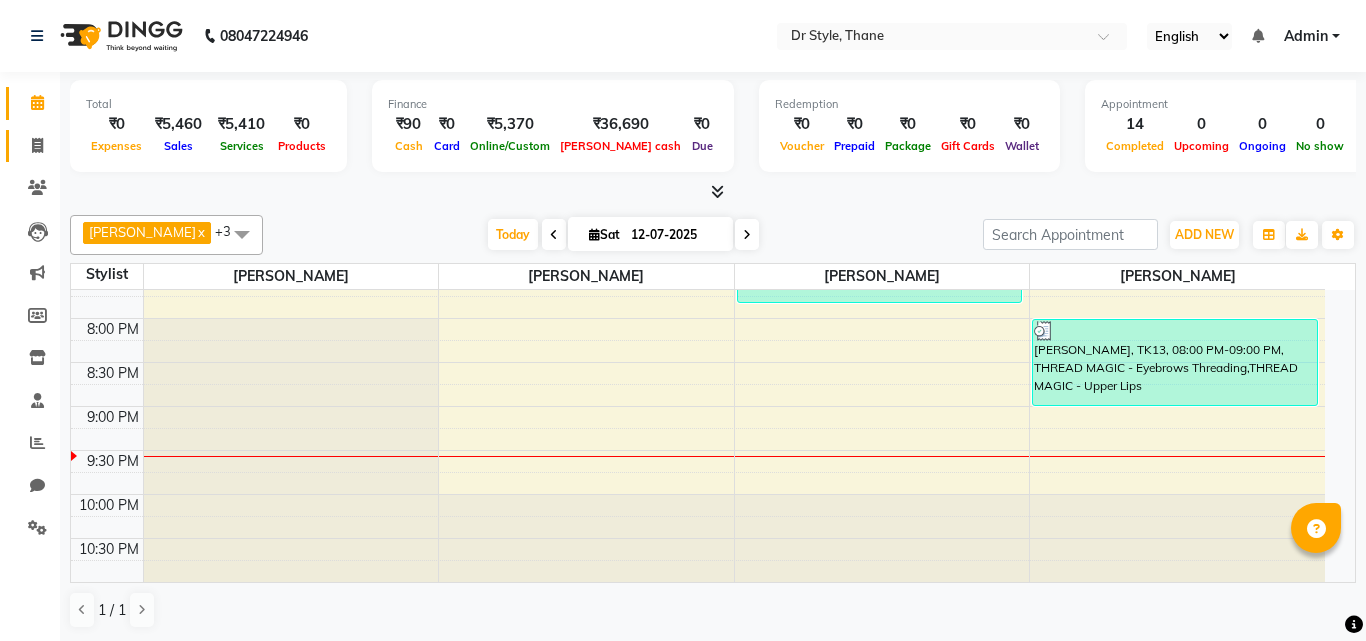 select on "service" 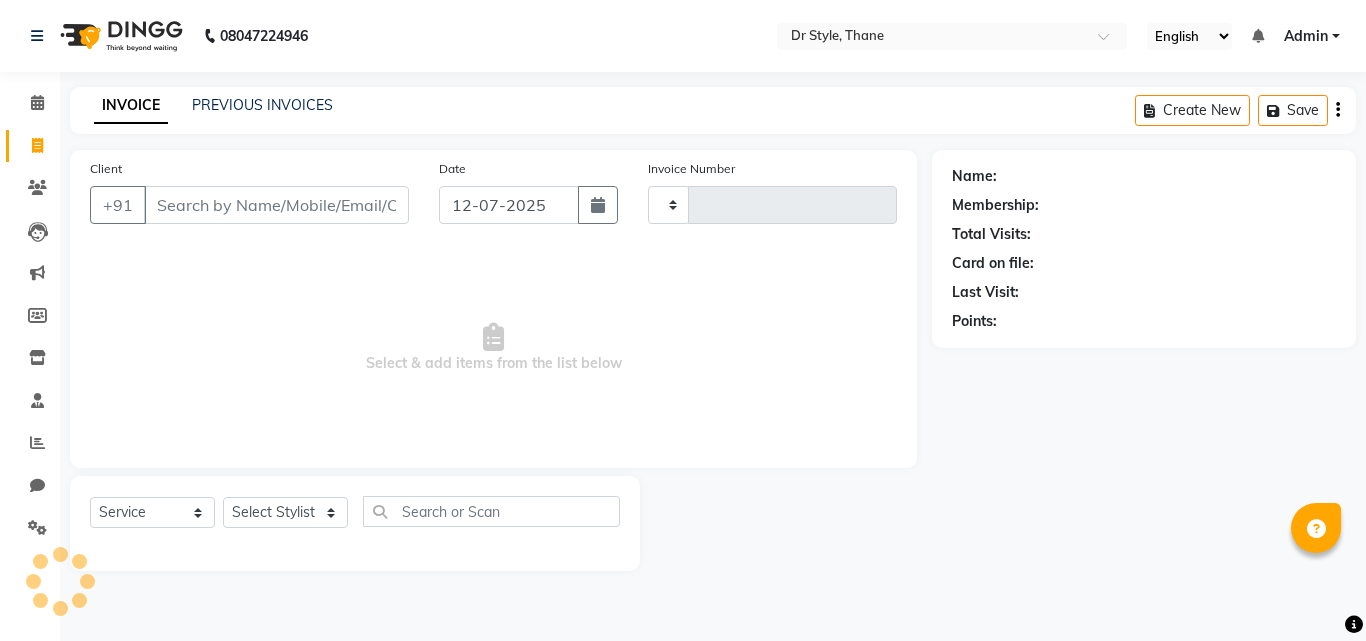 type on "0502" 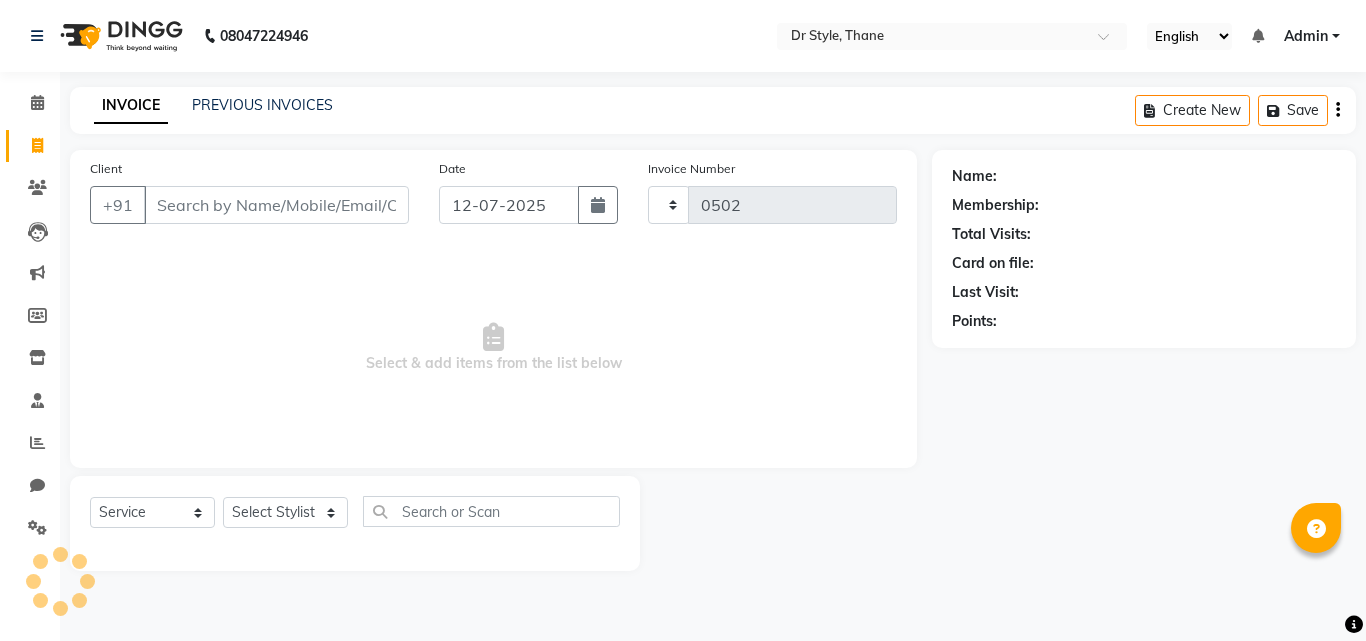 select on "7832" 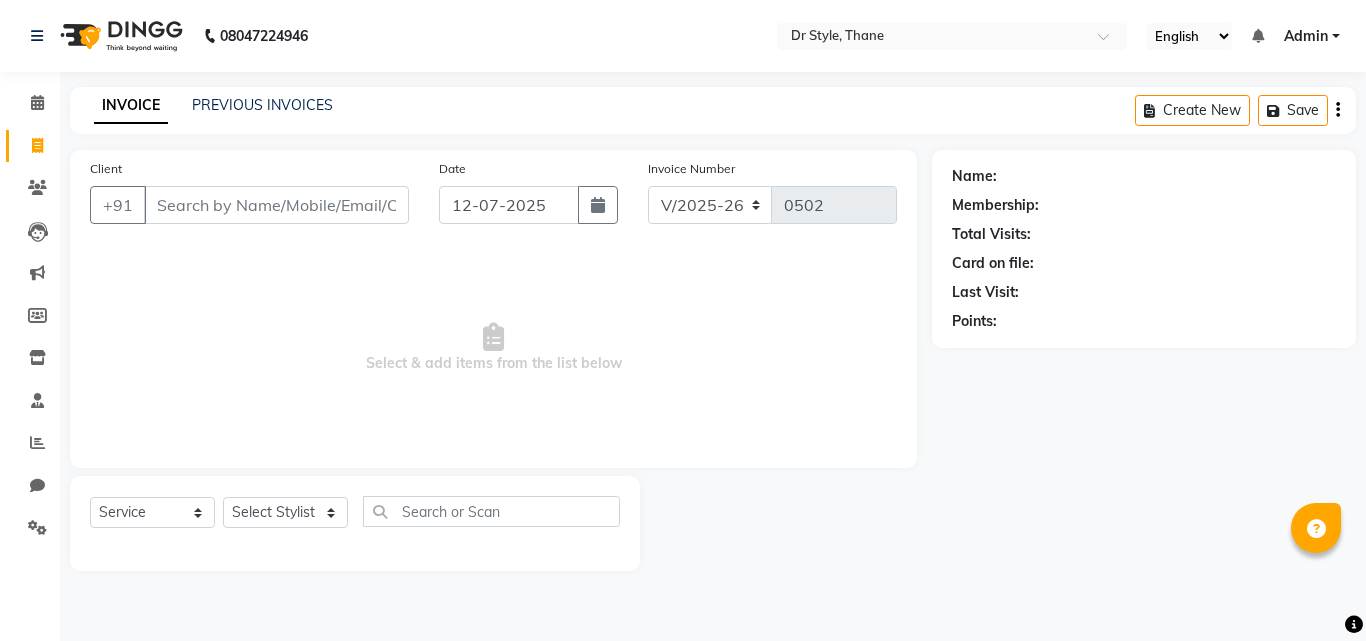 click on "Client" at bounding box center (276, 205) 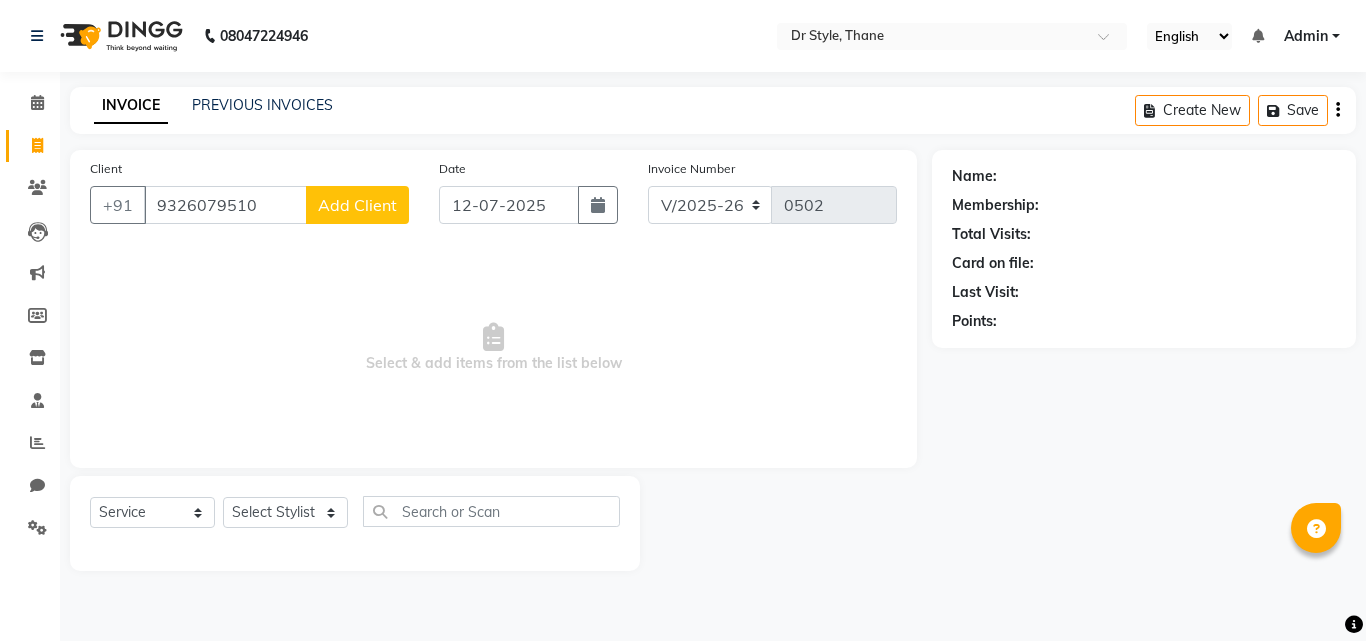 type on "9326079510" 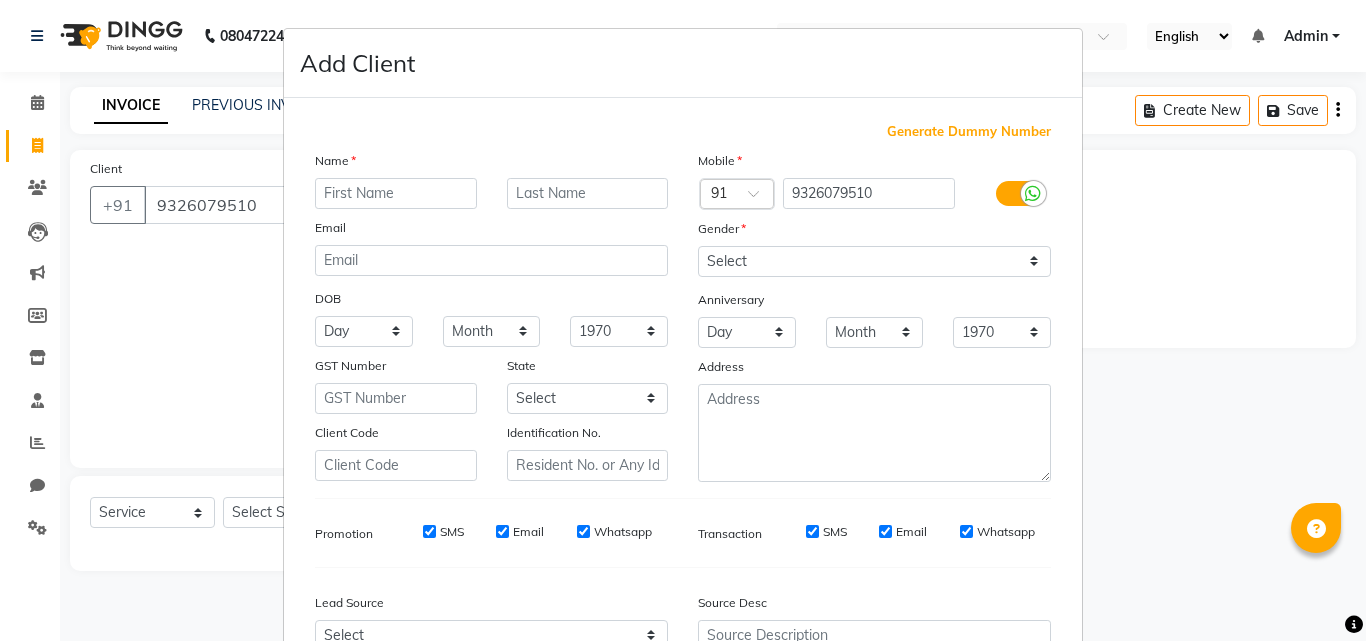click on "Name" at bounding box center [332, 164] 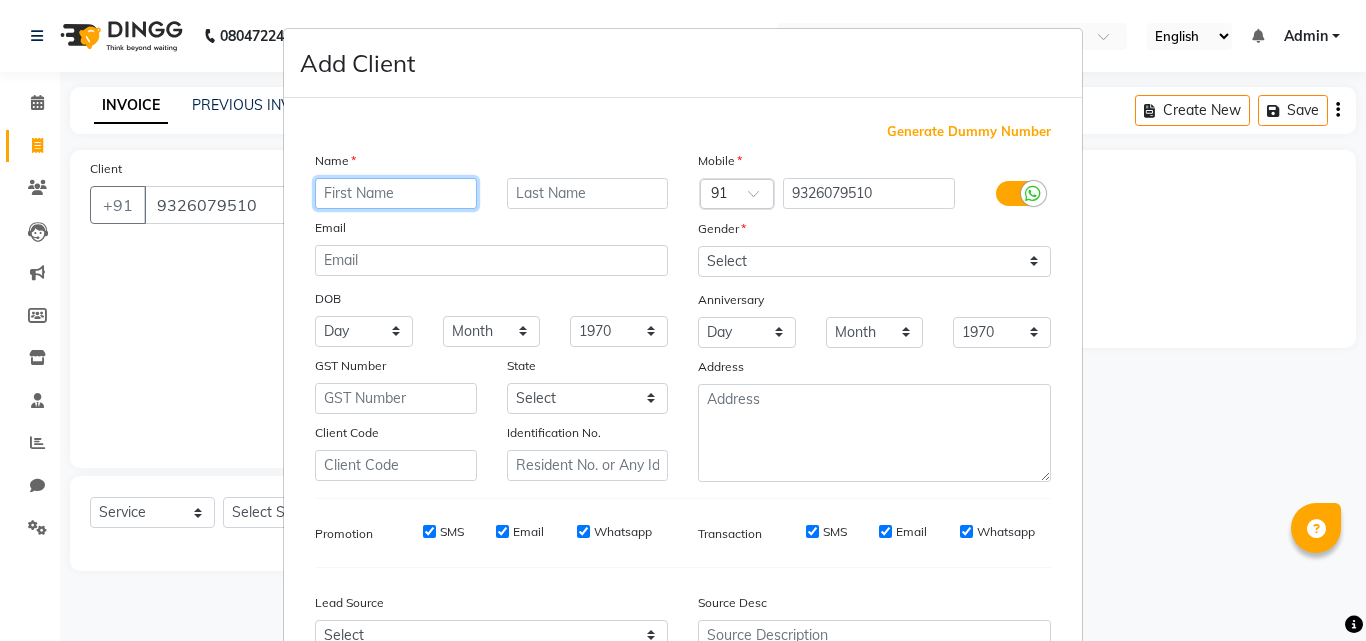 click at bounding box center [396, 193] 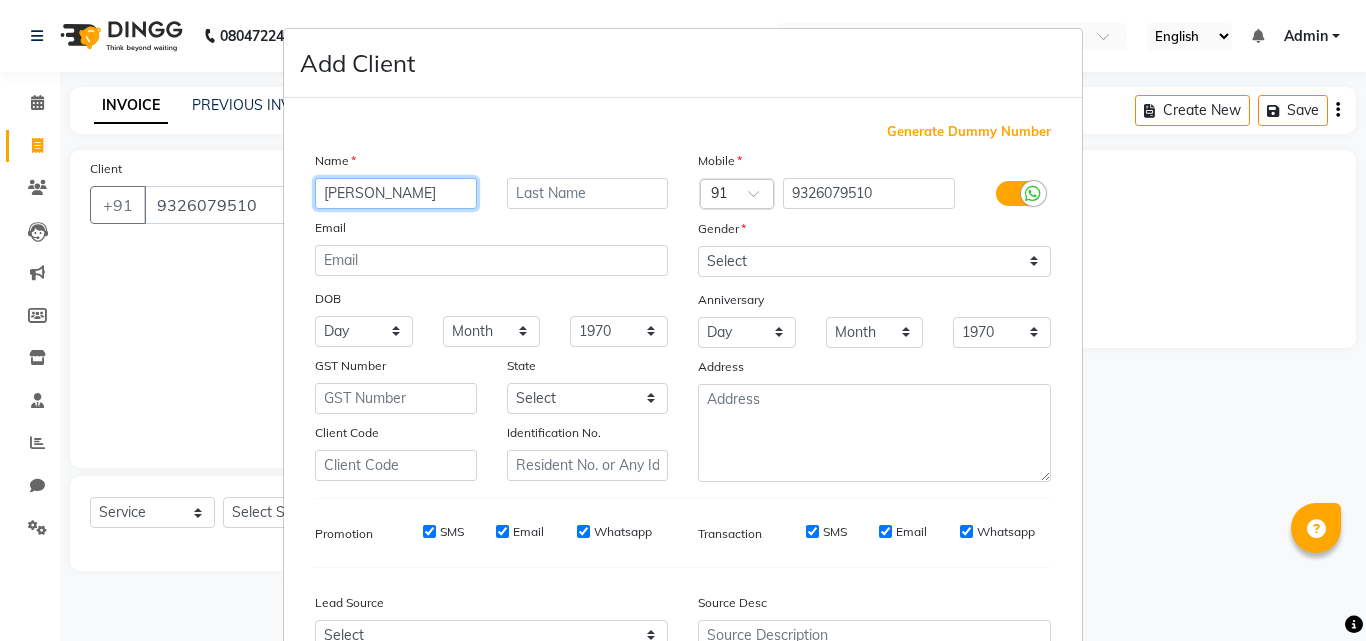 type on "[PERSON_NAME]" 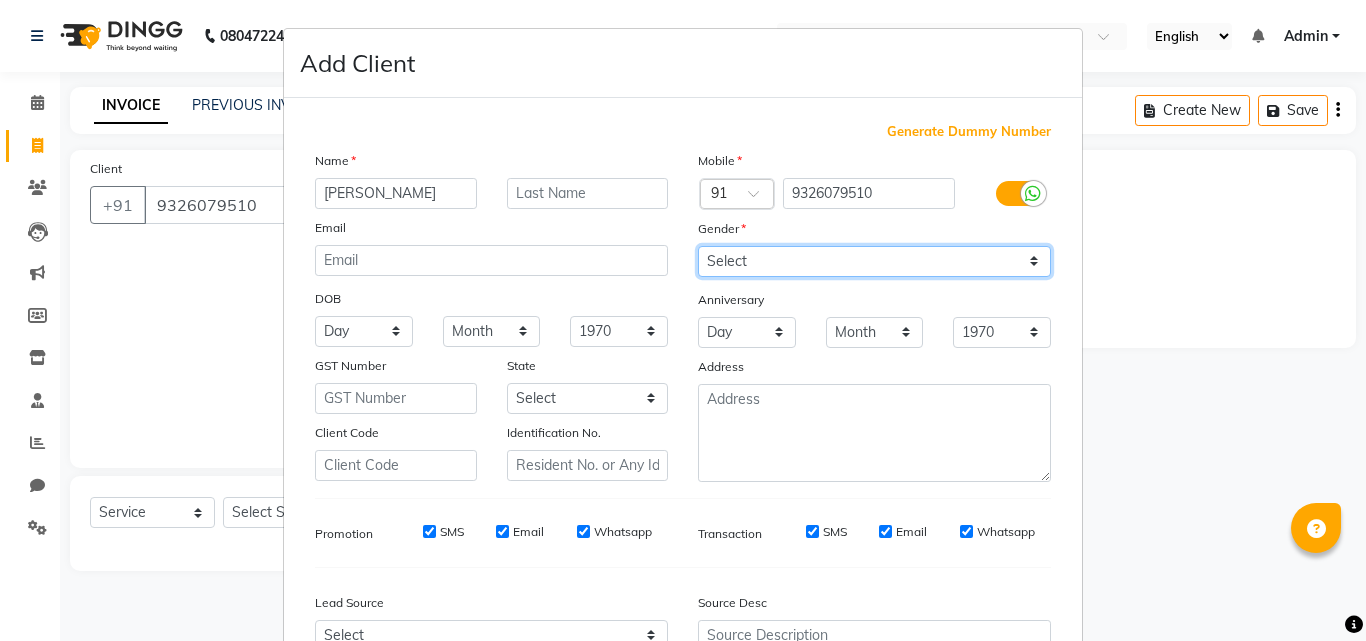 click on "Select [DEMOGRAPHIC_DATA] [DEMOGRAPHIC_DATA] Other Prefer Not To Say" at bounding box center [874, 261] 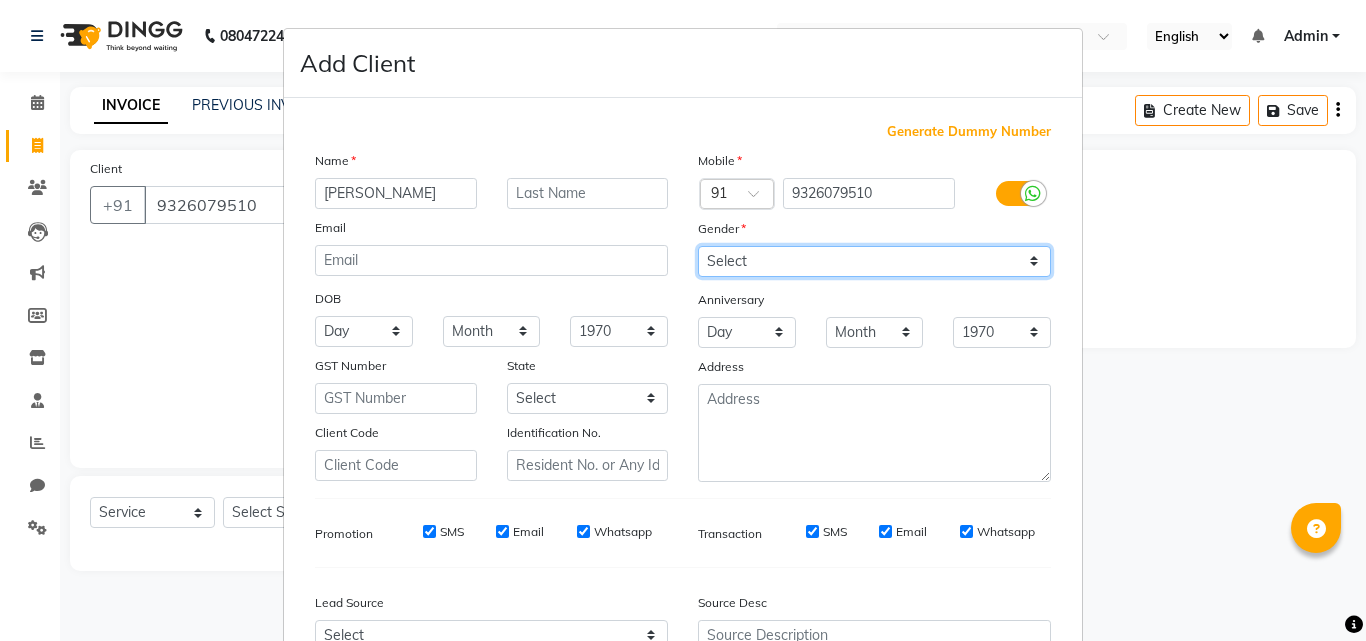 select on "[DEMOGRAPHIC_DATA]" 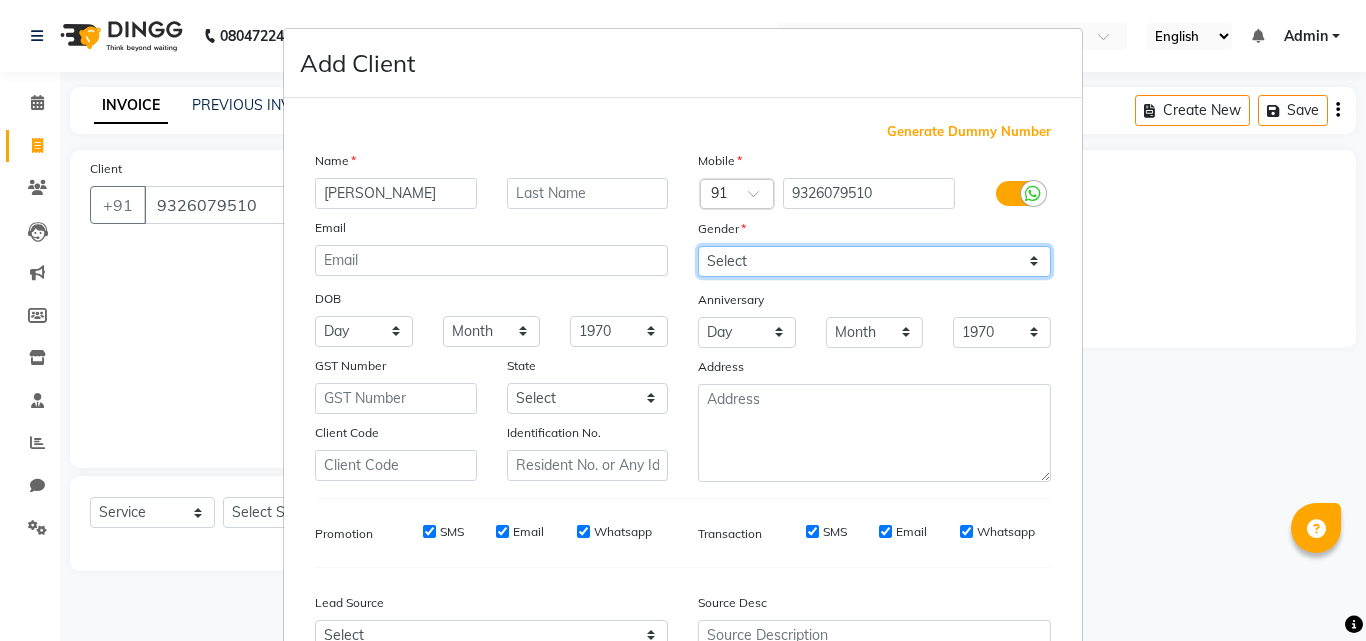 click on "Select [DEMOGRAPHIC_DATA] [DEMOGRAPHIC_DATA] Other Prefer Not To Say" at bounding box center (874, 261) 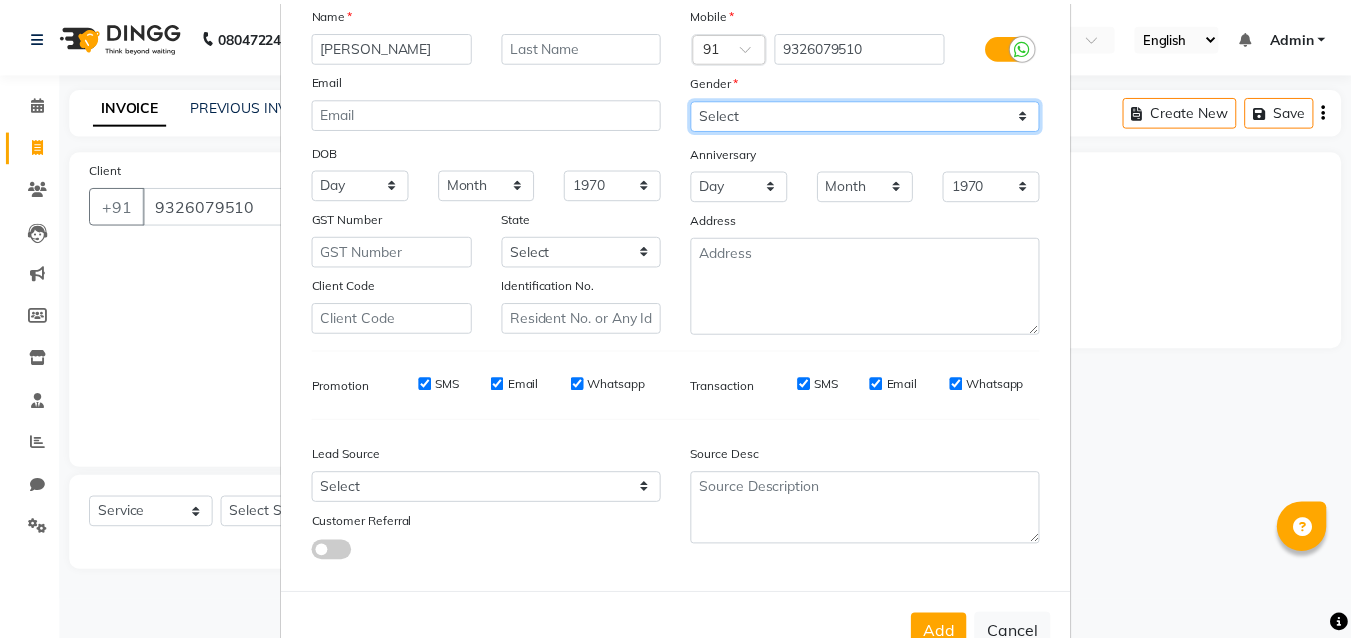 scroll, scrollTop: 200, scrollLeft: 0, axis: vertical 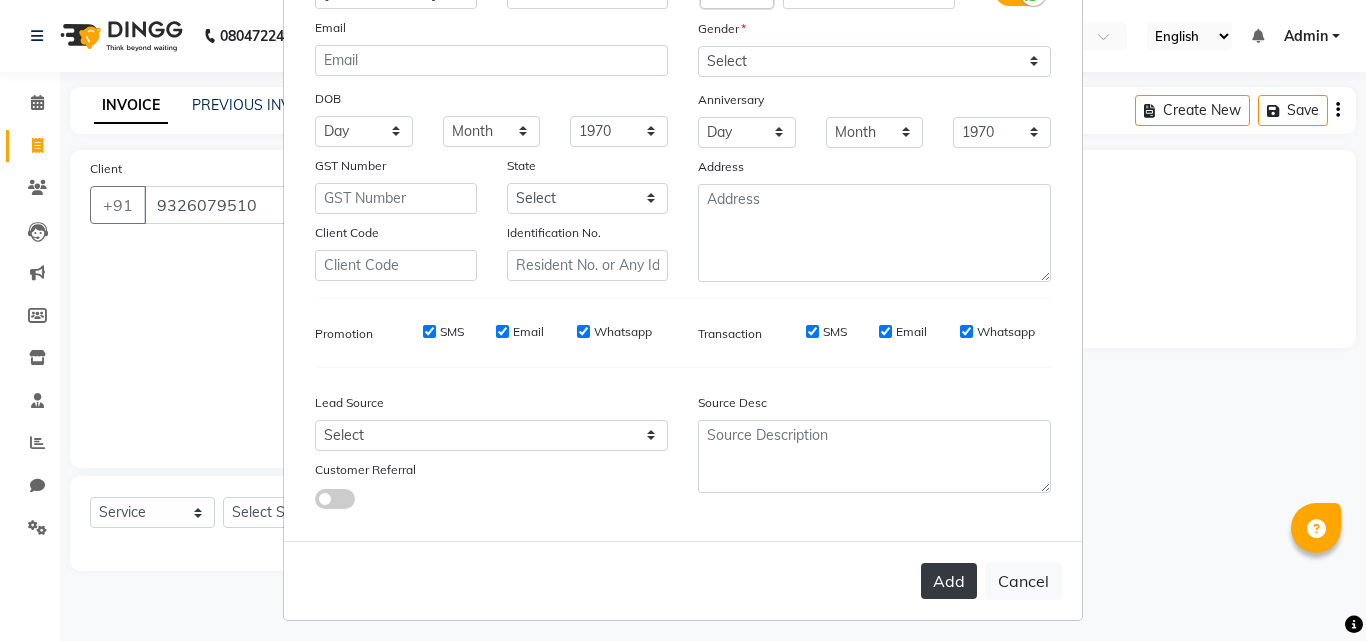 click on "Add" at bounding box center (949, 581) 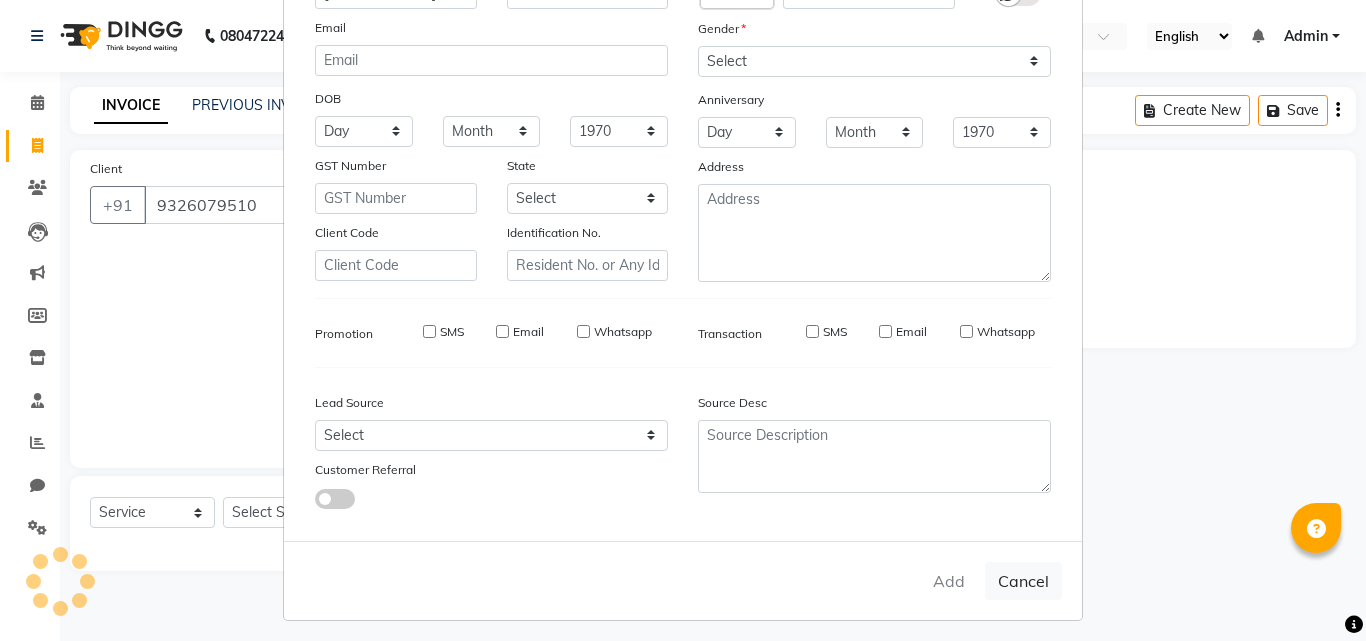 type 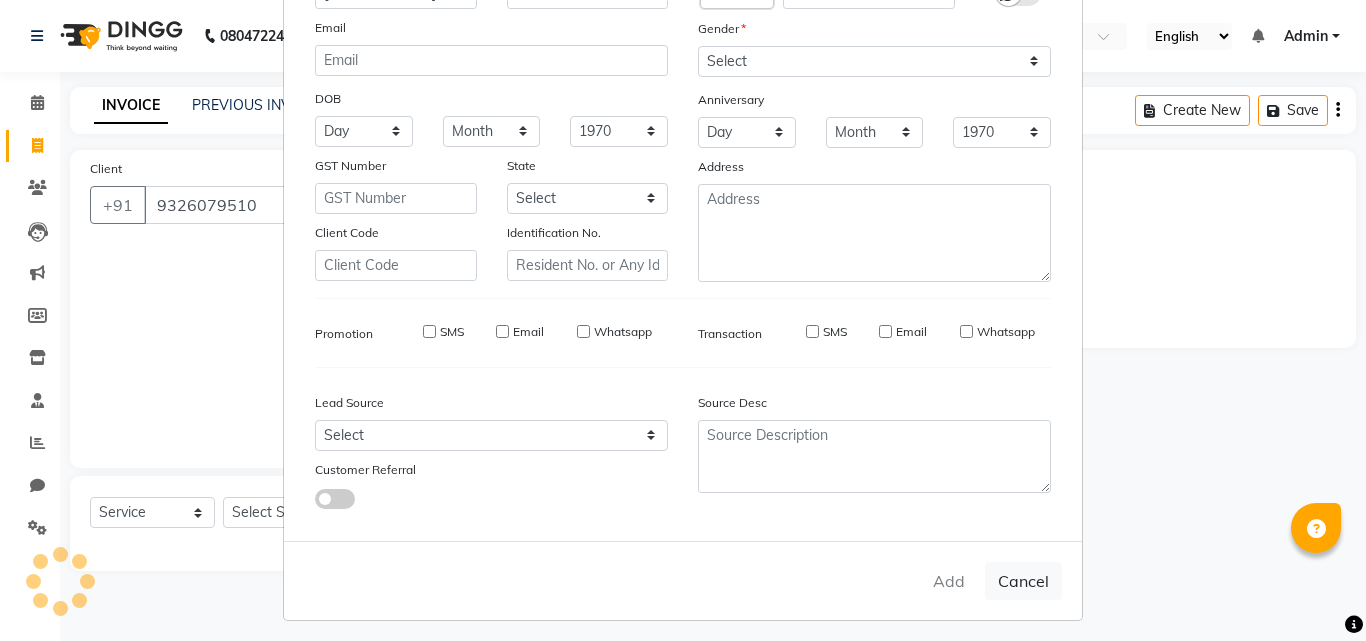select 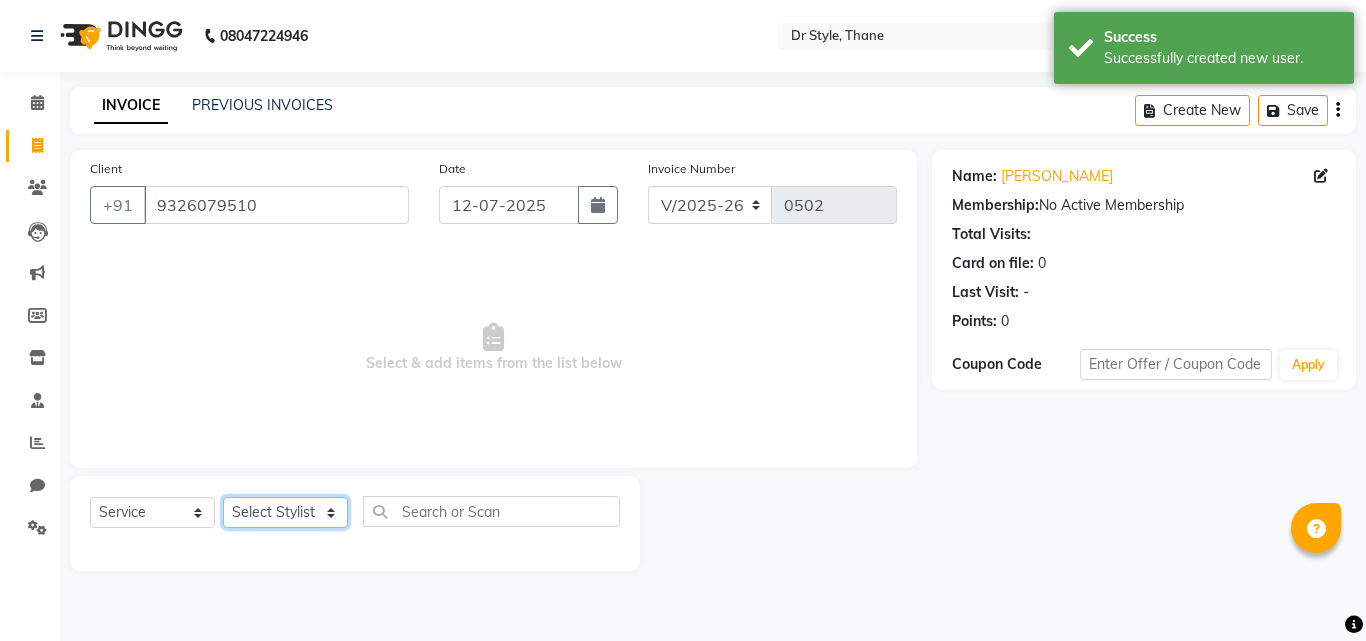 click on "Select Stylist [PERSON_NAME]  [PERSON_NAME] [PERSON_NAME] [PERSON_NAME] [PERSON_NAME] twinkle" 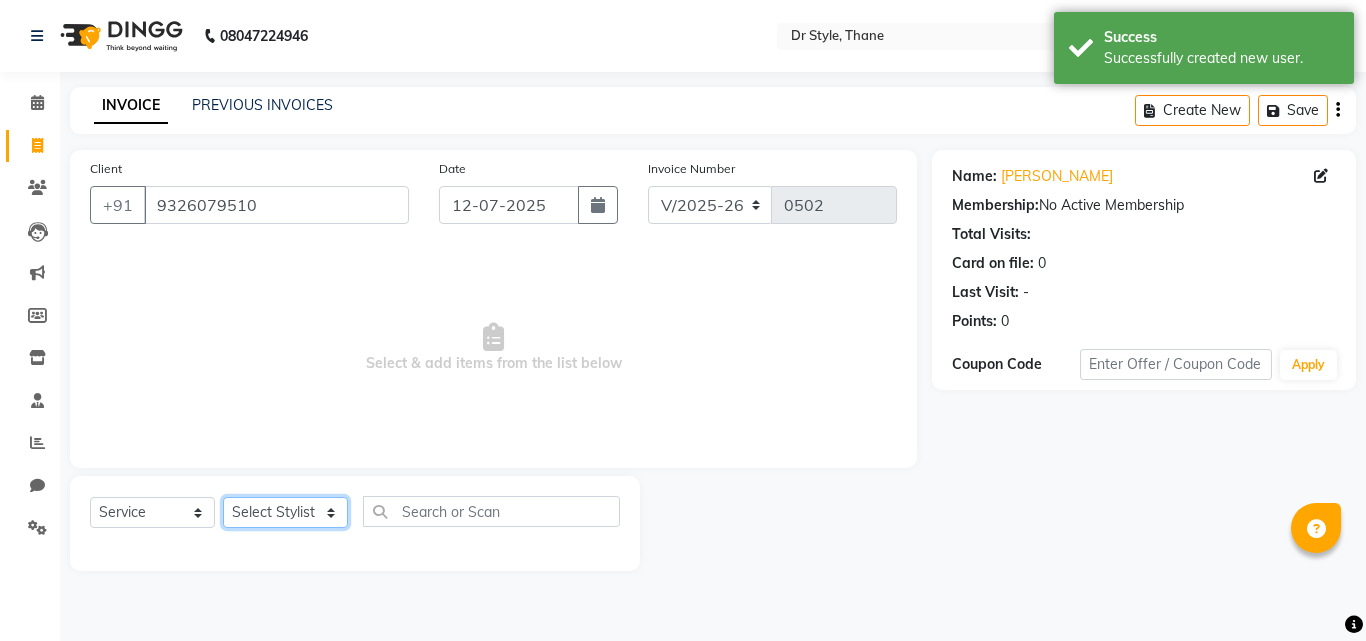 select on "80995" 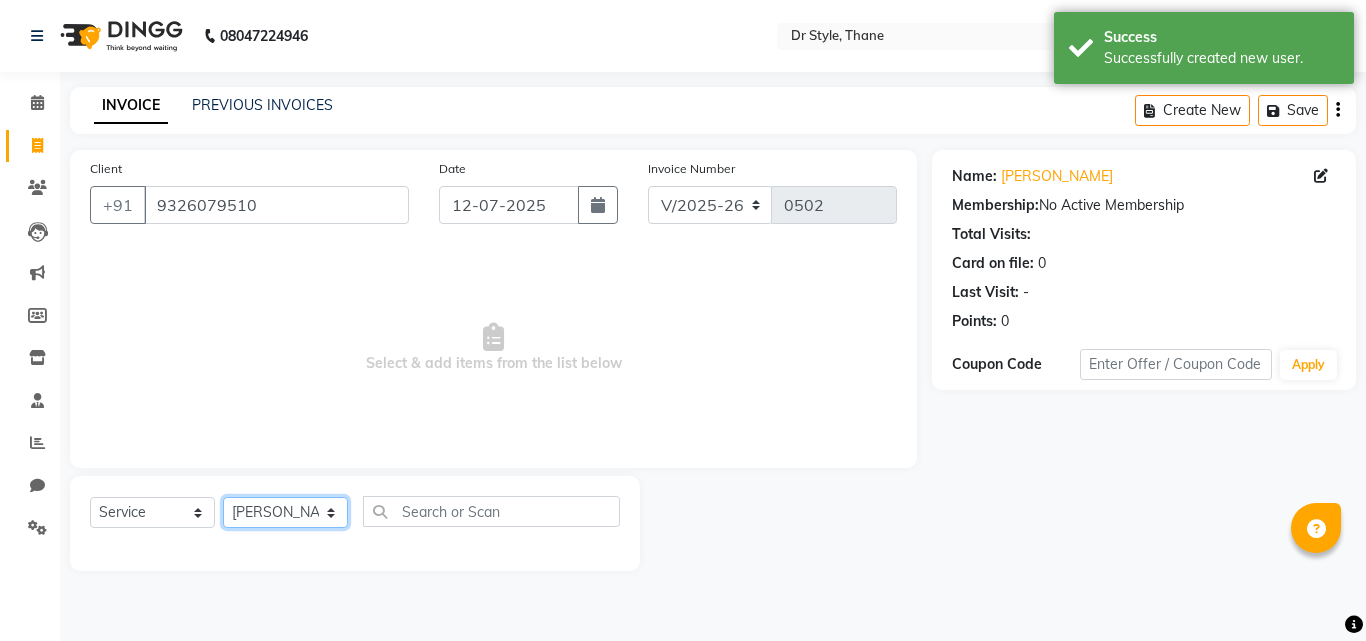 click on "Select Stylist [PERSON_NAME]  [PERSON_NAME] [PERSON_NAME] [PERSON_NAME] [PERSON_NAME] twinkle" 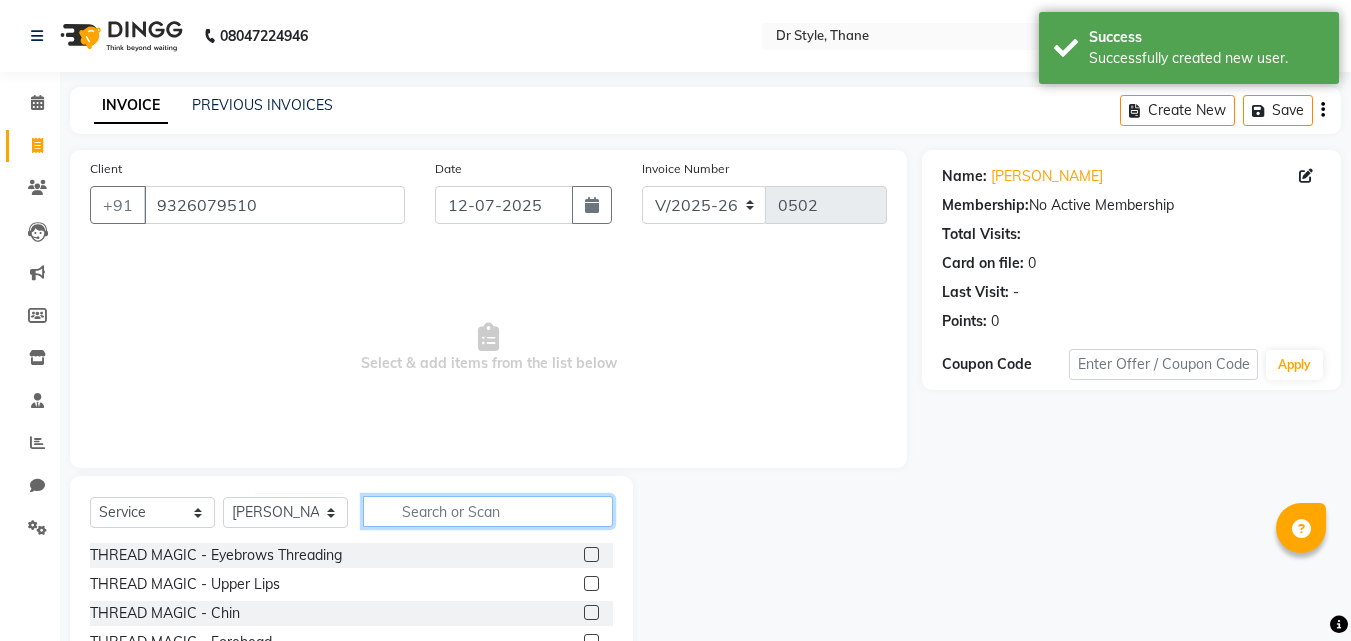 click 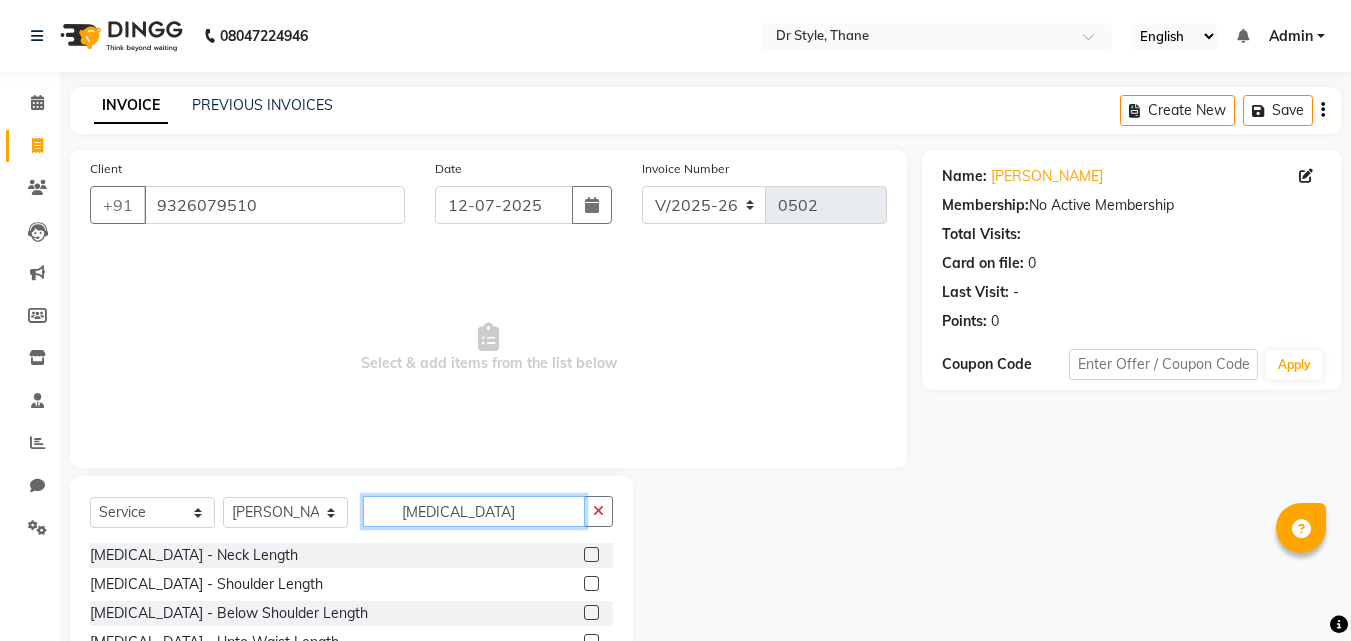 scroll, scrollTop: 100, scrollLeft: 0, axis: vertical 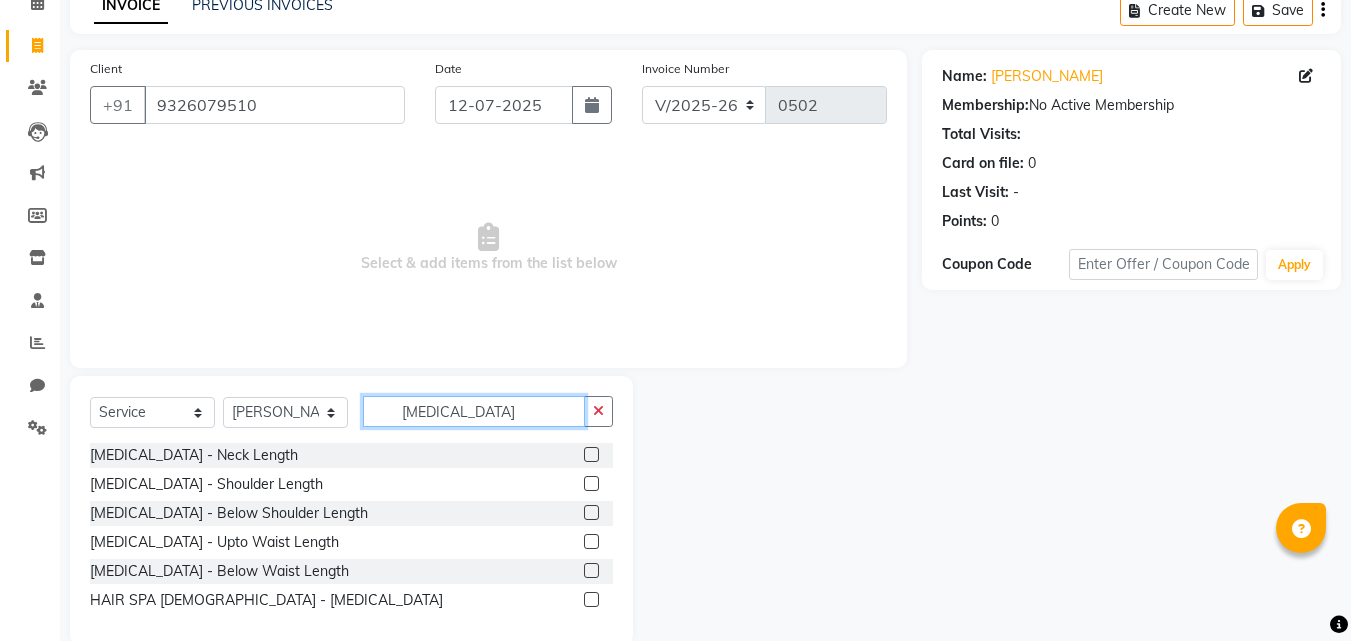 type on "[MEDICAL_DATA]" 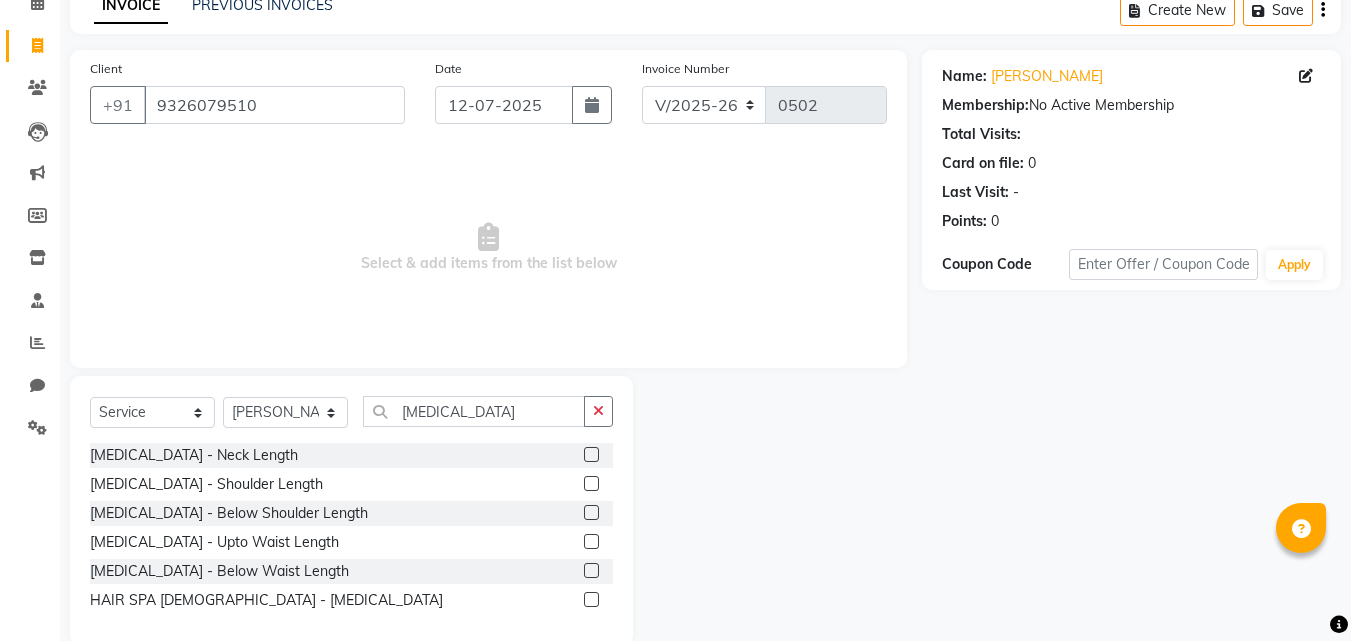 click 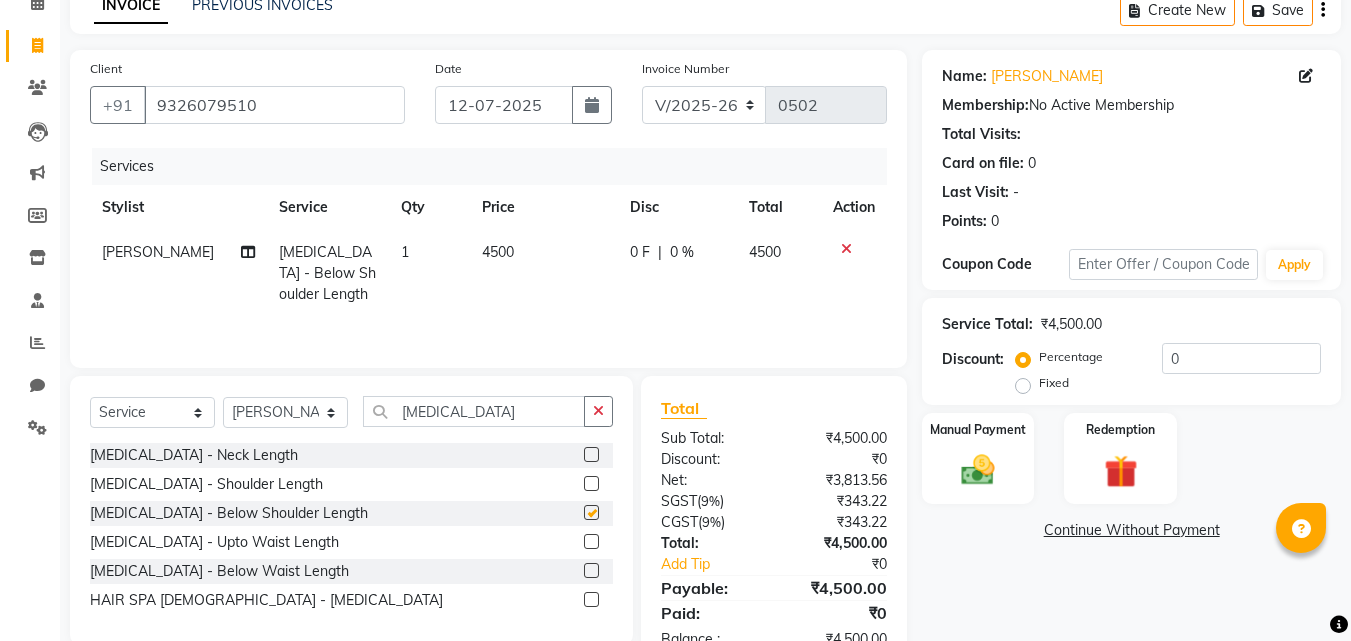 checkbox on "false" 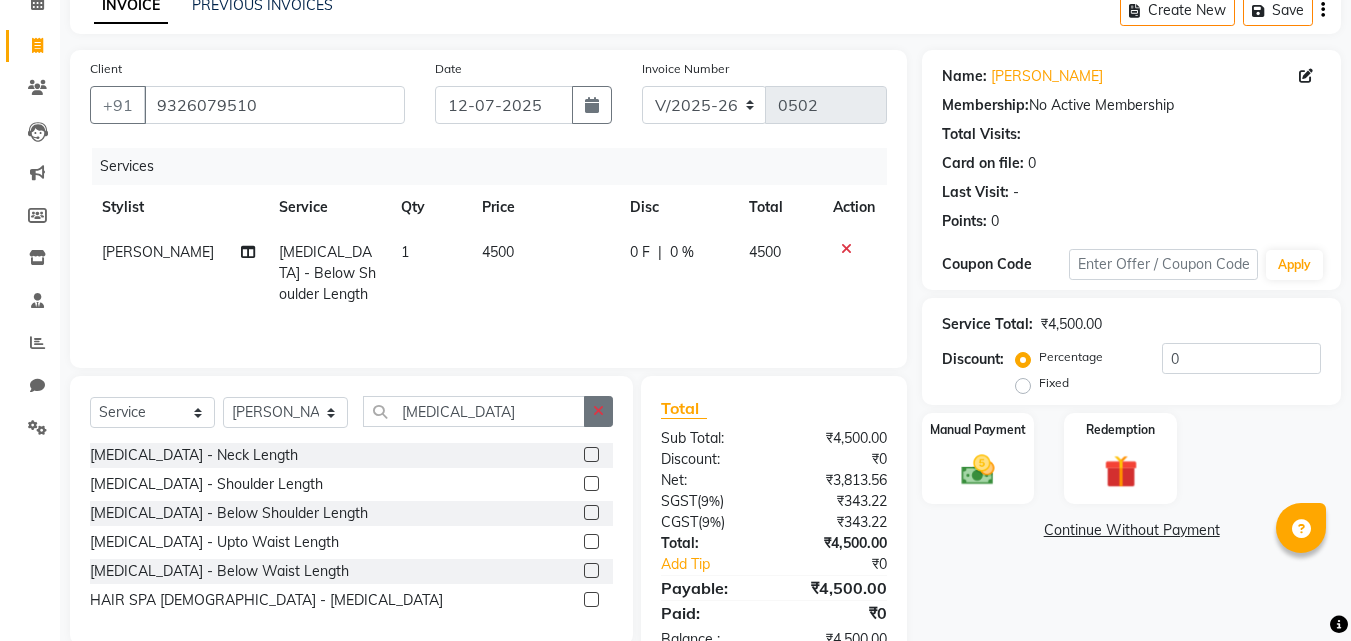 click 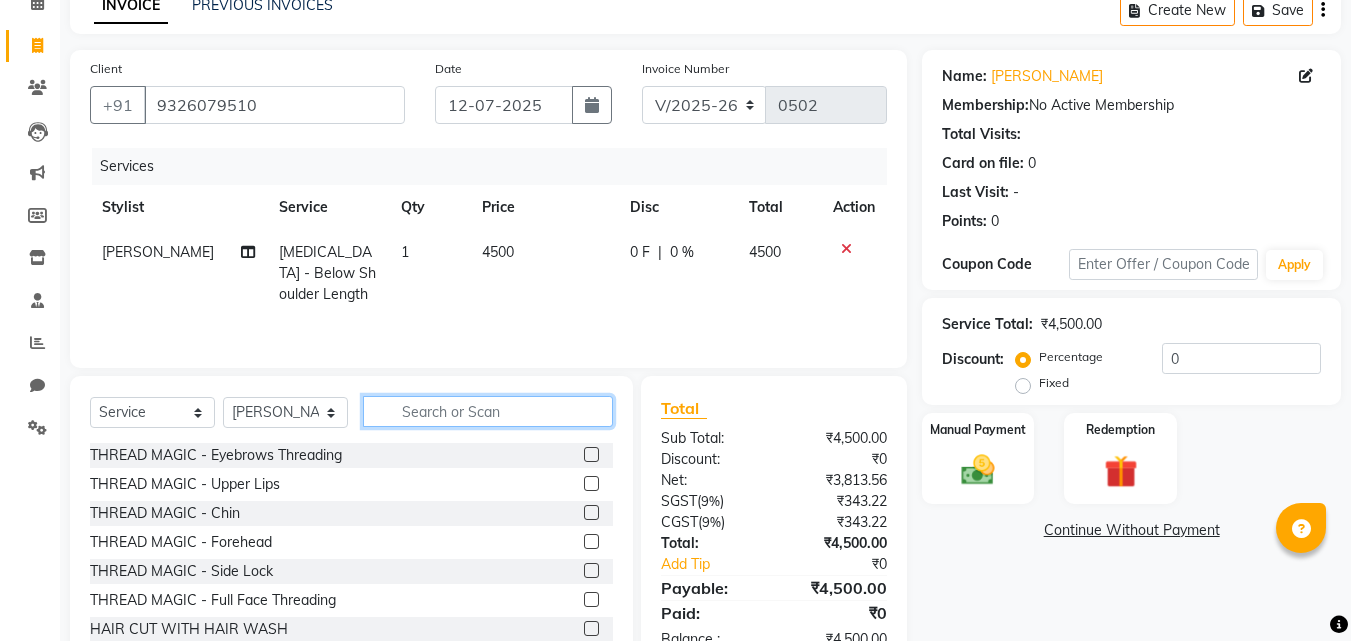 click 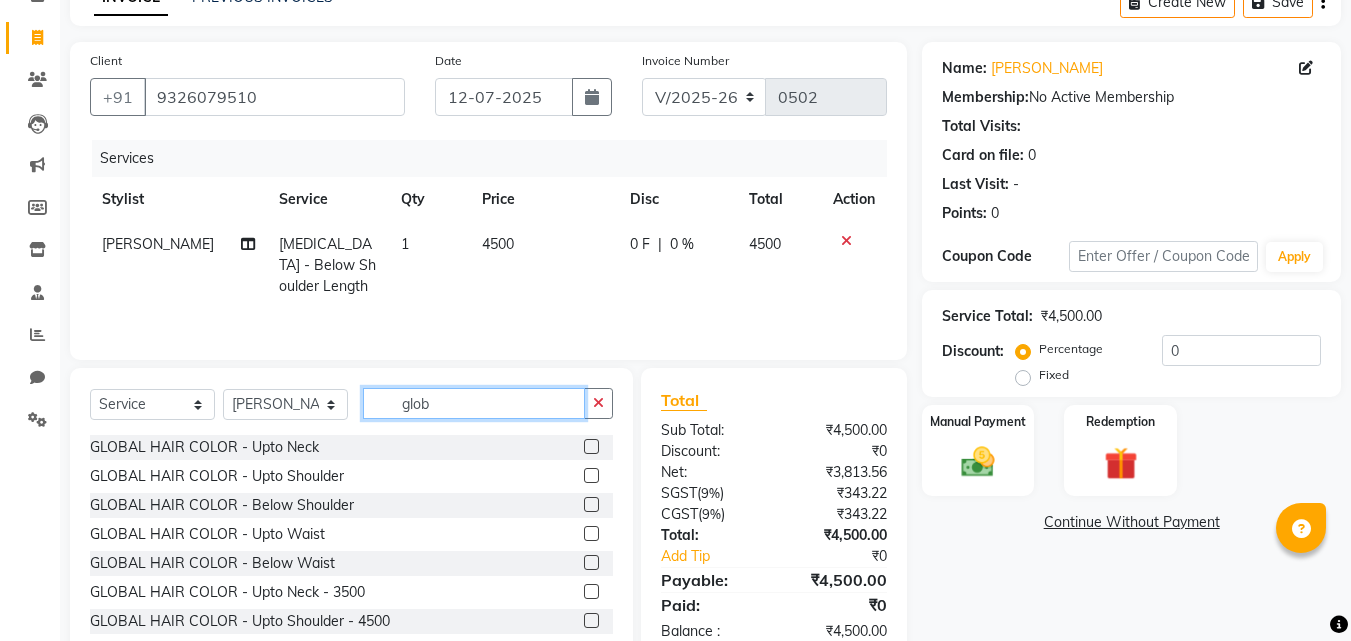 scroll, scrollTop: 160, scrollLeft: 0, axis: vertical 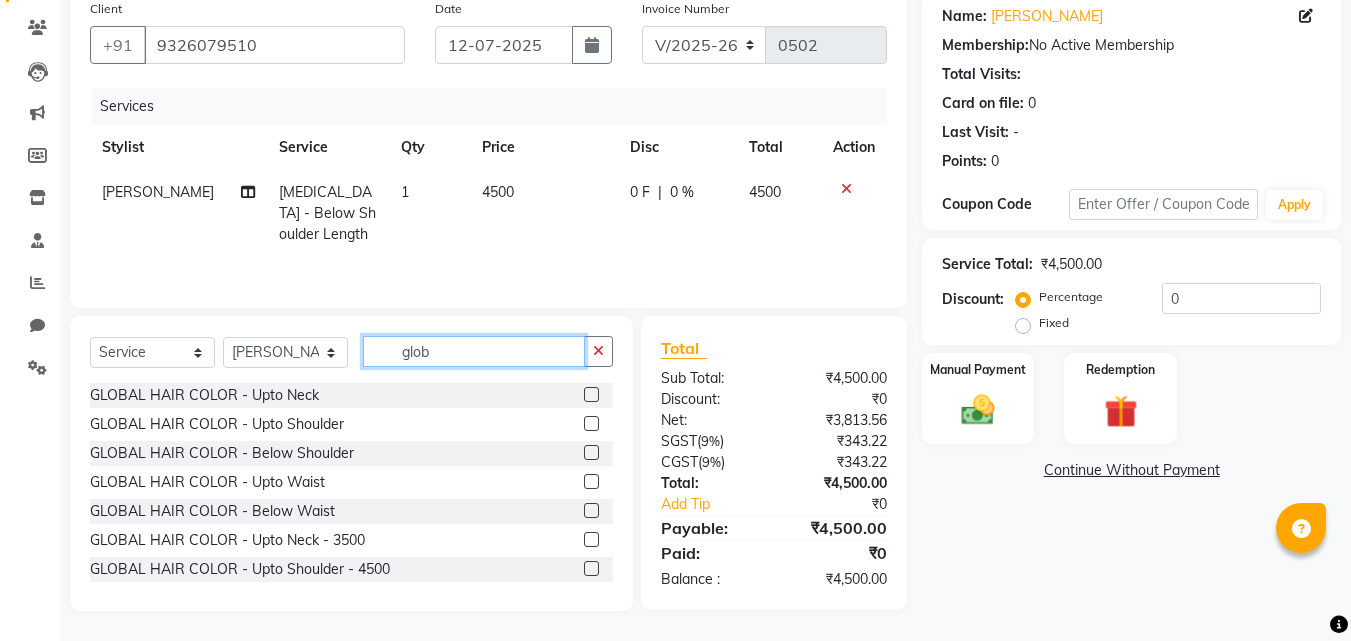 type on "glob" 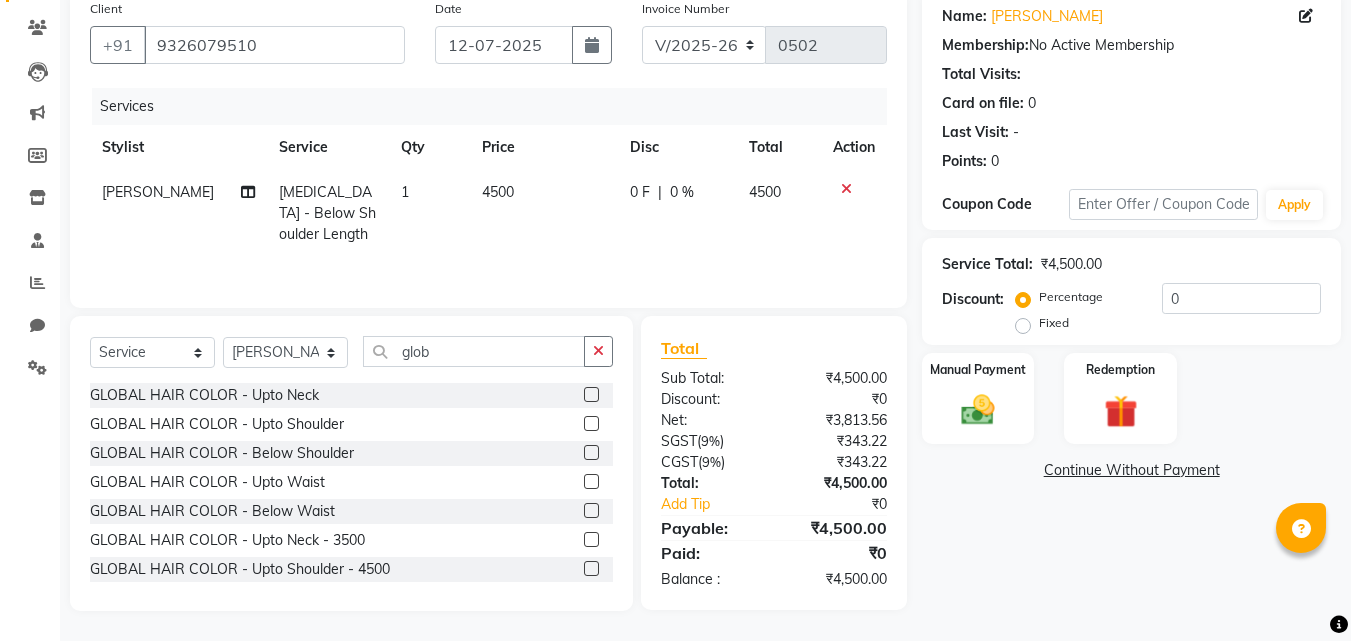 click 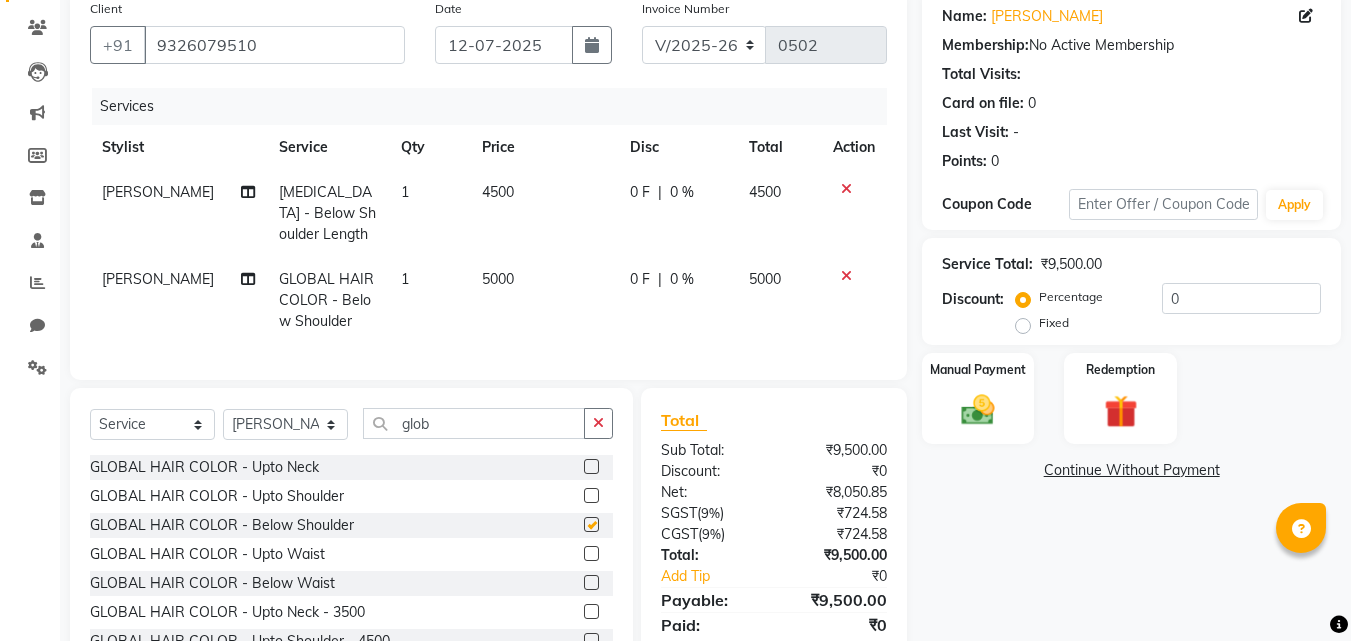 checkbox on "false" 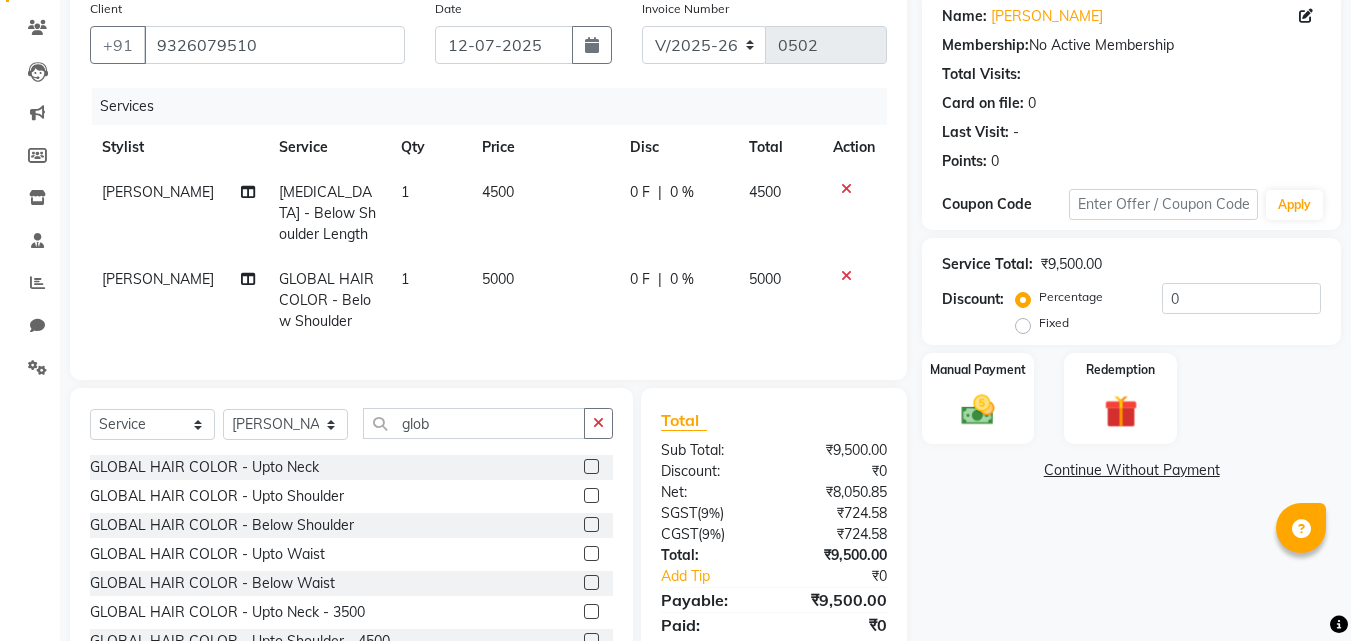 click 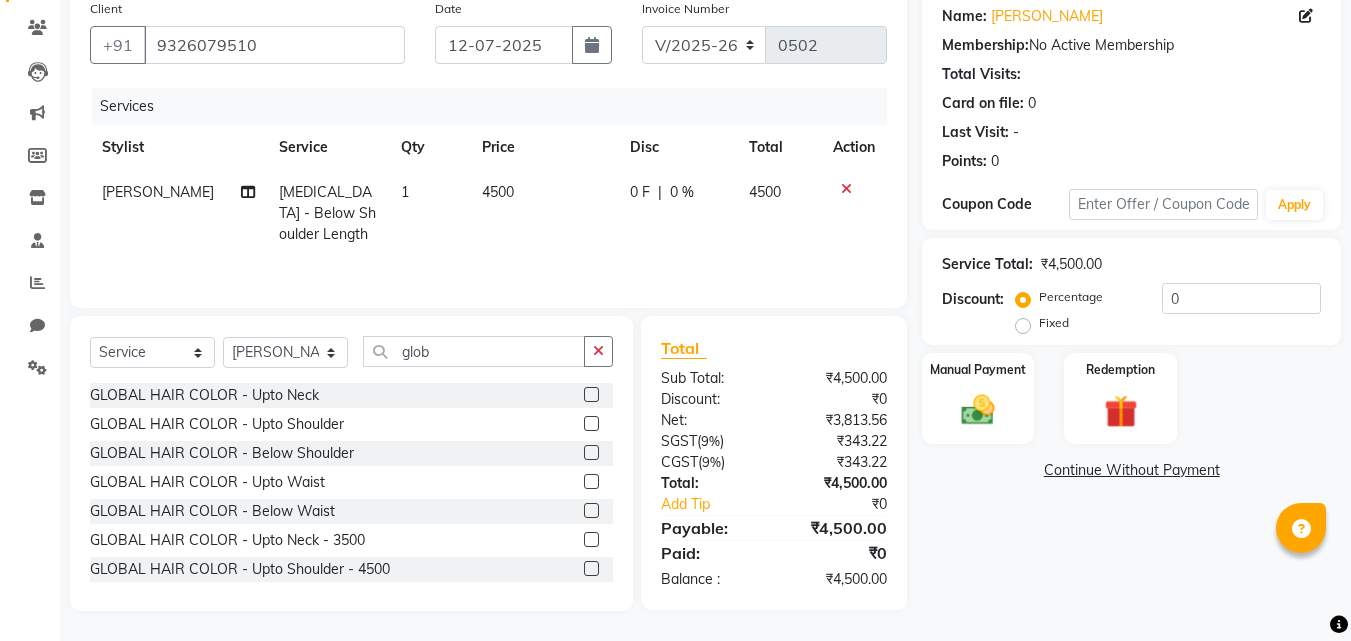 click 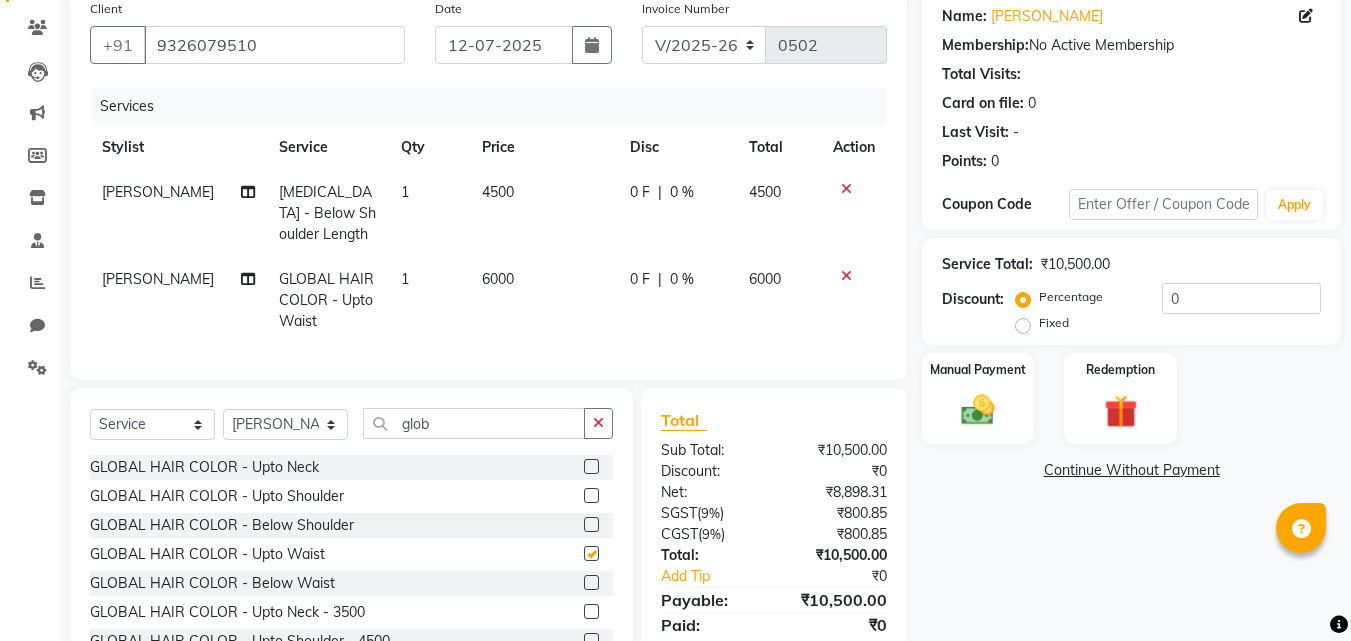 checkbox on "false" 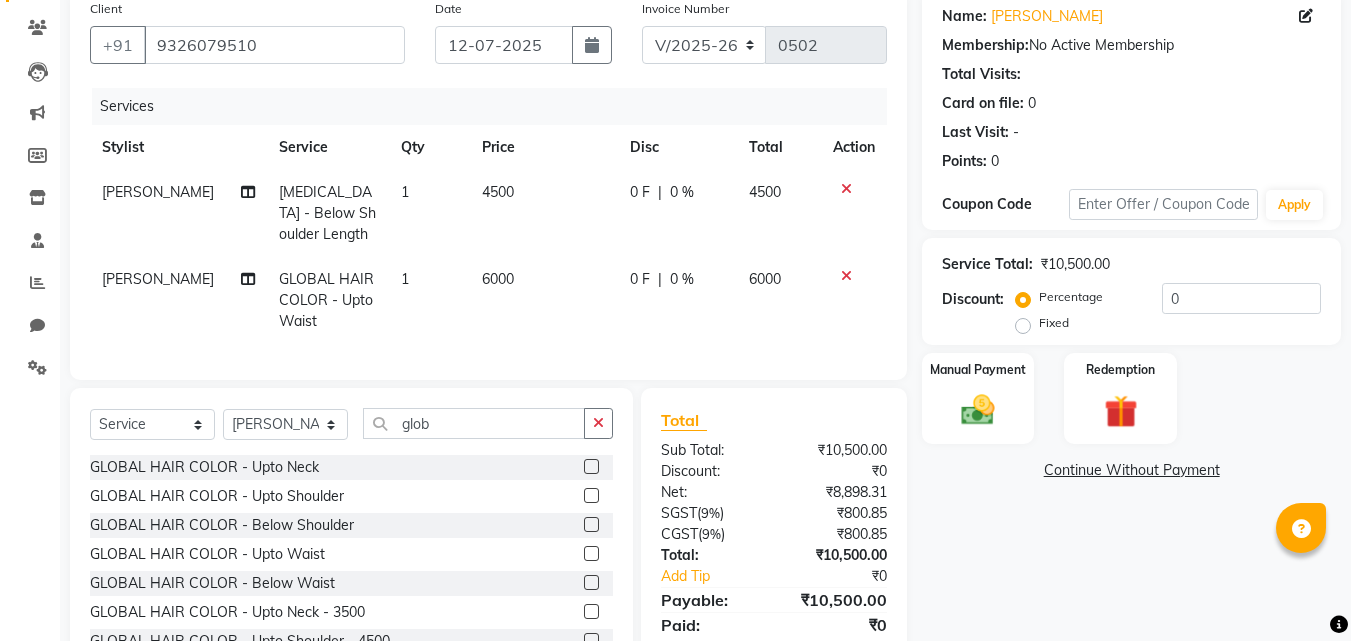 click 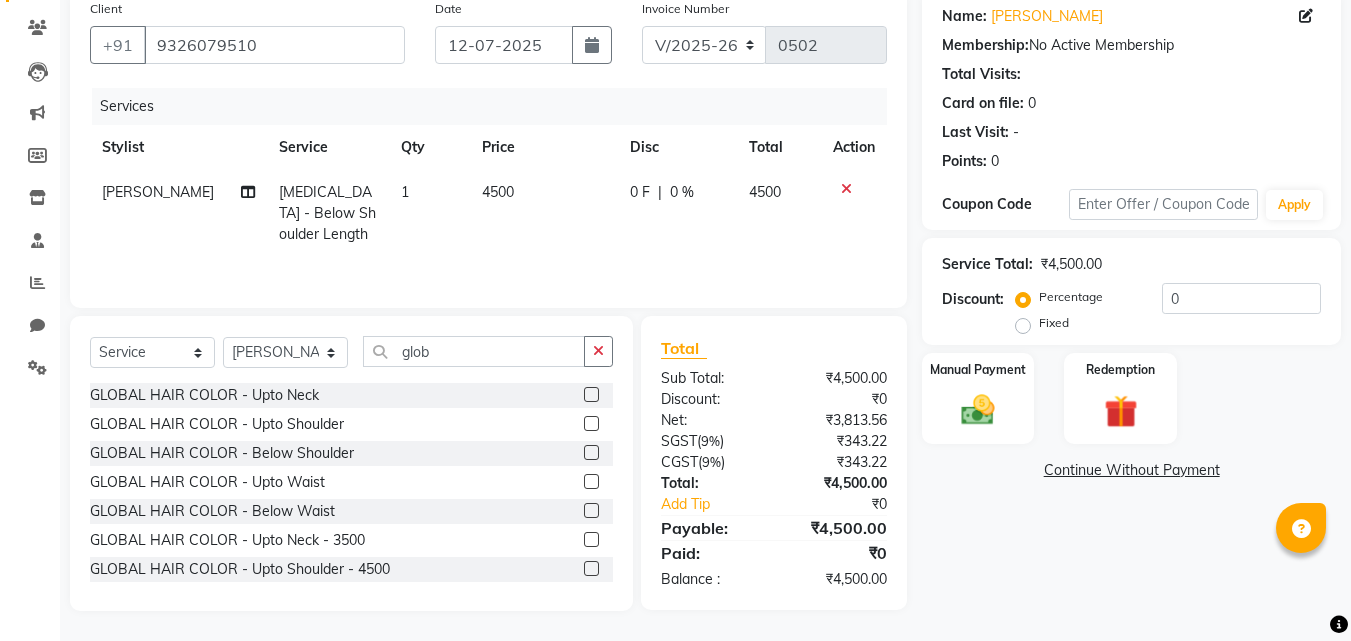 click 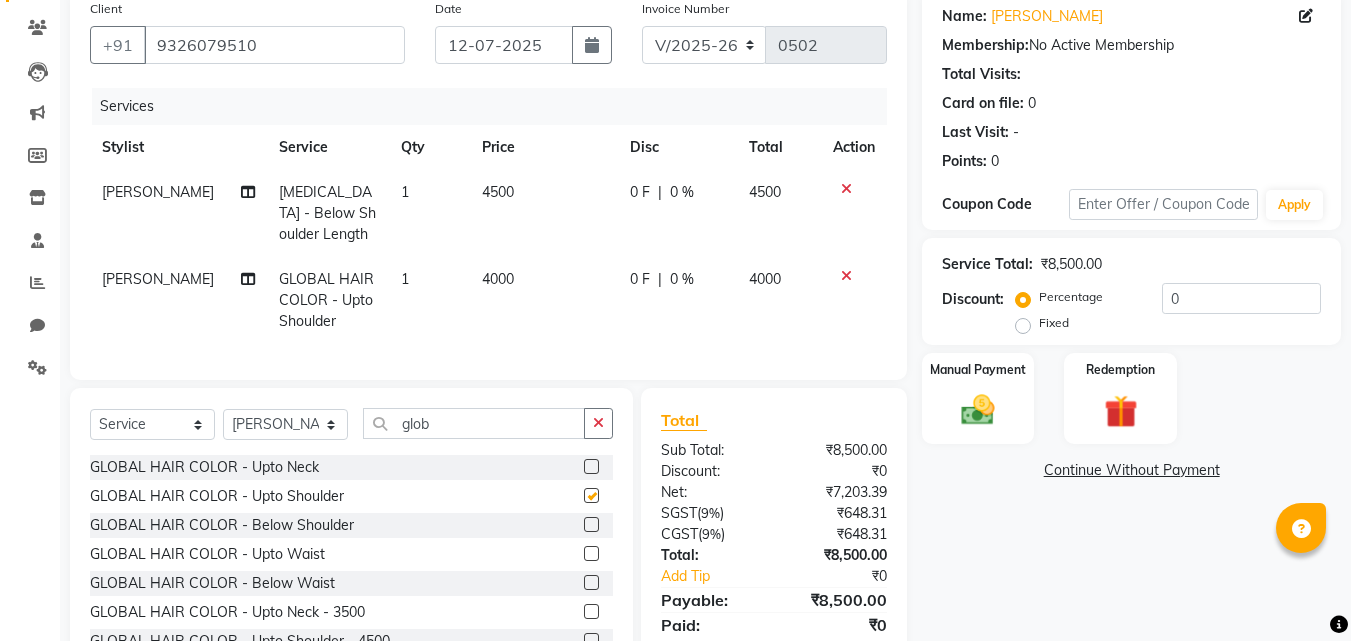 checkbox on "false" 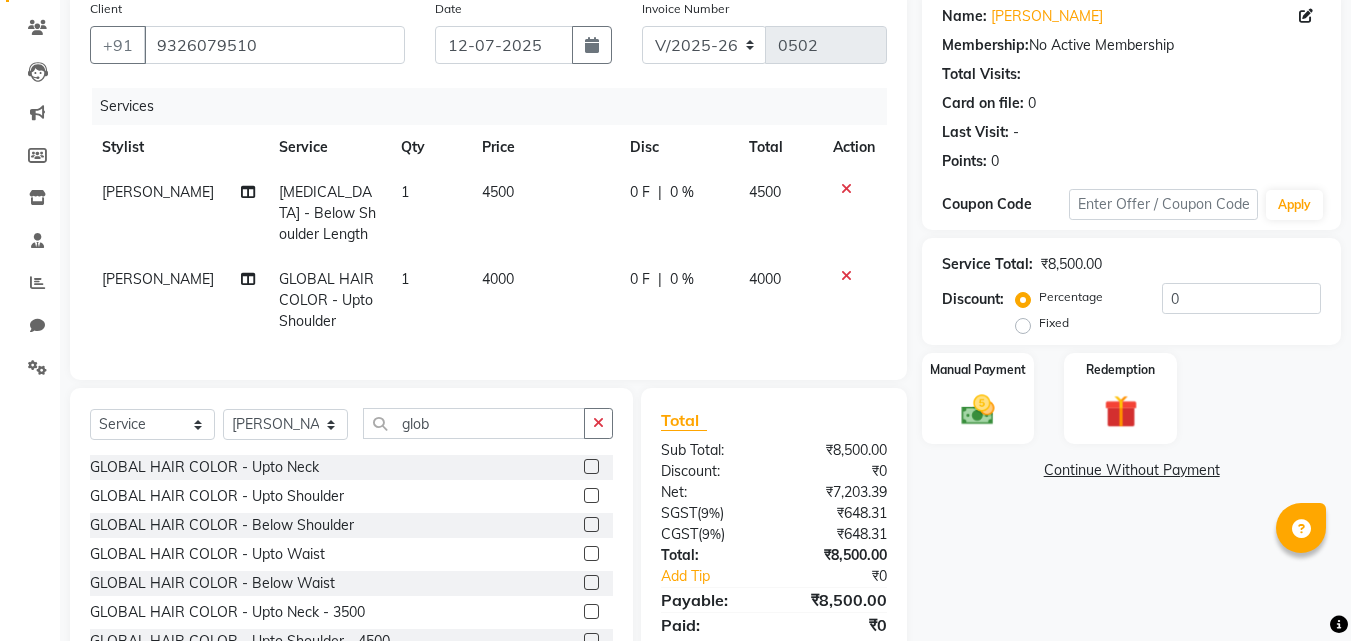 click 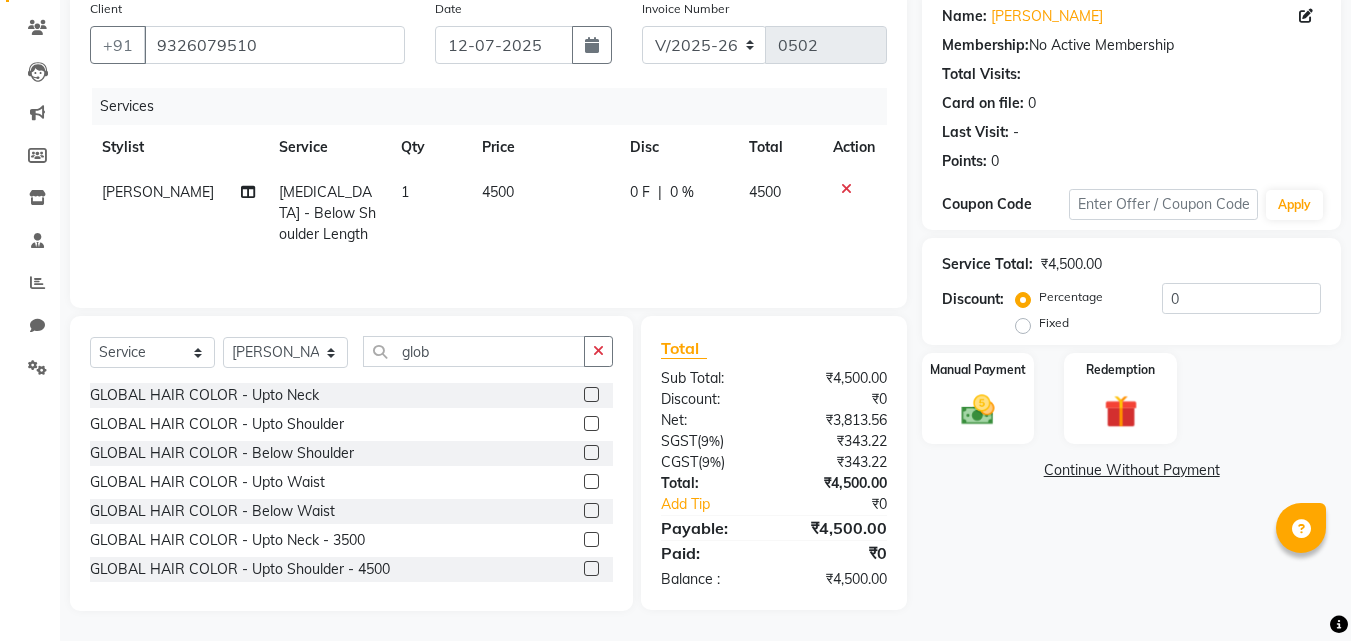 click 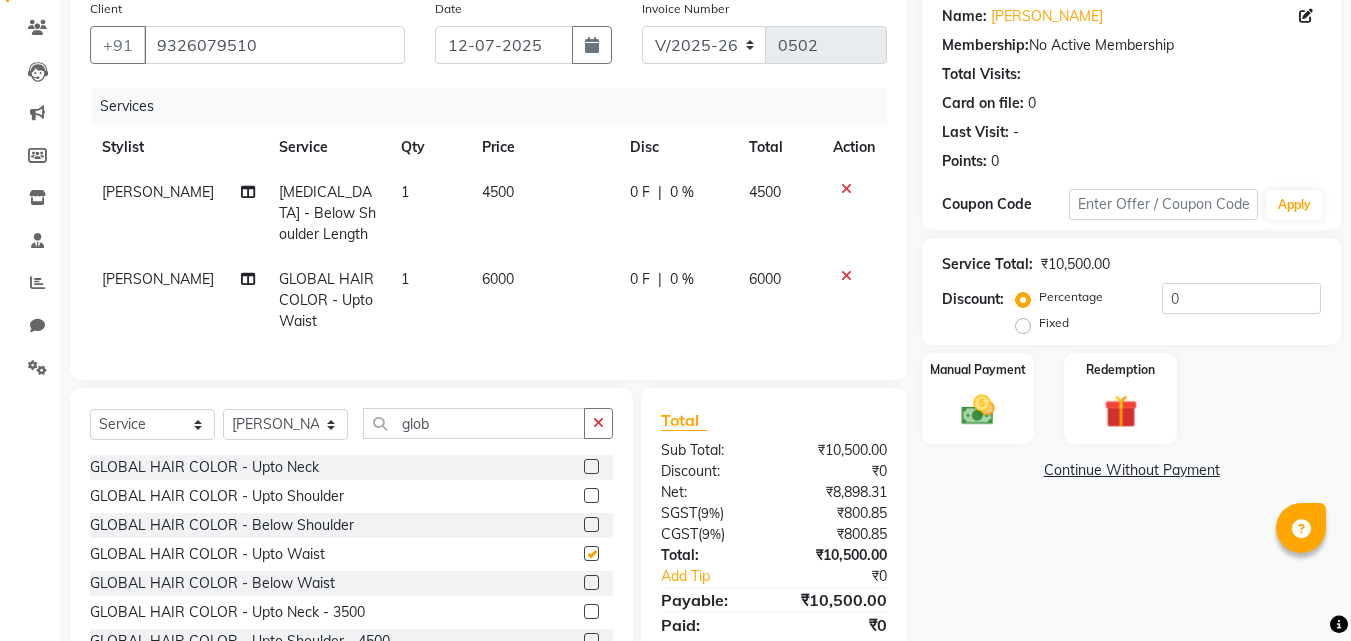 checkbox on "false" 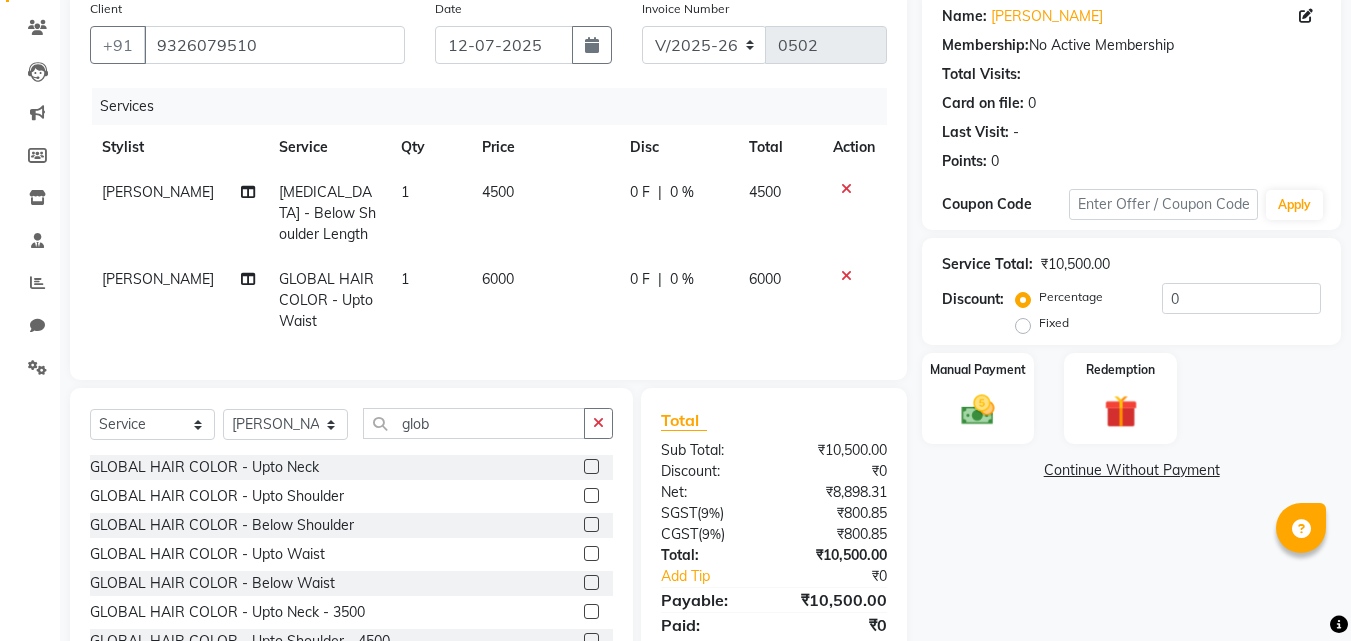click 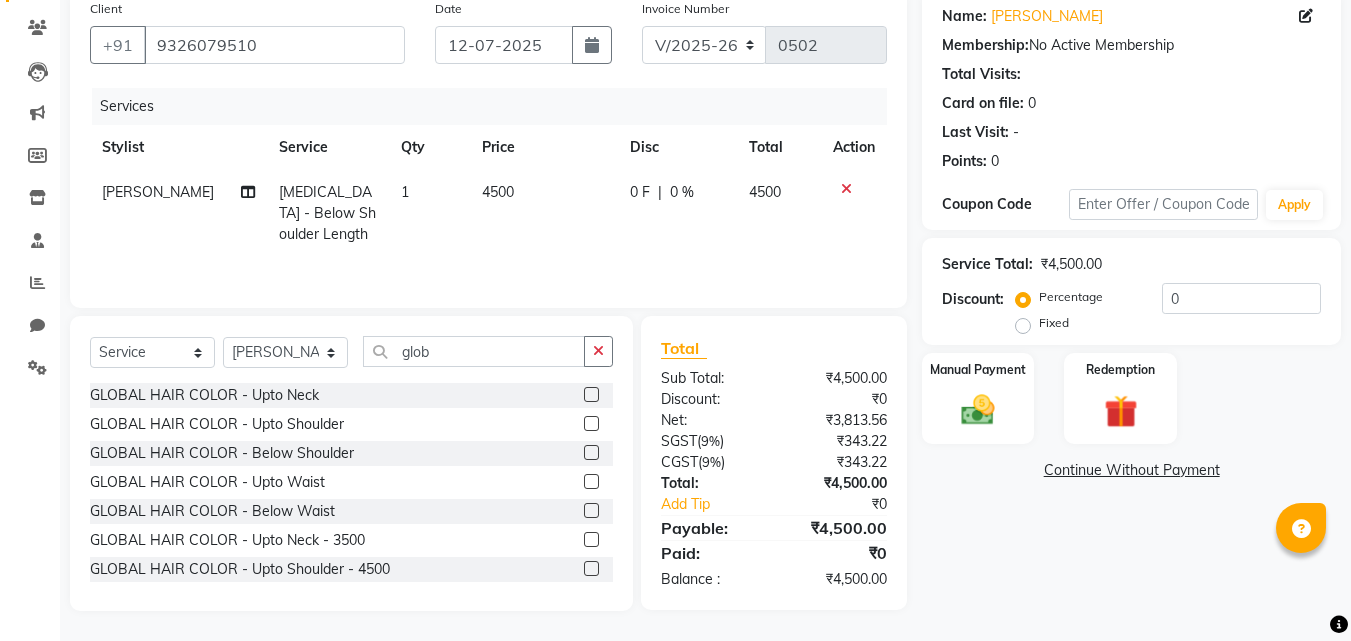 click 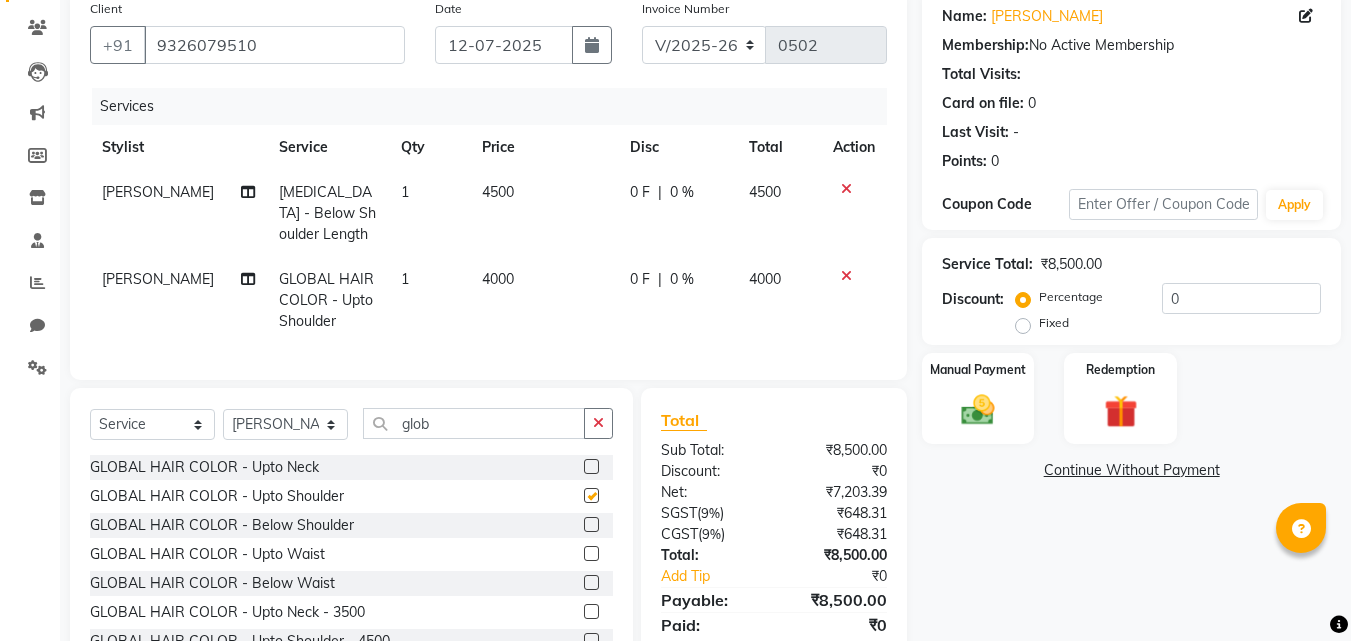 checkbox on "false" 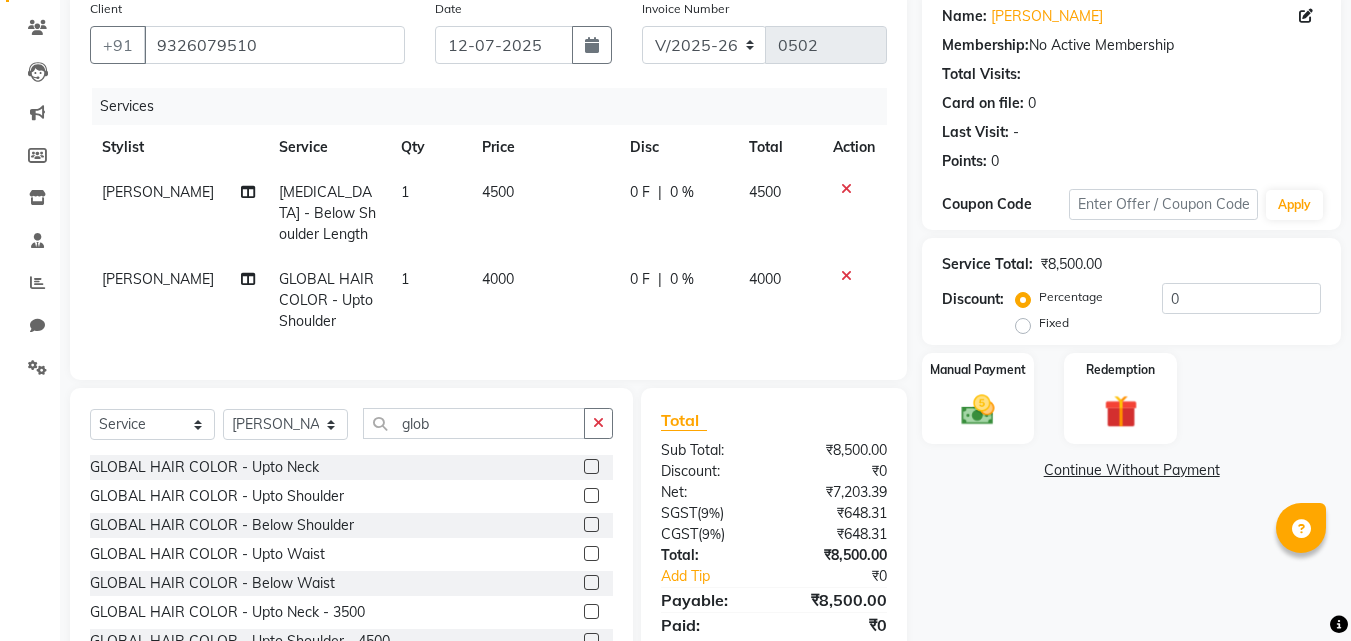 click 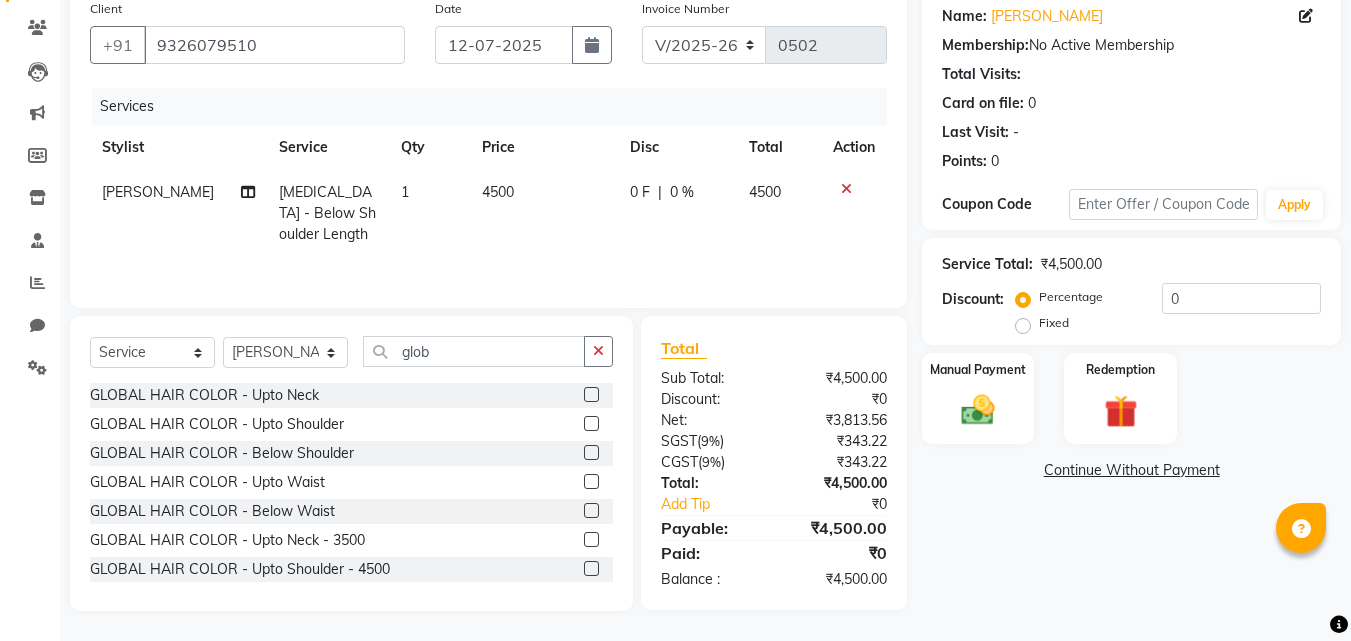 click 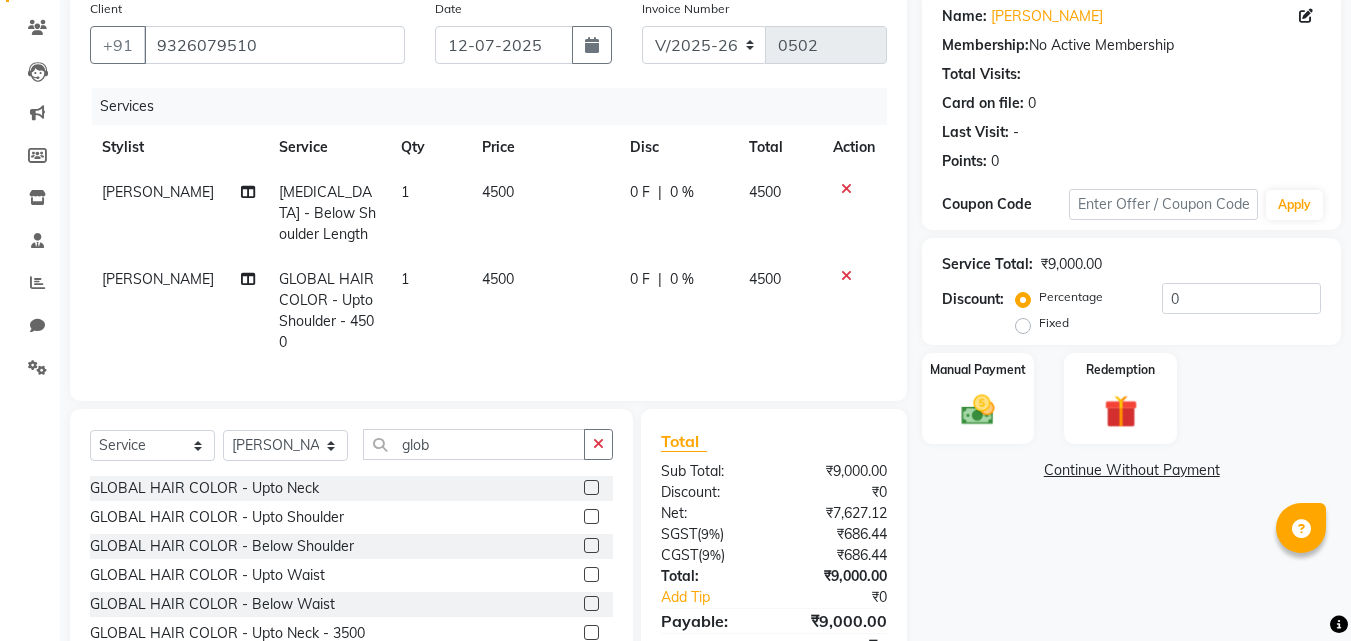 checkbox on "false" 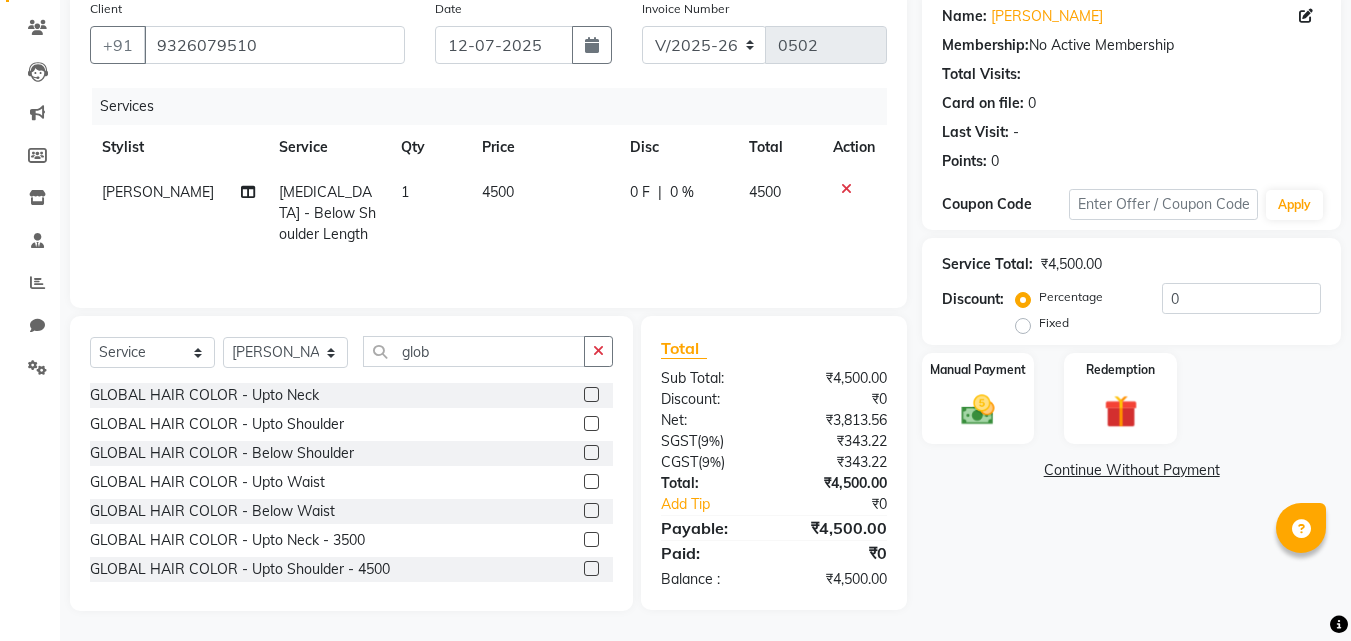 click 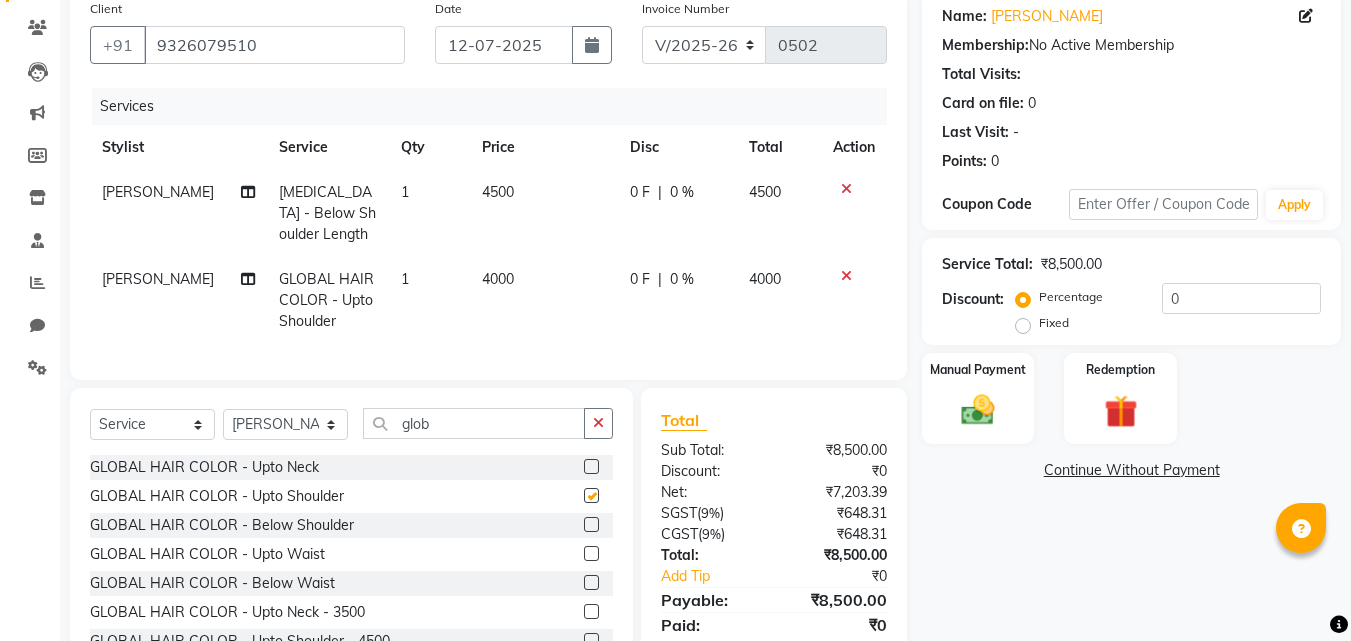 checkbox on "false" 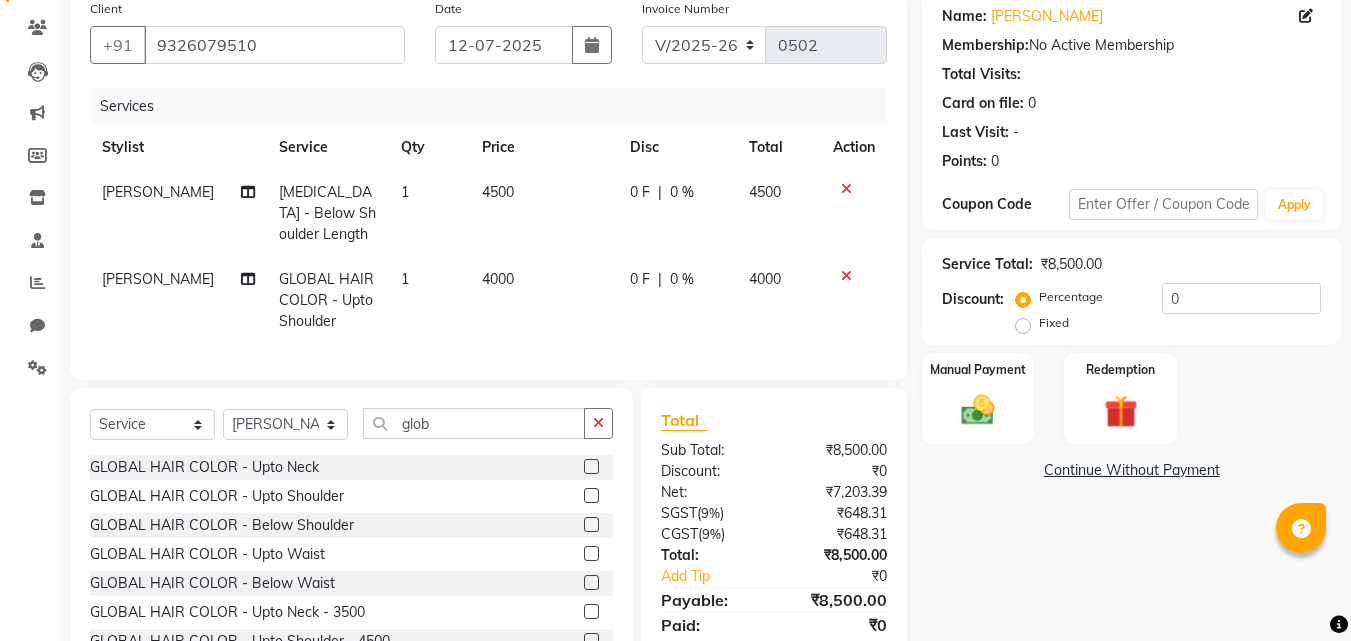 click 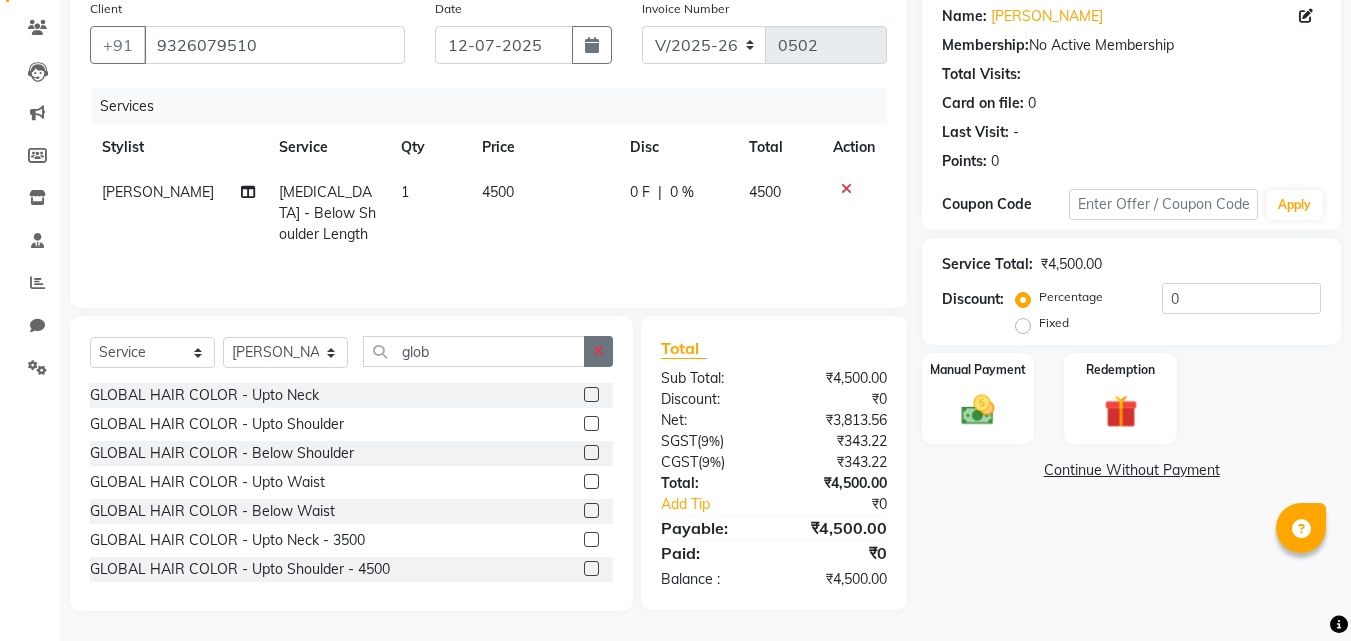 click 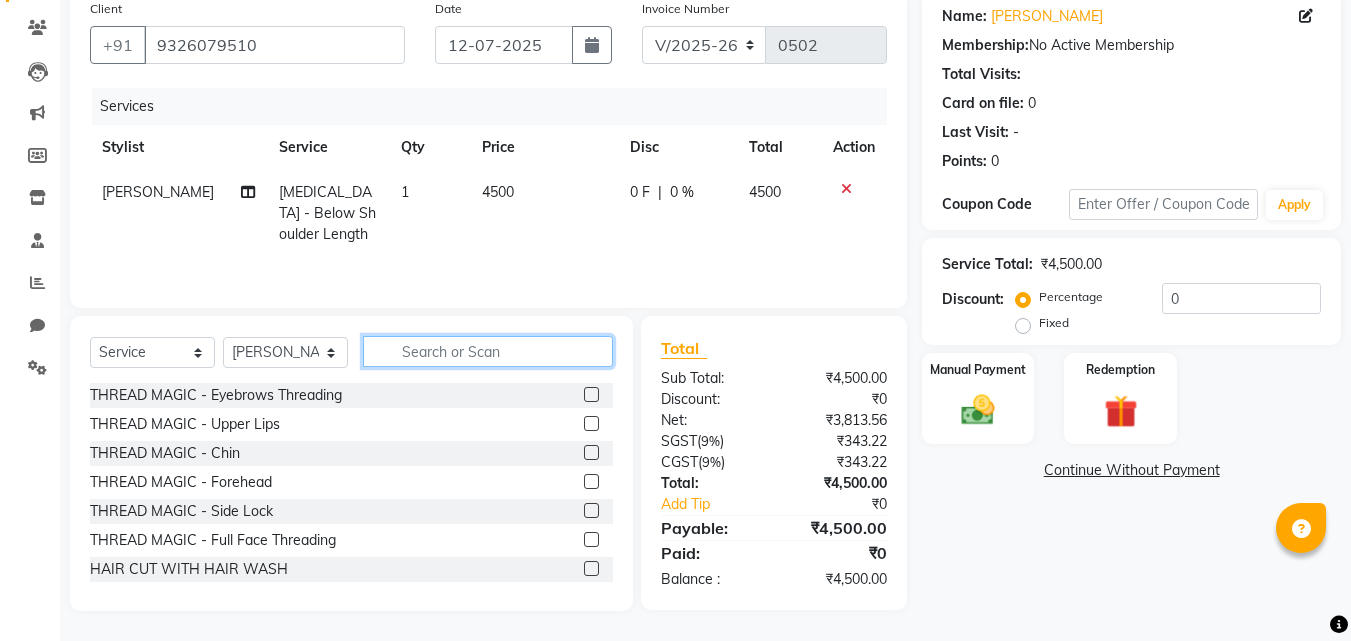 click 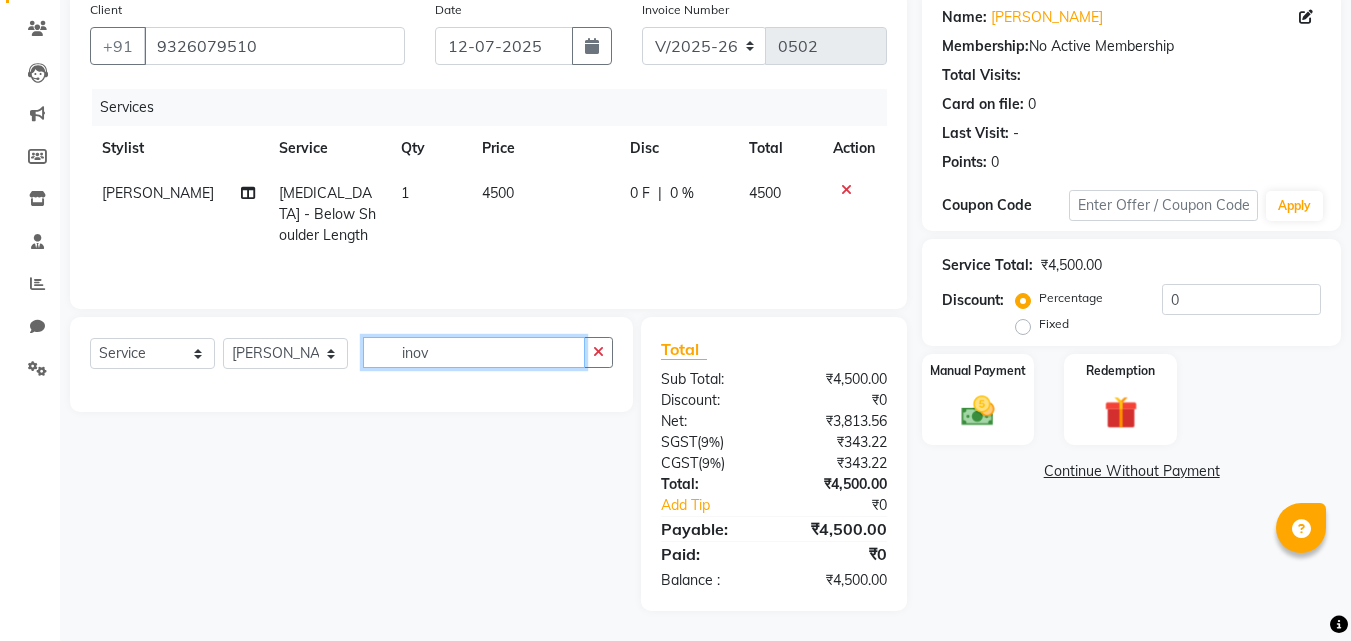 scroll, scrollTop: 159, scrollLeft: 0, axis: vertical 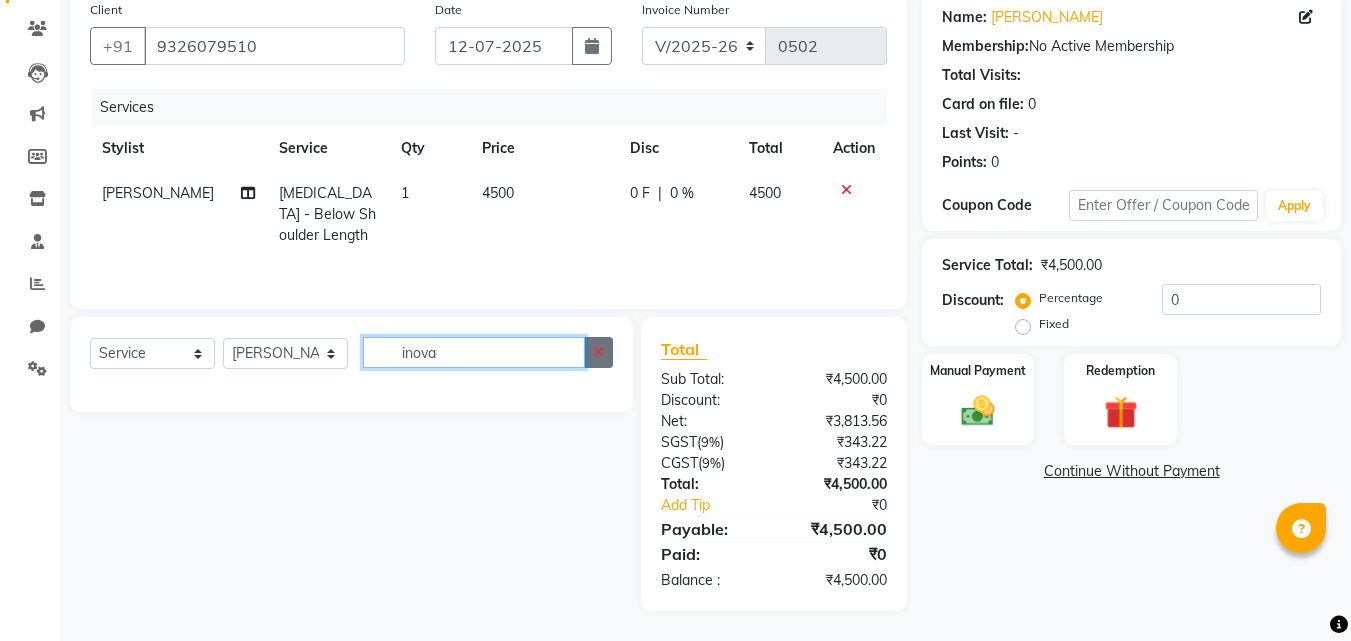 type on "inova" 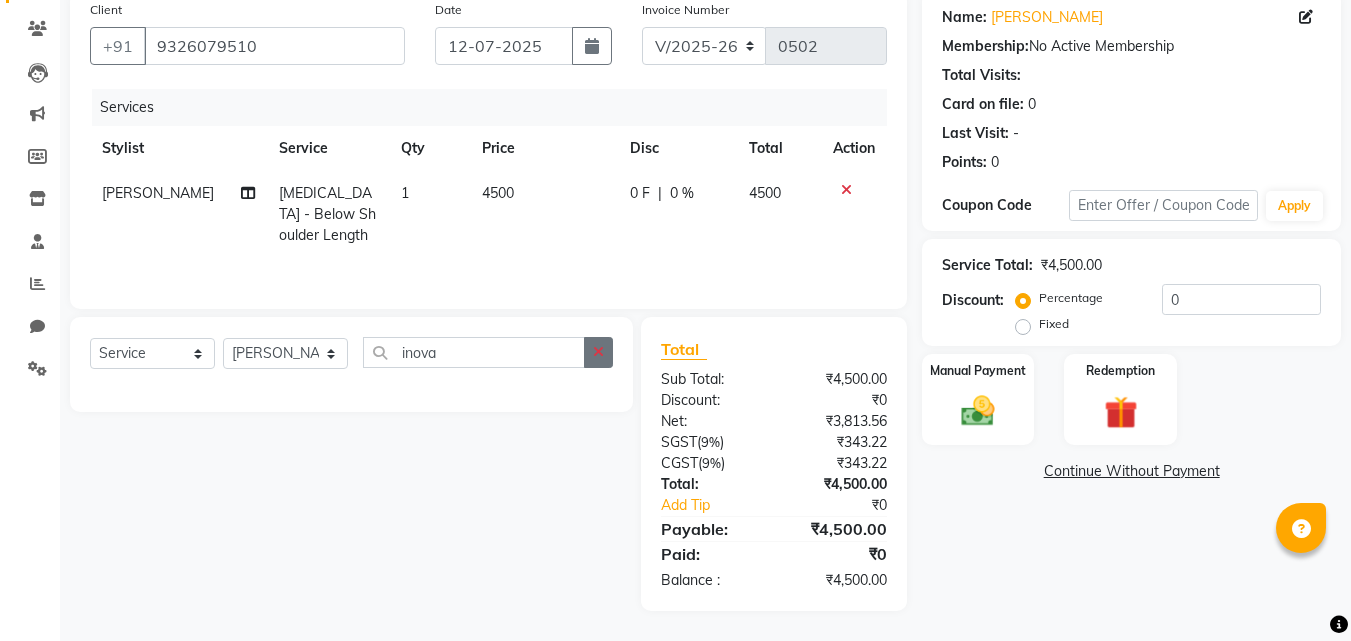 click 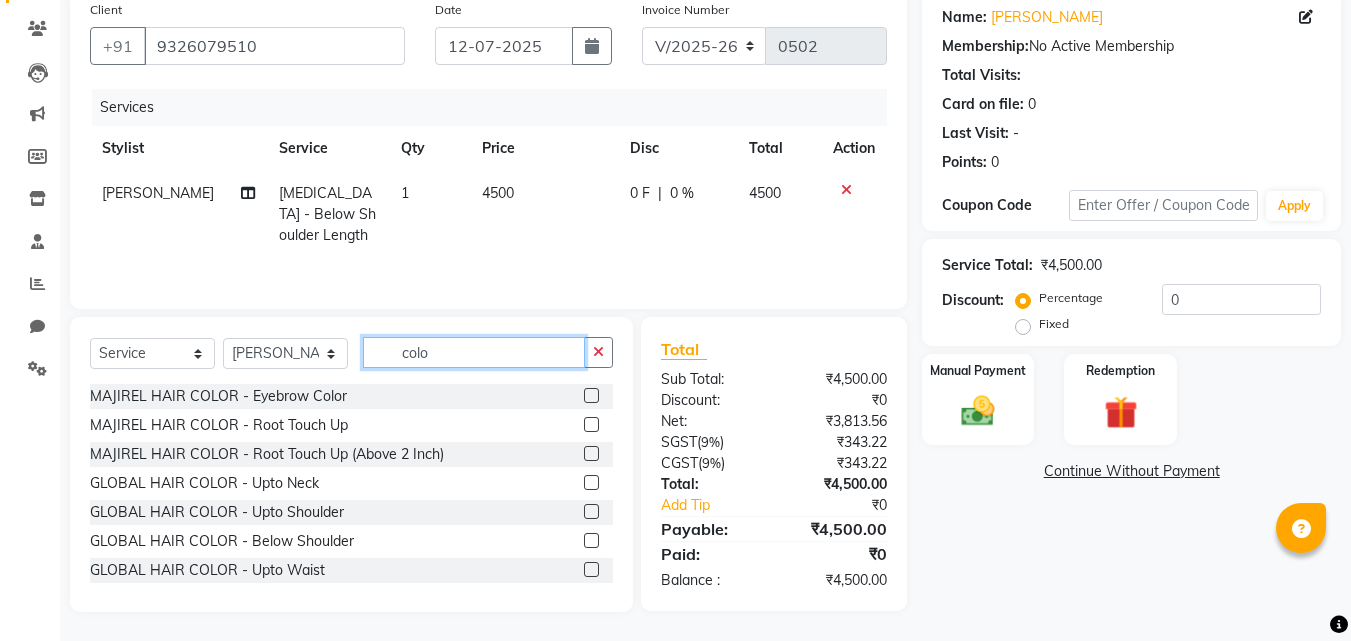 type on "colo" 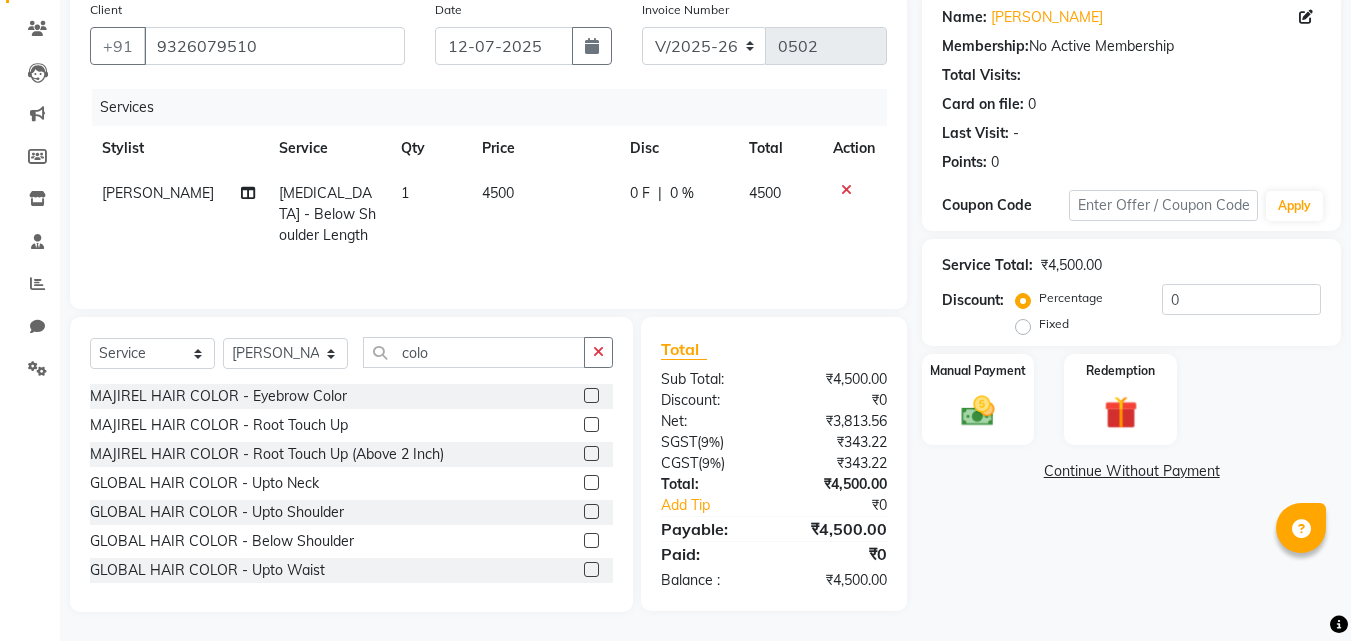 click 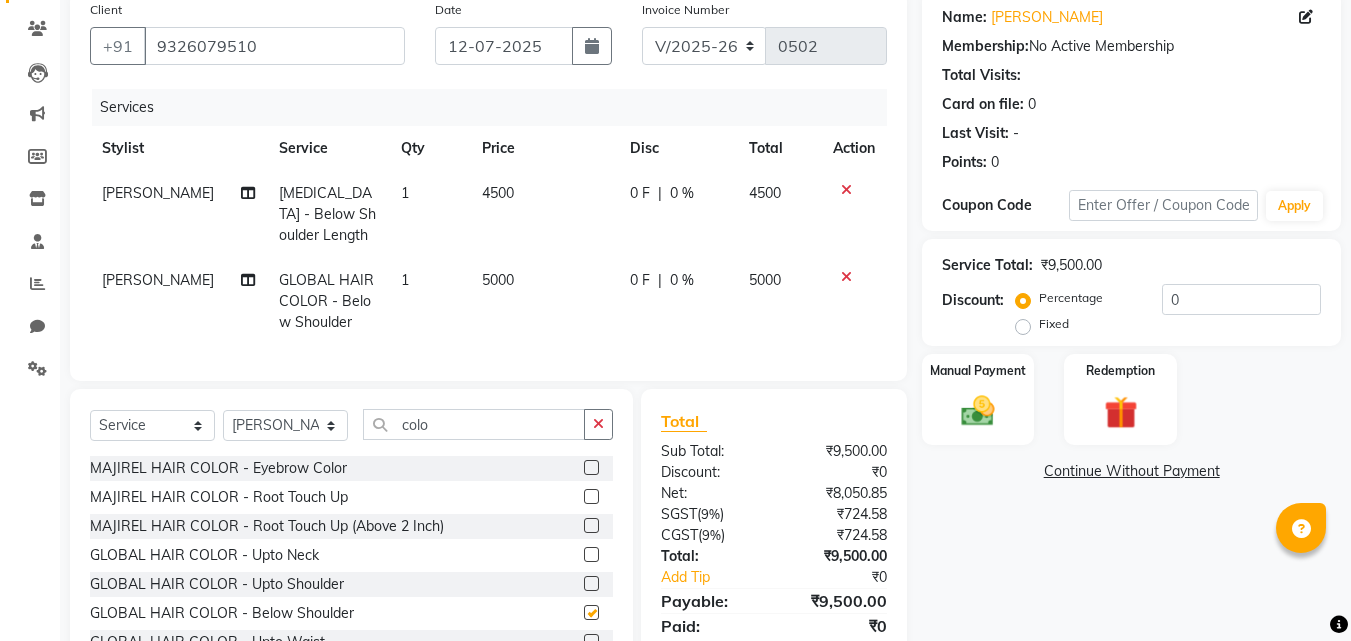checkbox on "false" 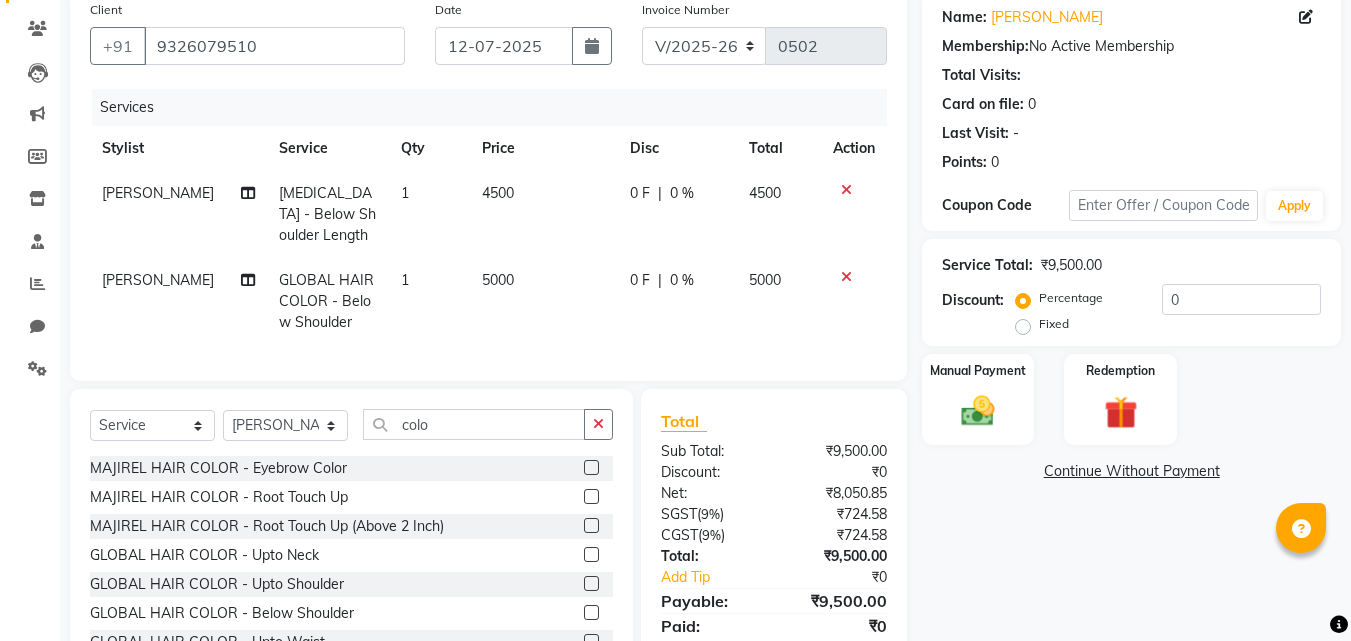 click 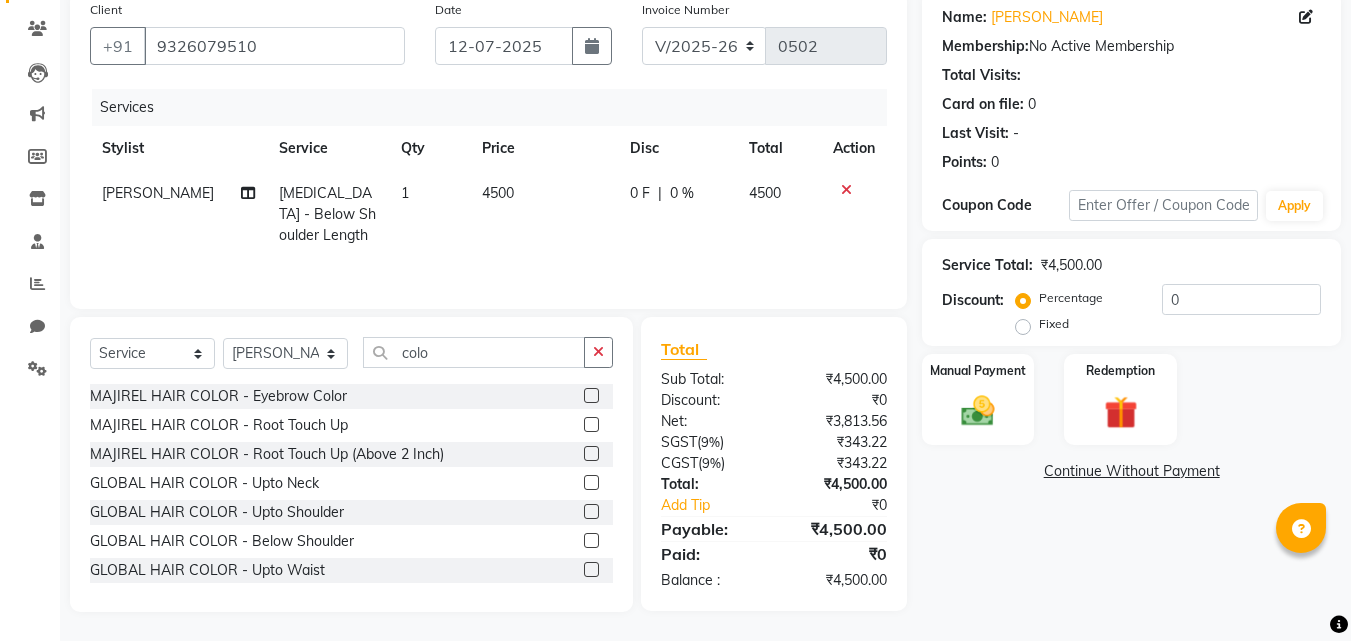 click 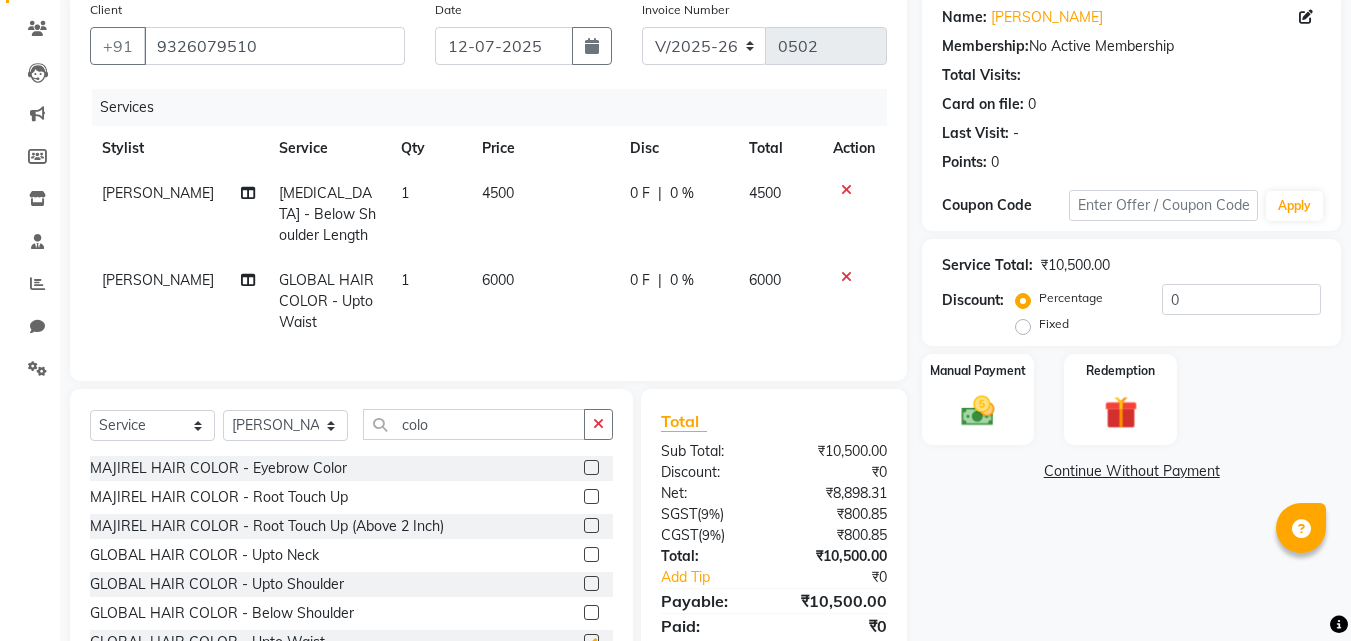 checkbox on "false" 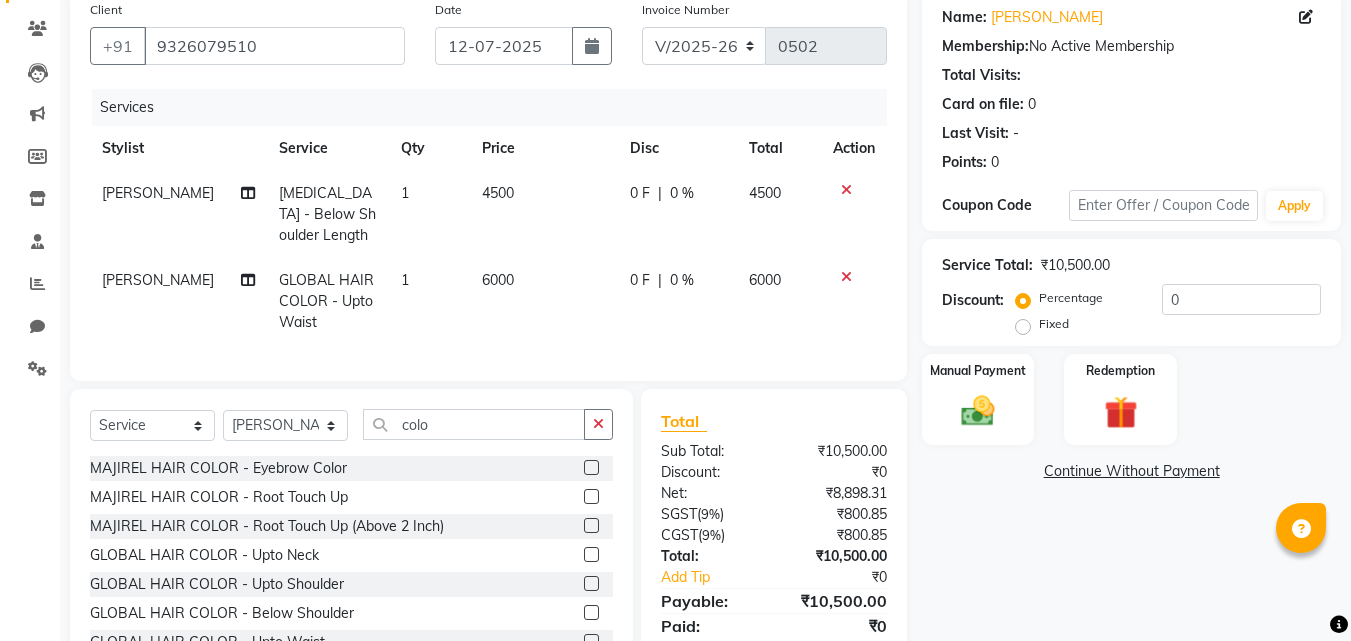 click 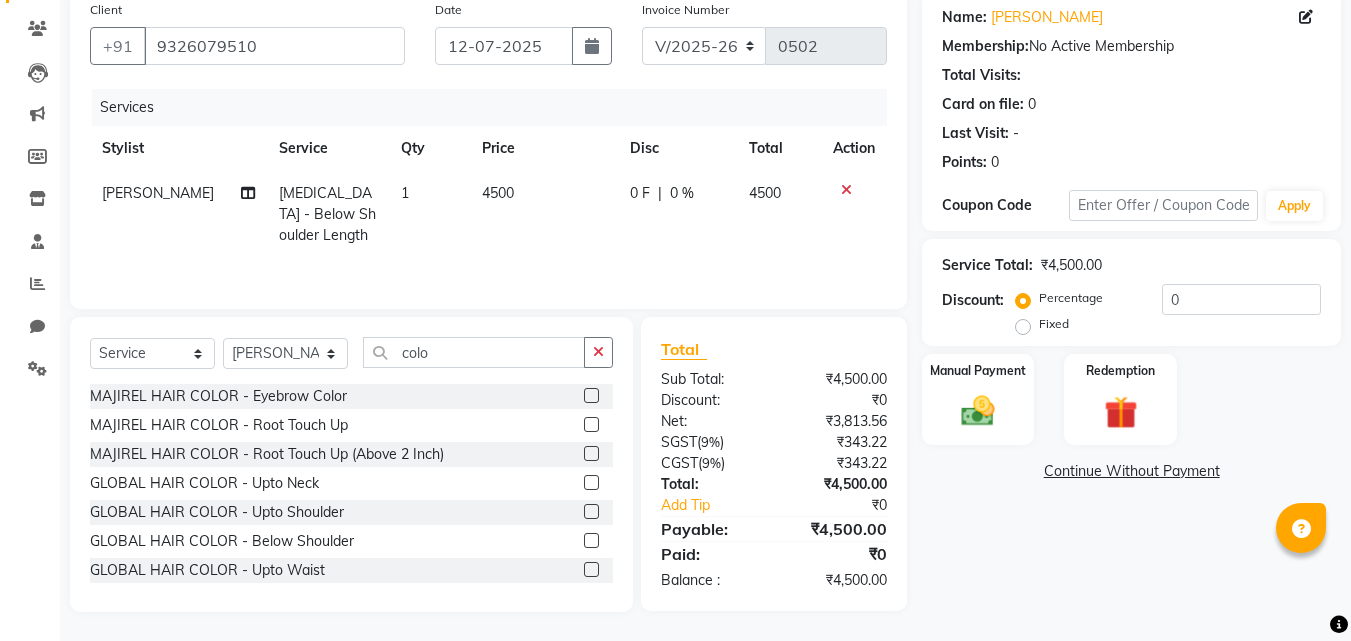 scroll, scrollTop: 100, scrollLeft: 0, axis: vertical 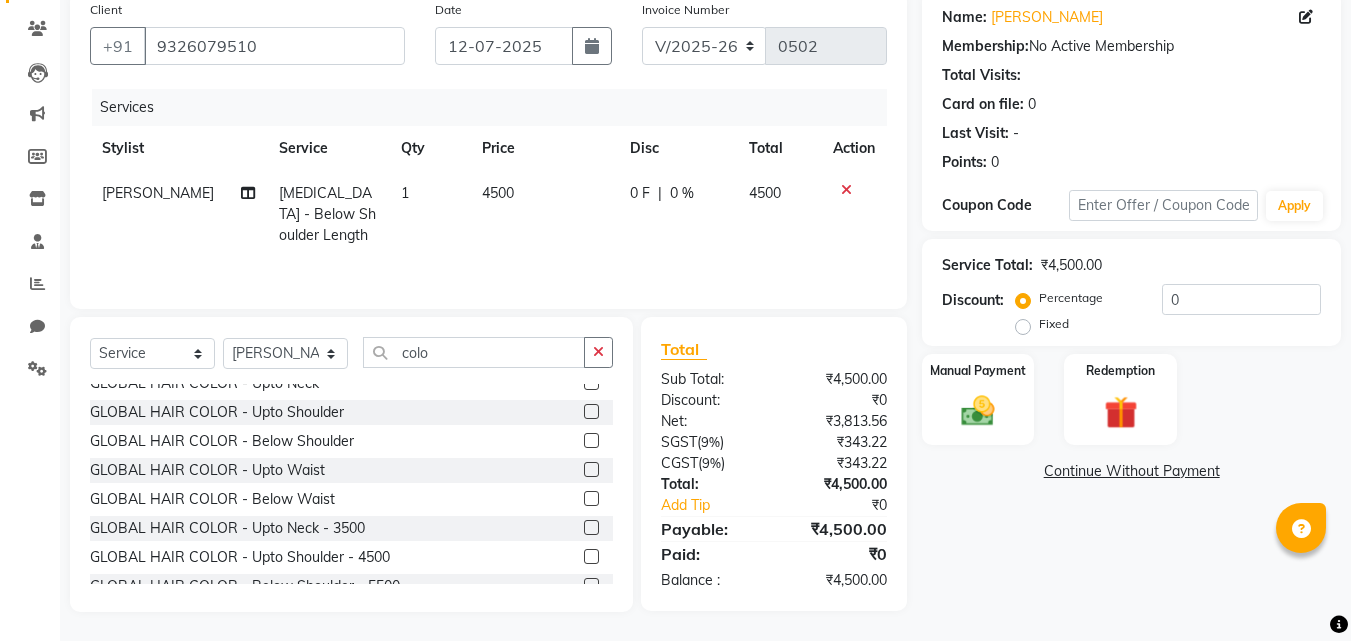 click 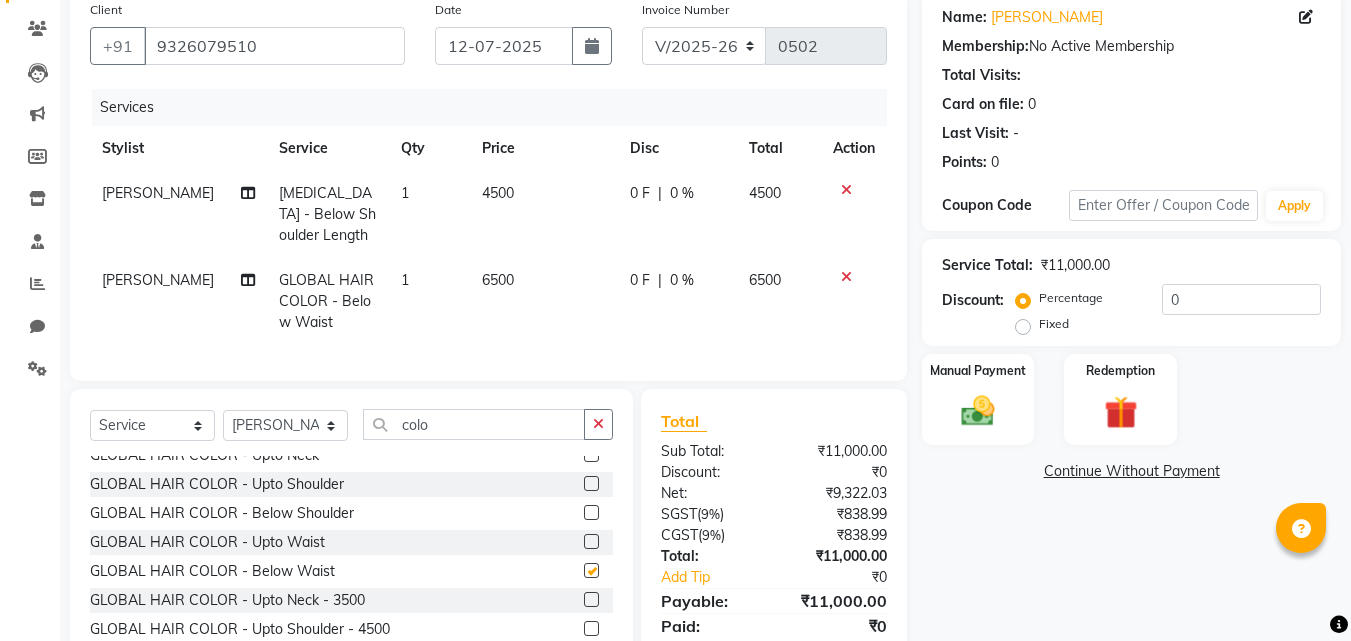 checkbox on "false" 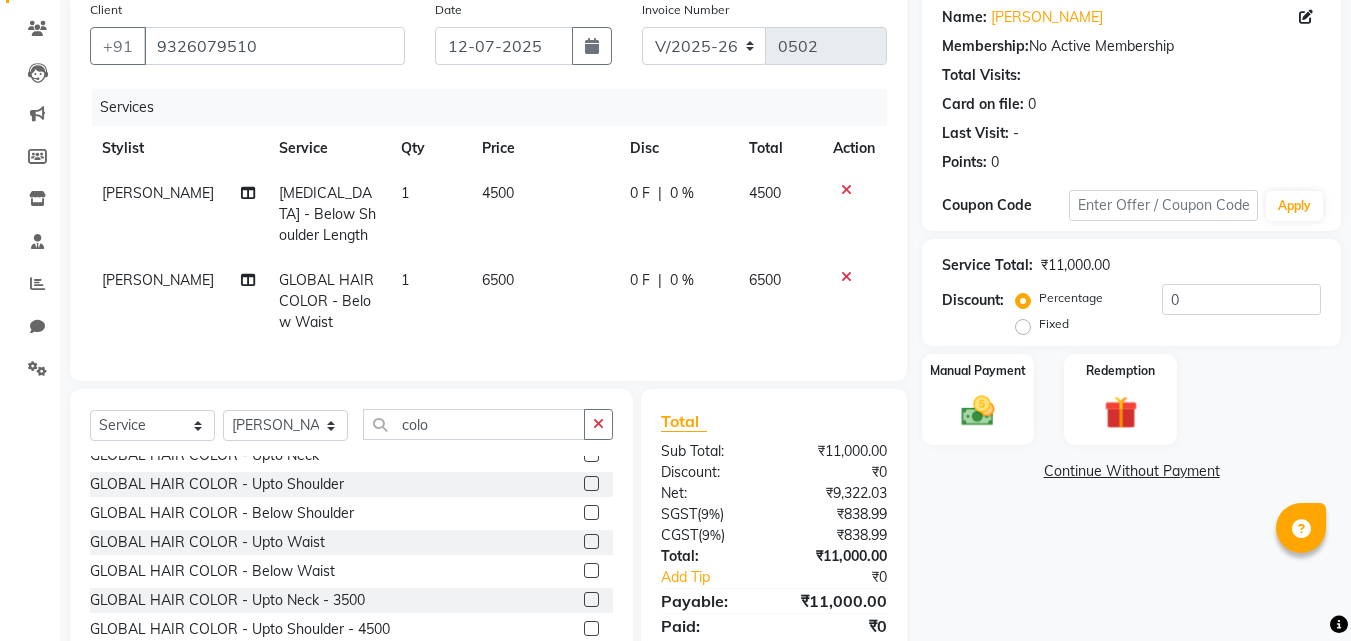 click 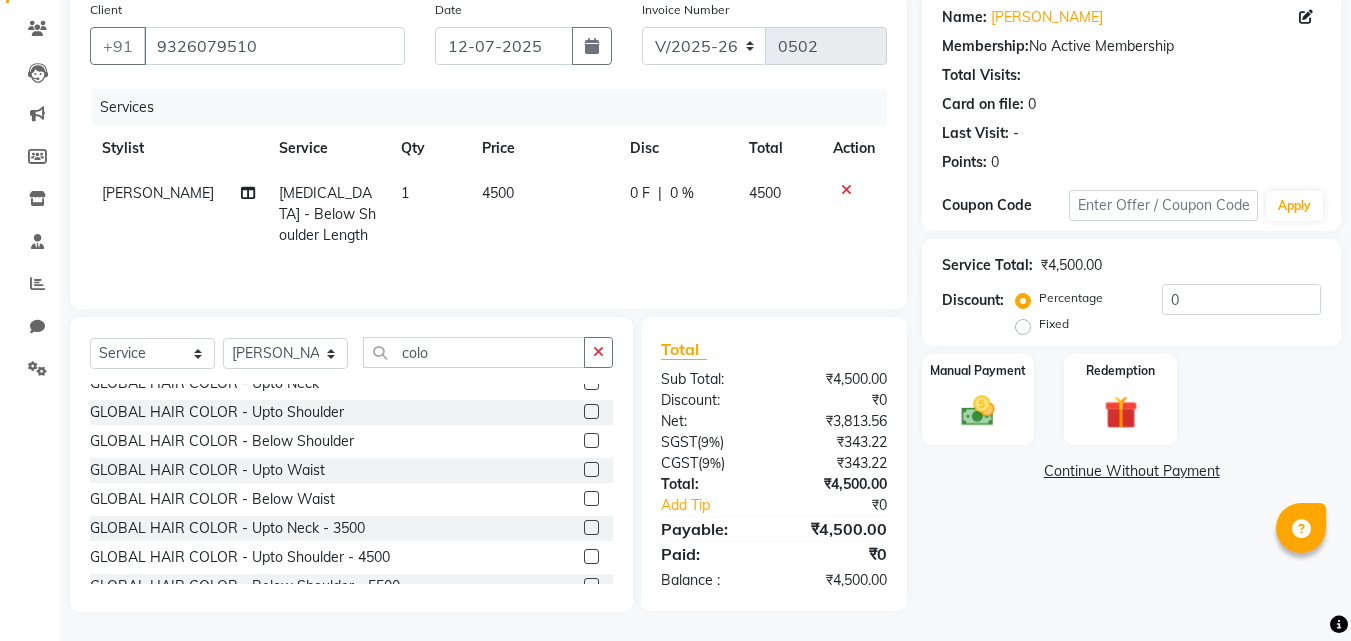 click 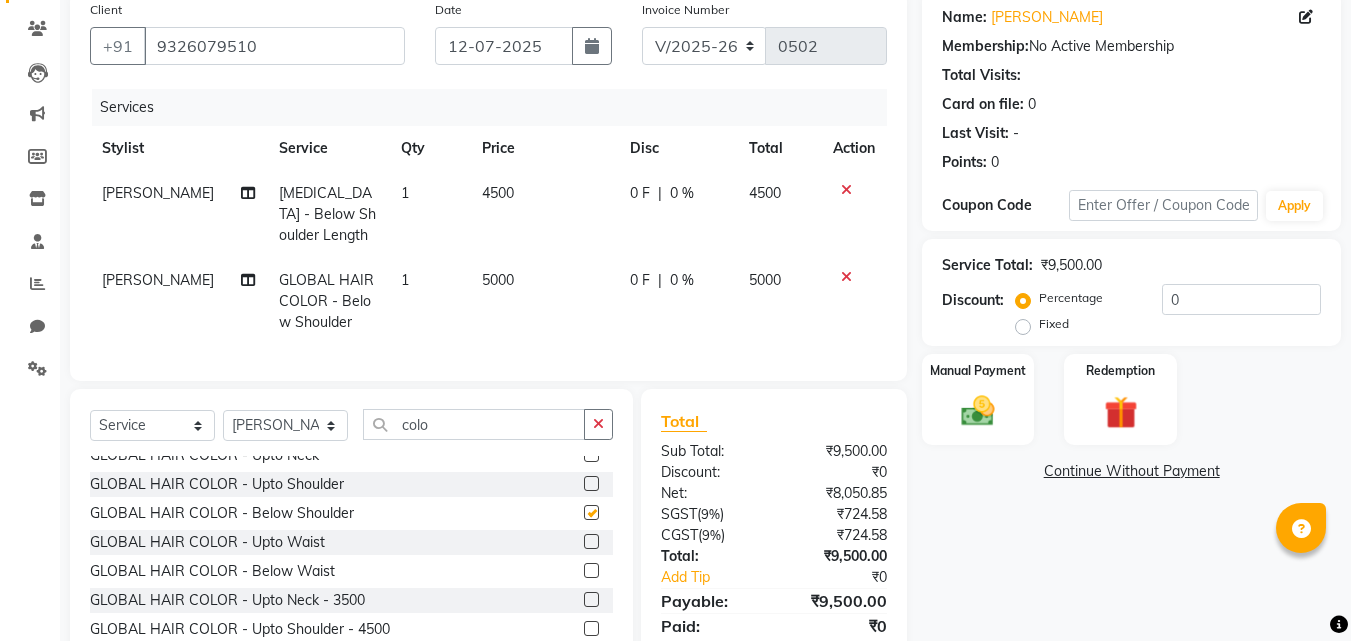 checkbox on "false" 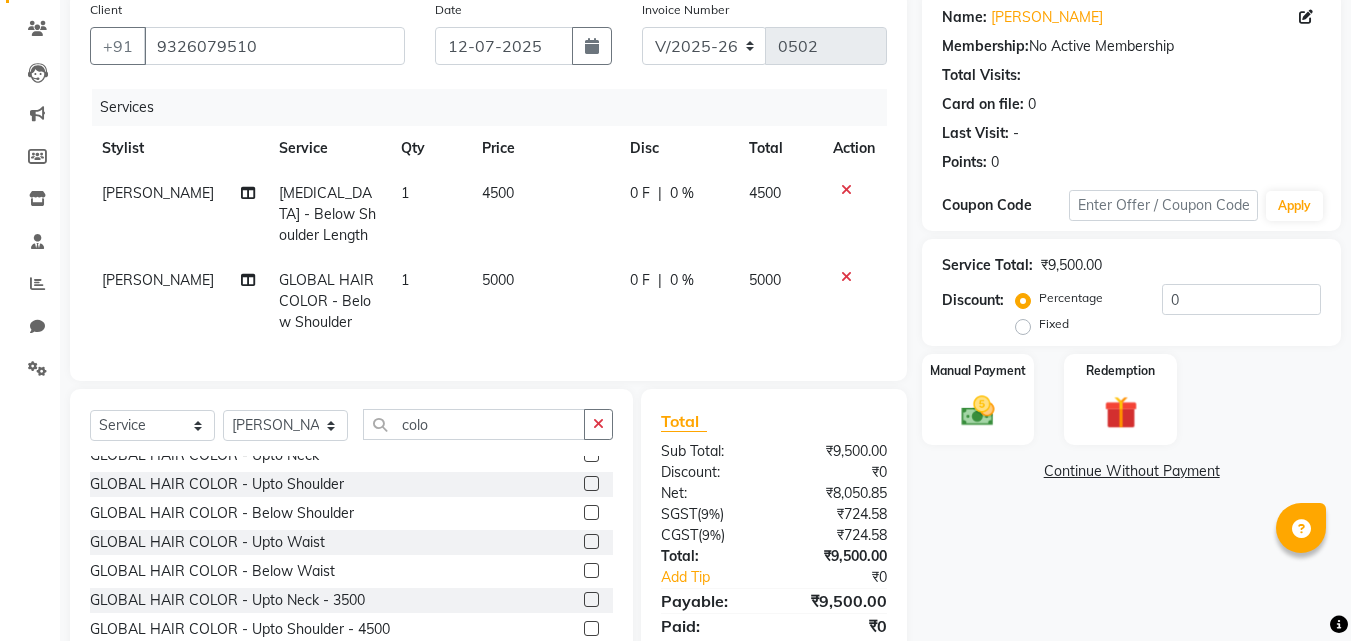 click 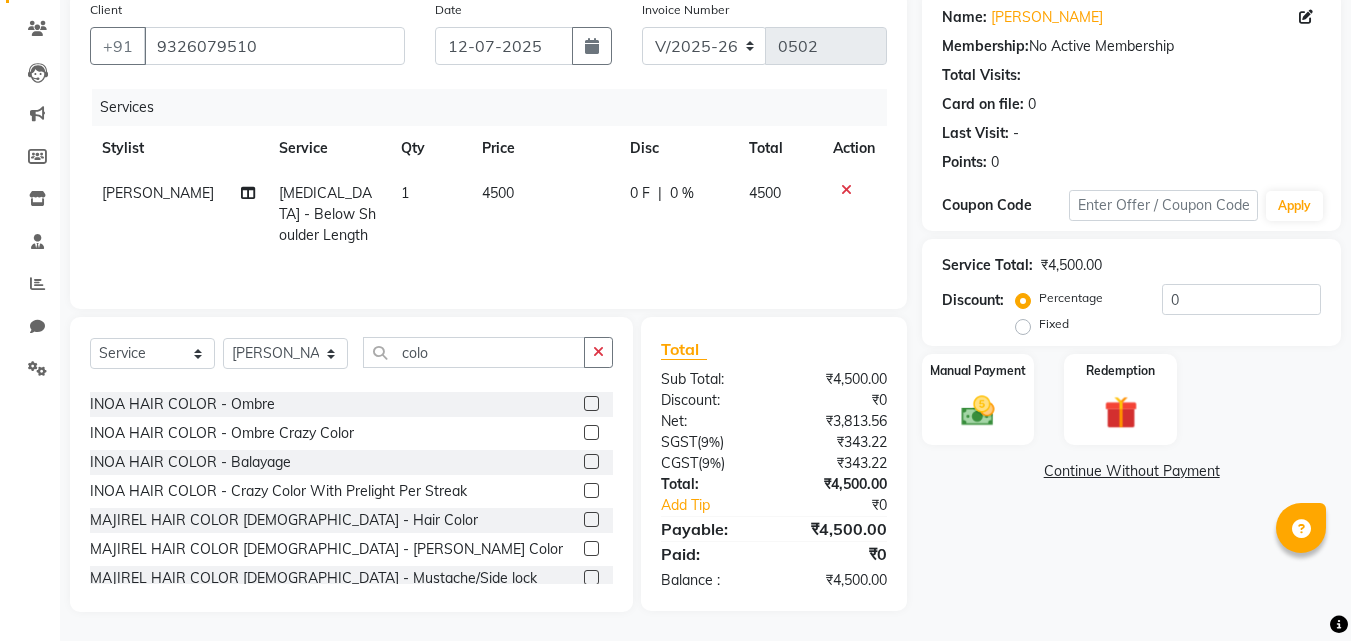scroll, scrollTop: 500, scrollLeft: 0, axis: vertical 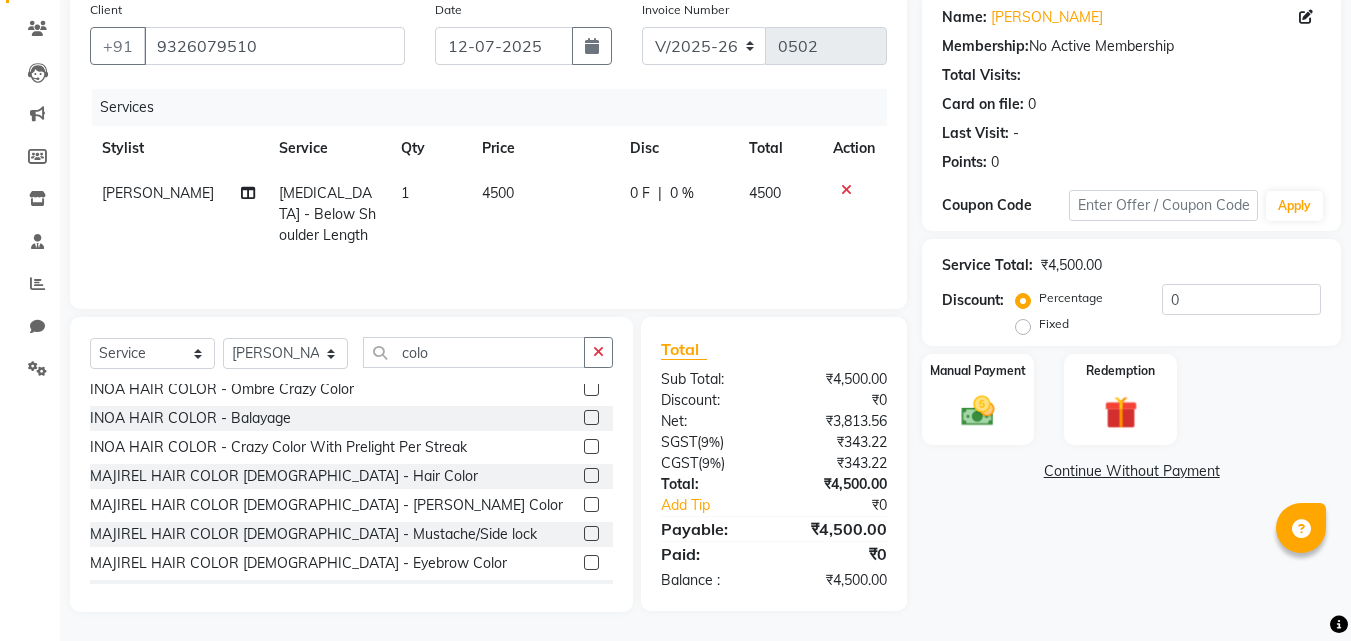 click 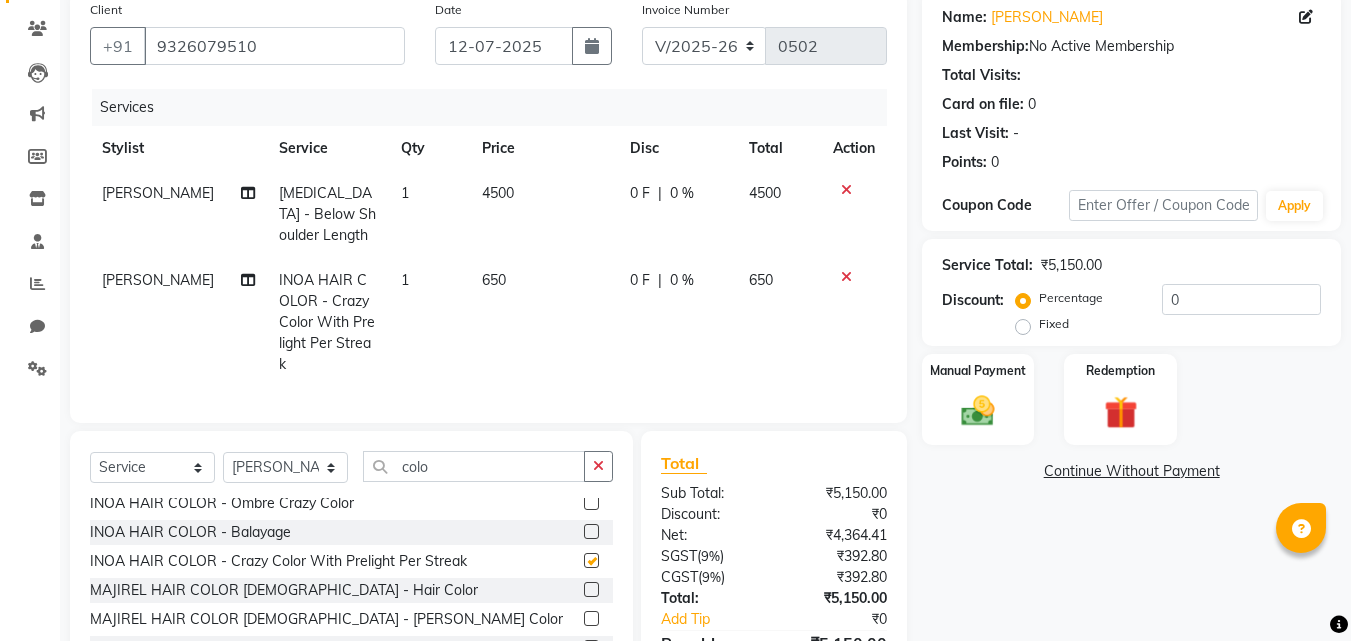 checkbox on "false" 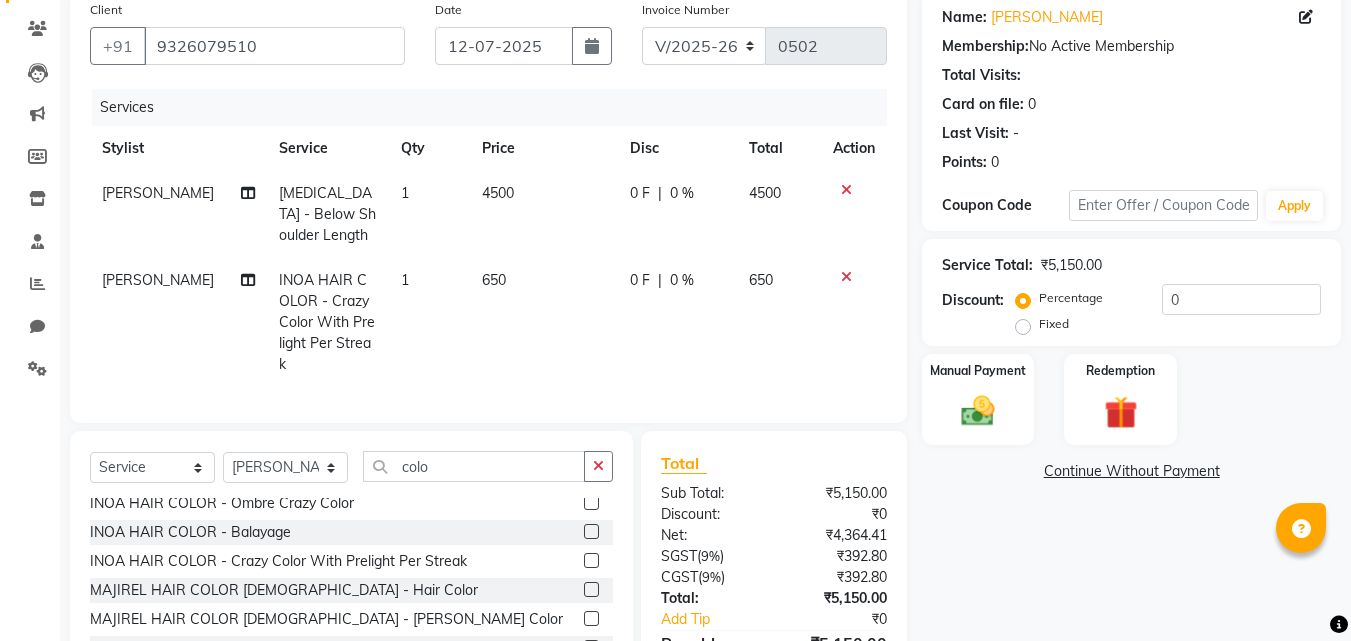 click 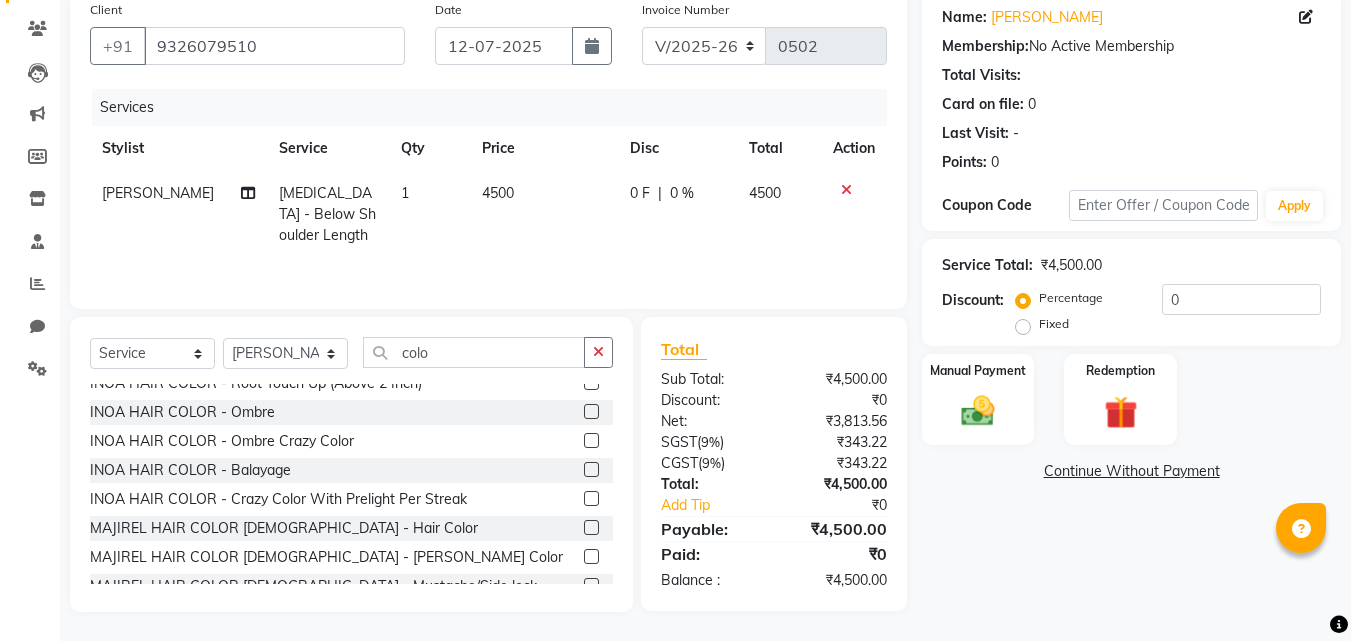 scroll, scrollTop: 400, scrollLeft: 0, axis: vertical 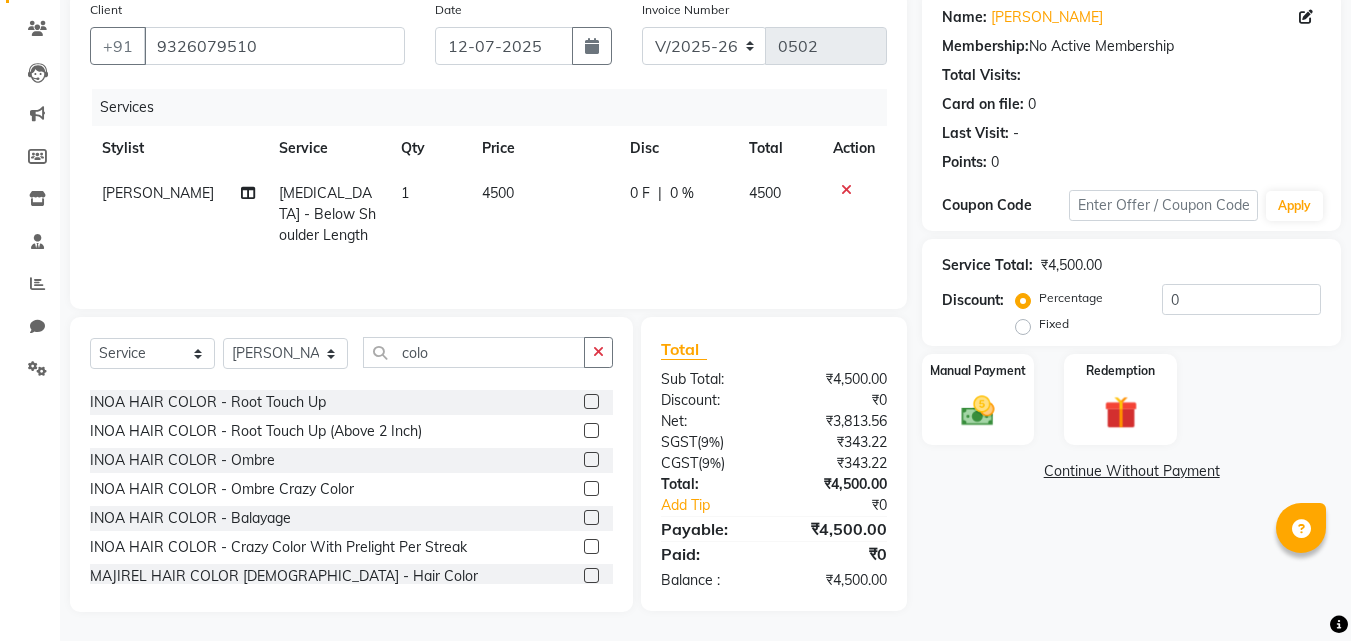 click 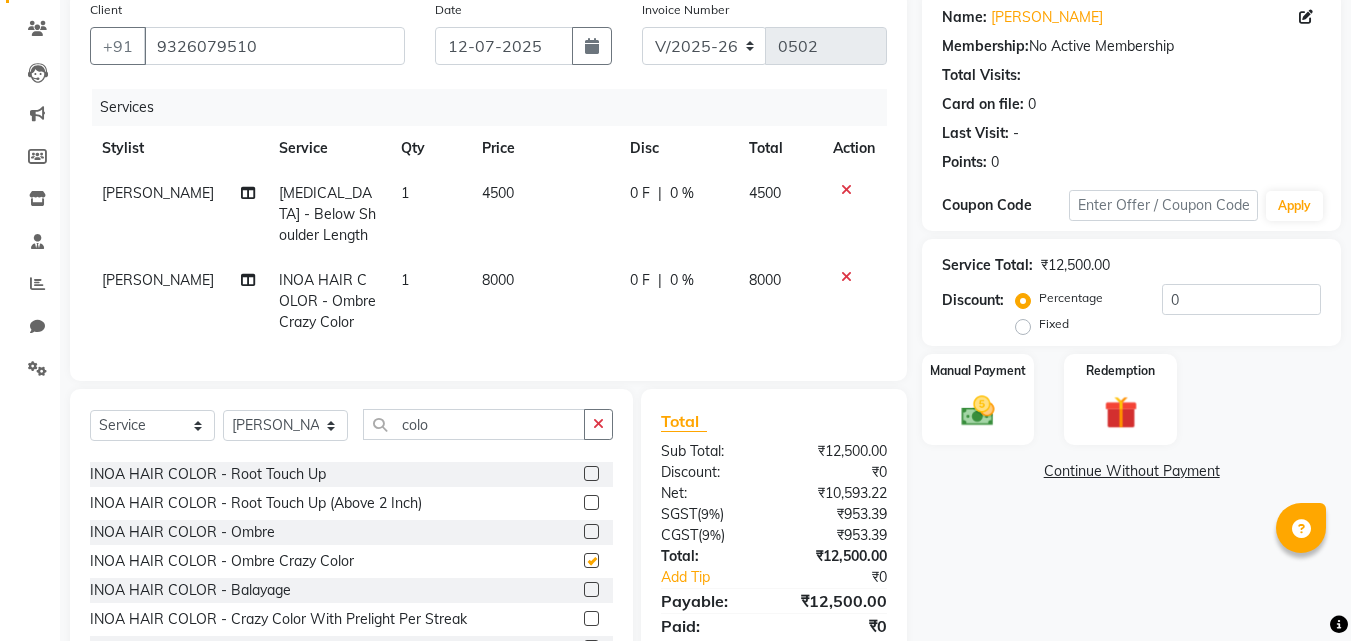 checkbox on "false" 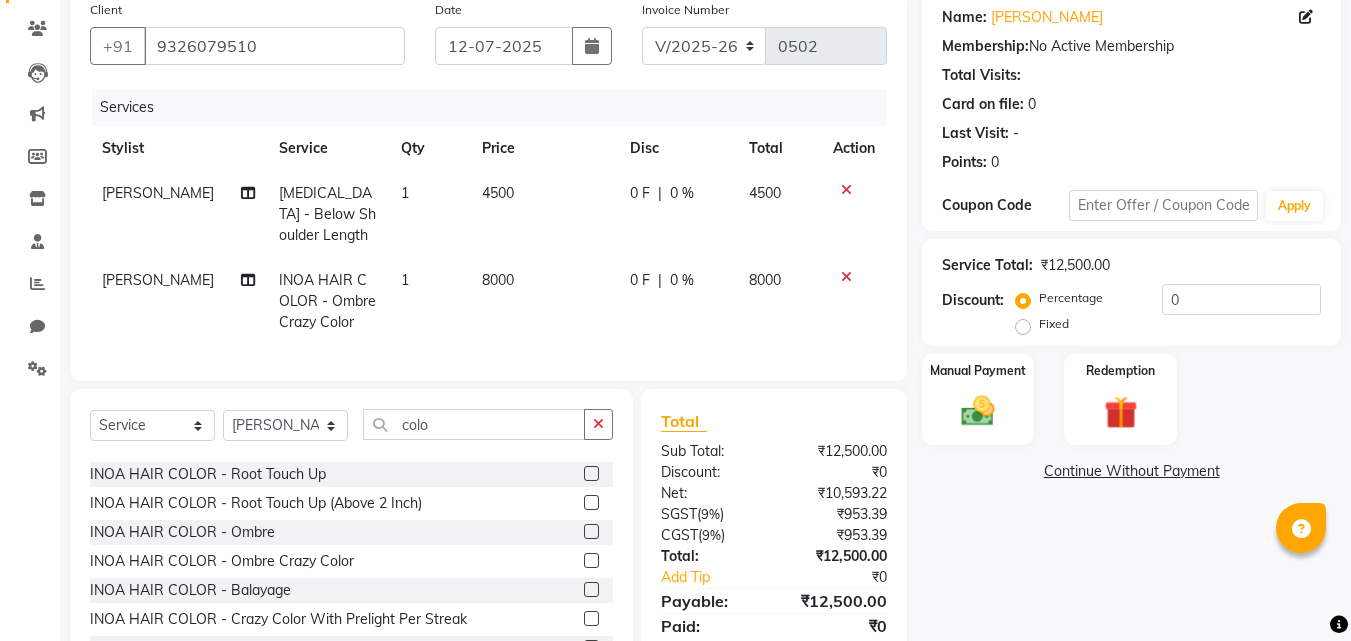 click 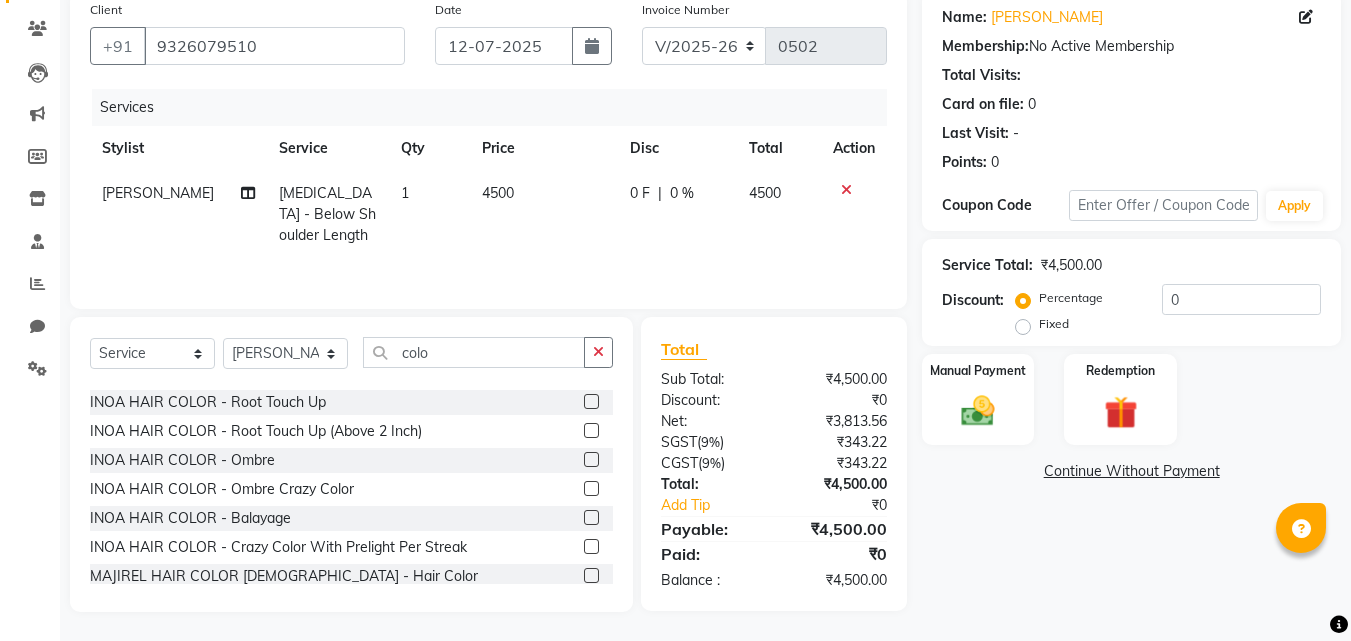 click 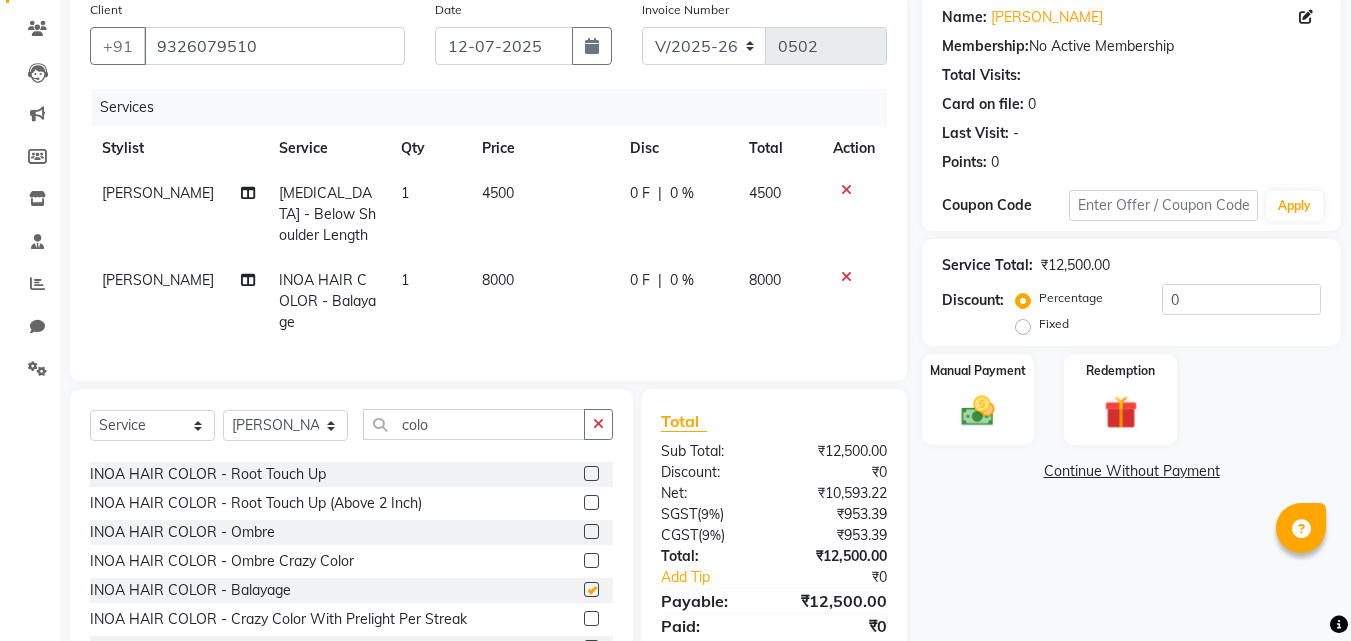 checkbox on "false" 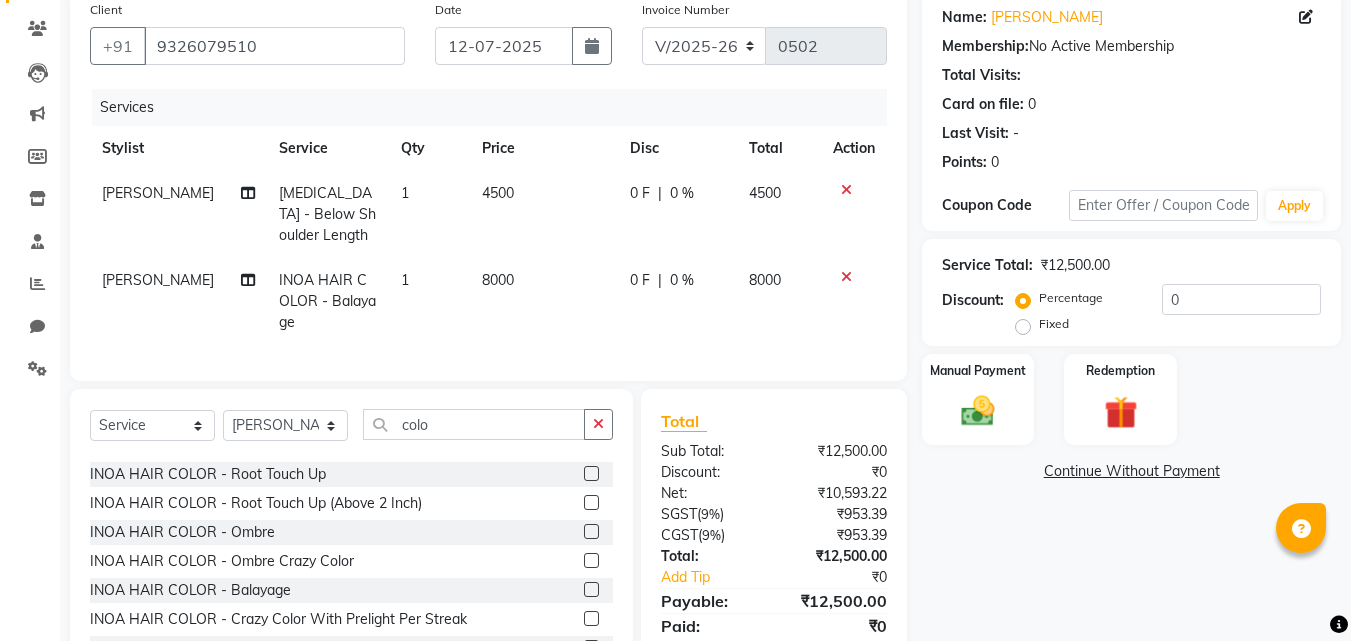click 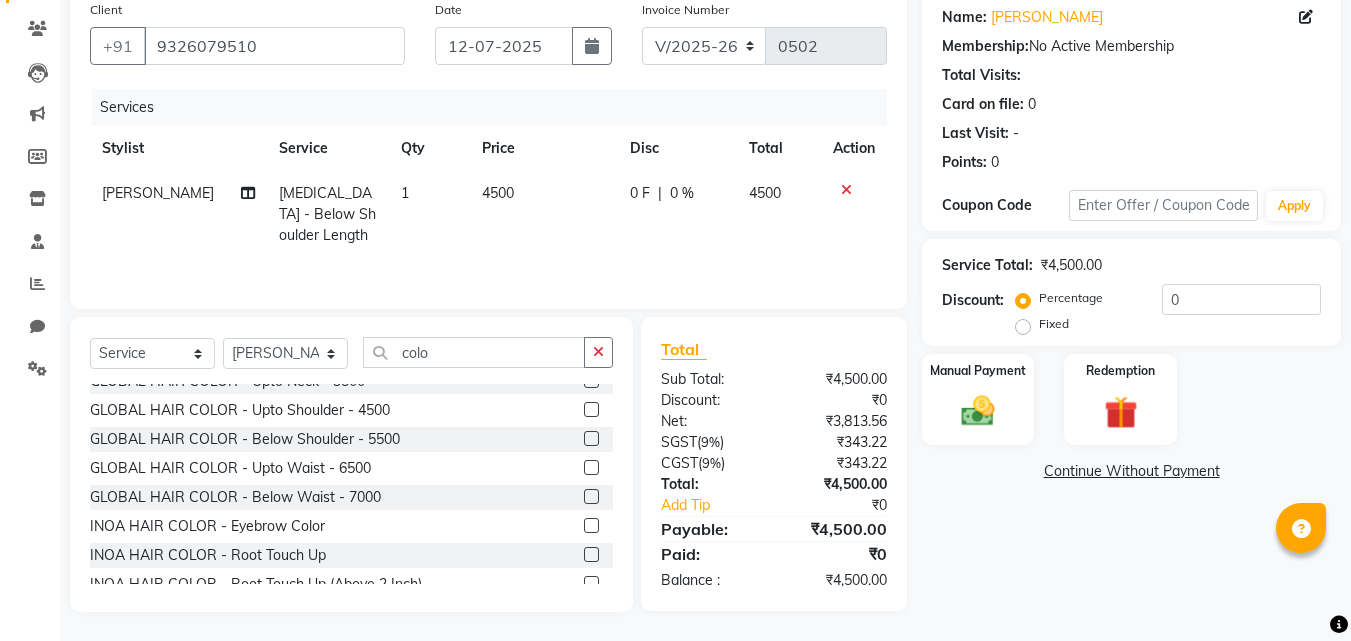 scroll, scrollTop: 200, scrollLeft: 0, axis: vertical 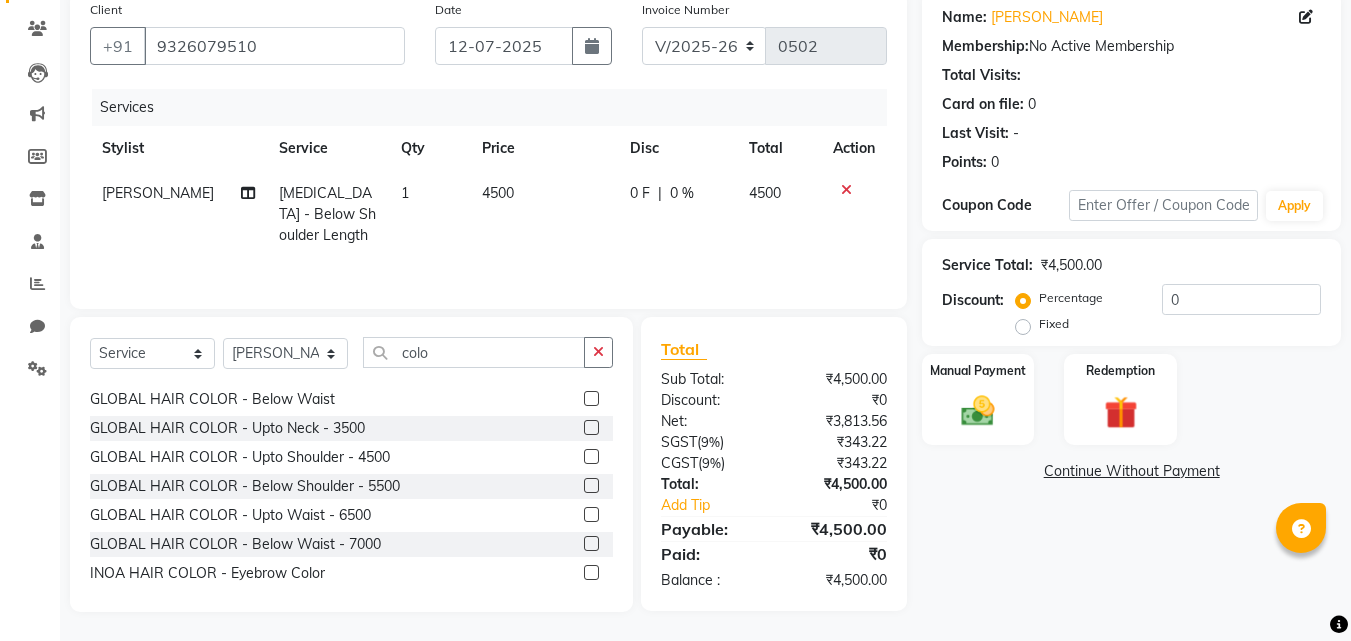 click 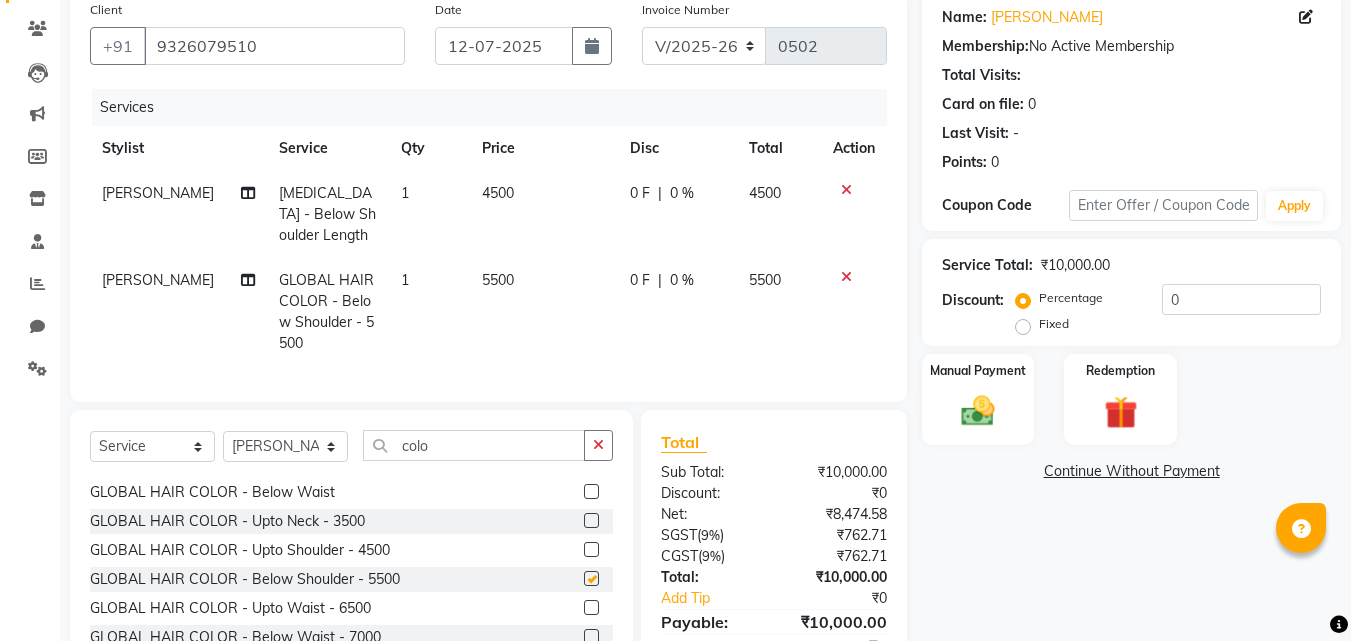 checkbox on "false" 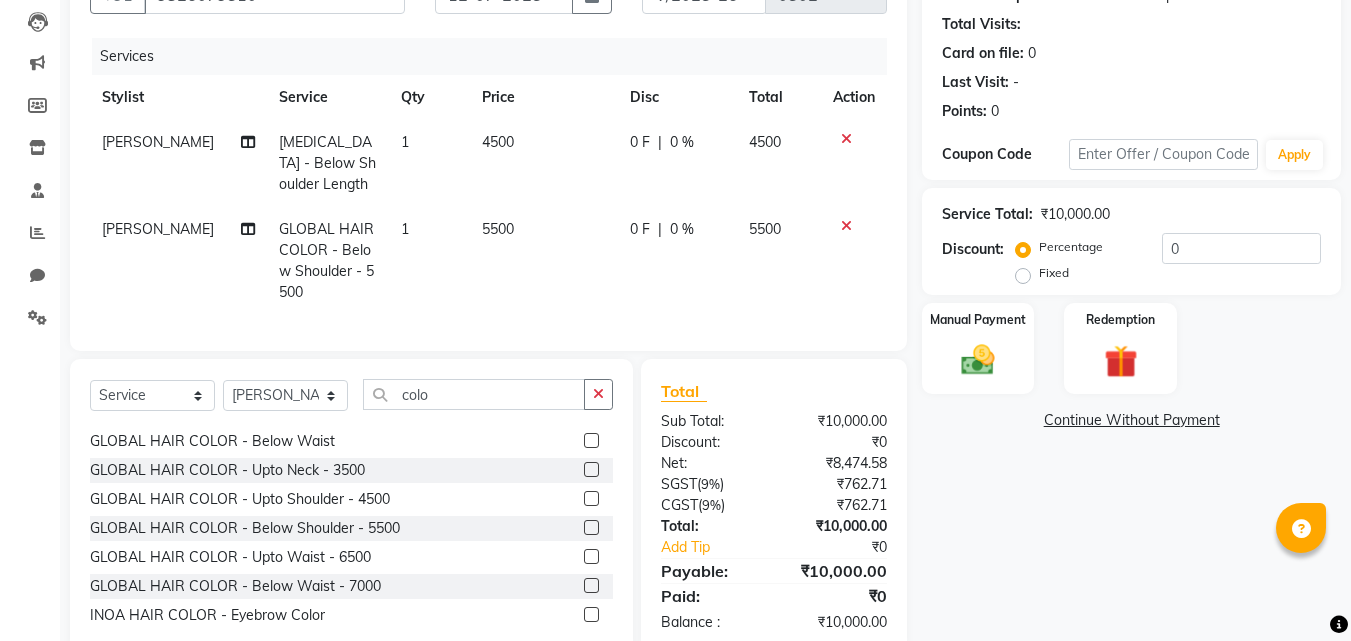 scroll, scrollTop: 259, scrollLeft: 0, axis: vertical 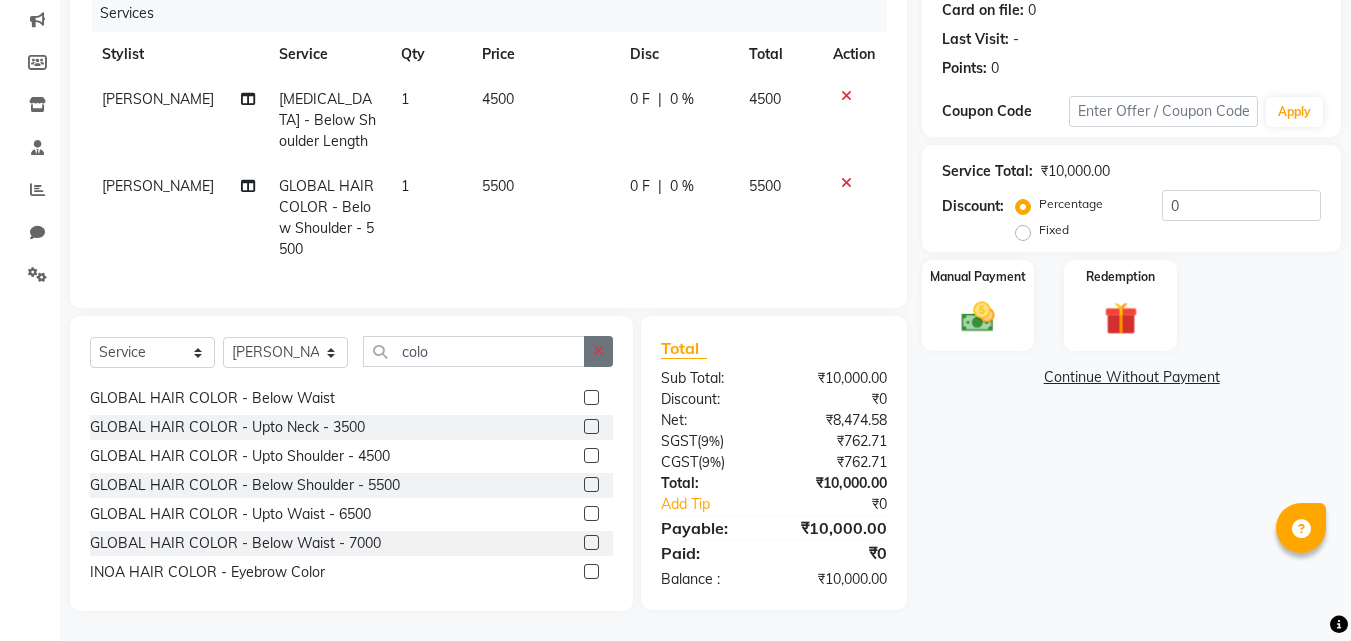 click 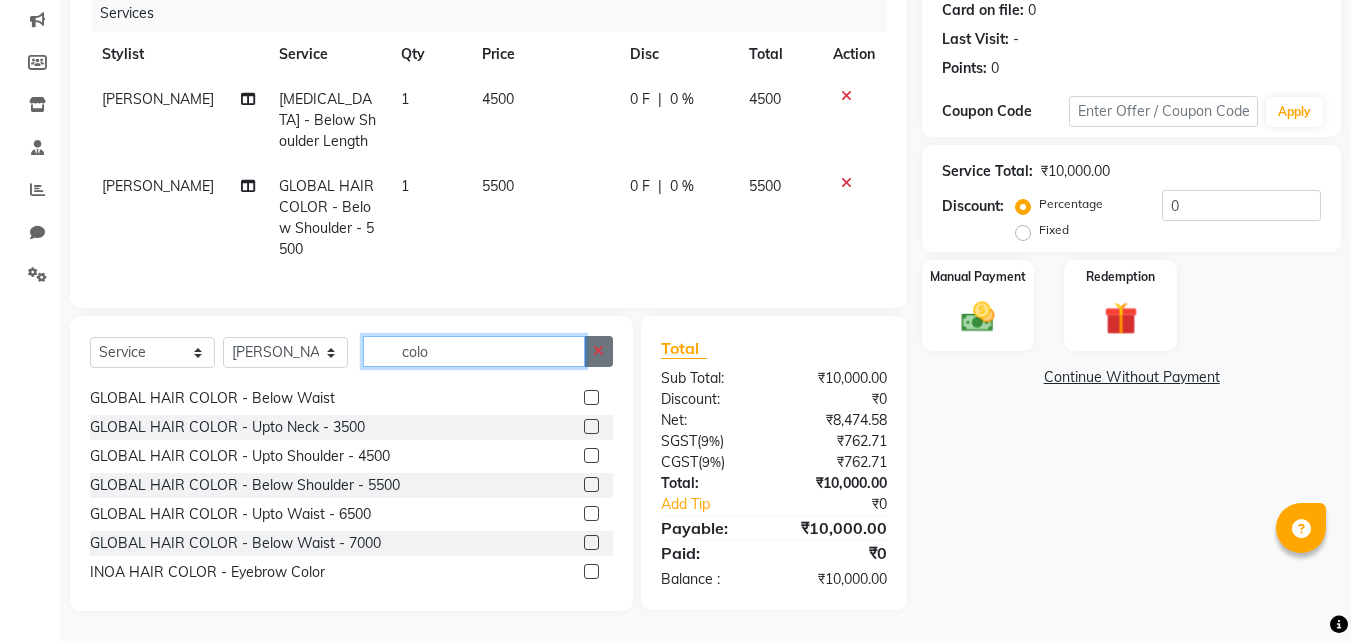 type 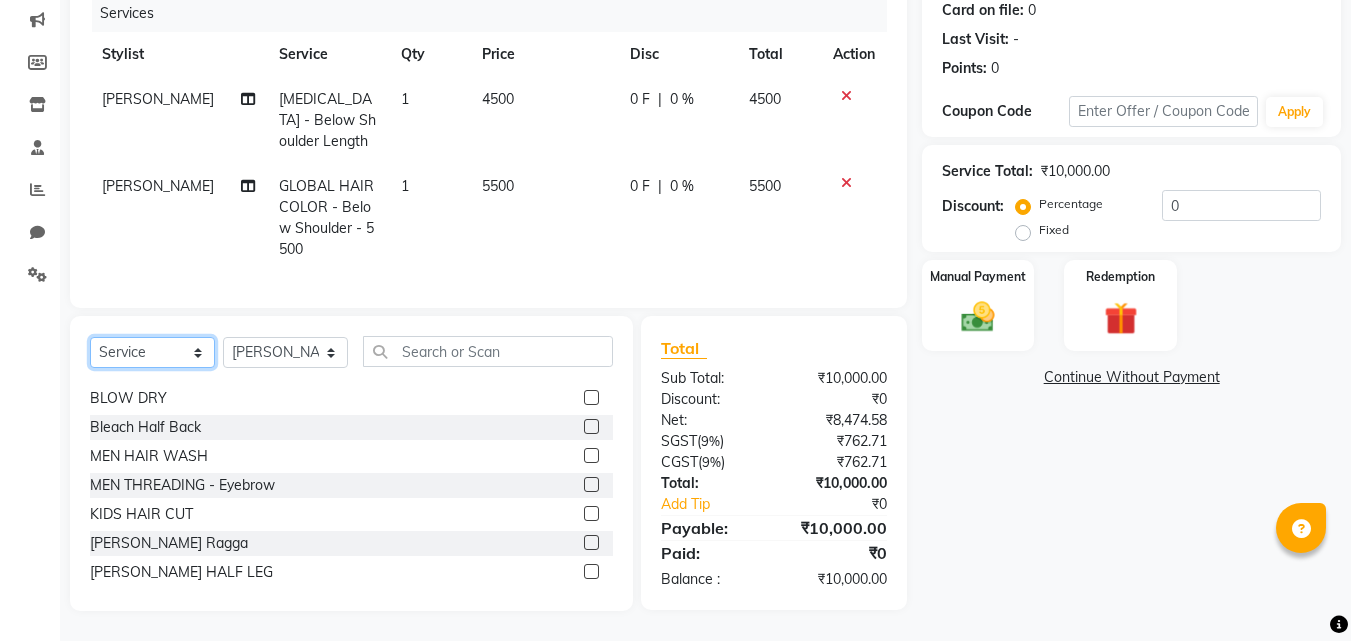 click on "Select  Service  Product  Membership  Package Voucher Prepaid Gift Card" 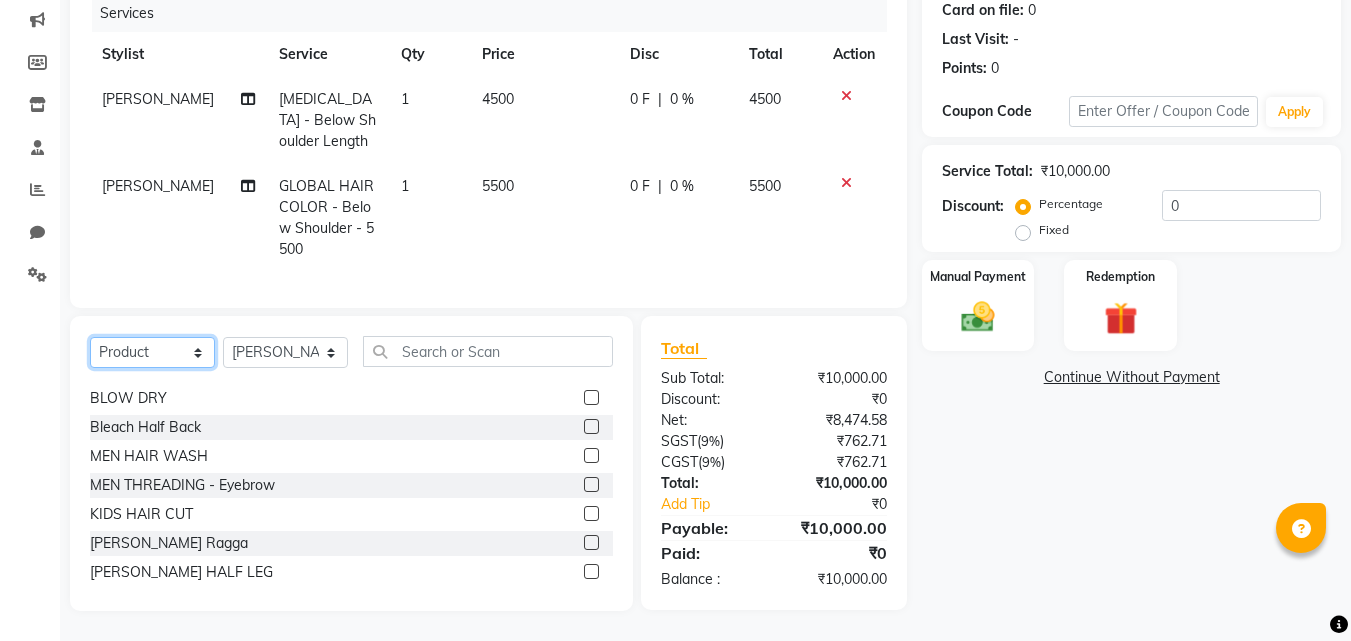 click on "Select  Service  Product  Membership  Package Voucher Prepaid Gift Card" 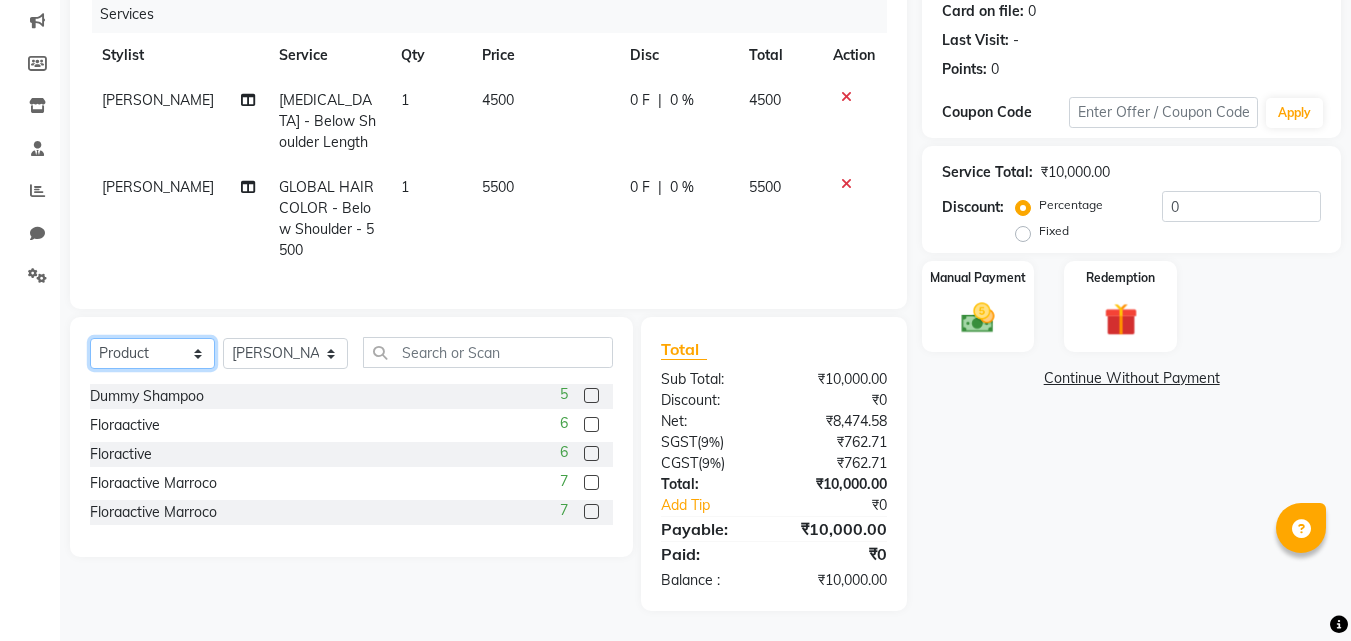 scroll, scrollTop: 0, scrollLeft: 0, axis: both 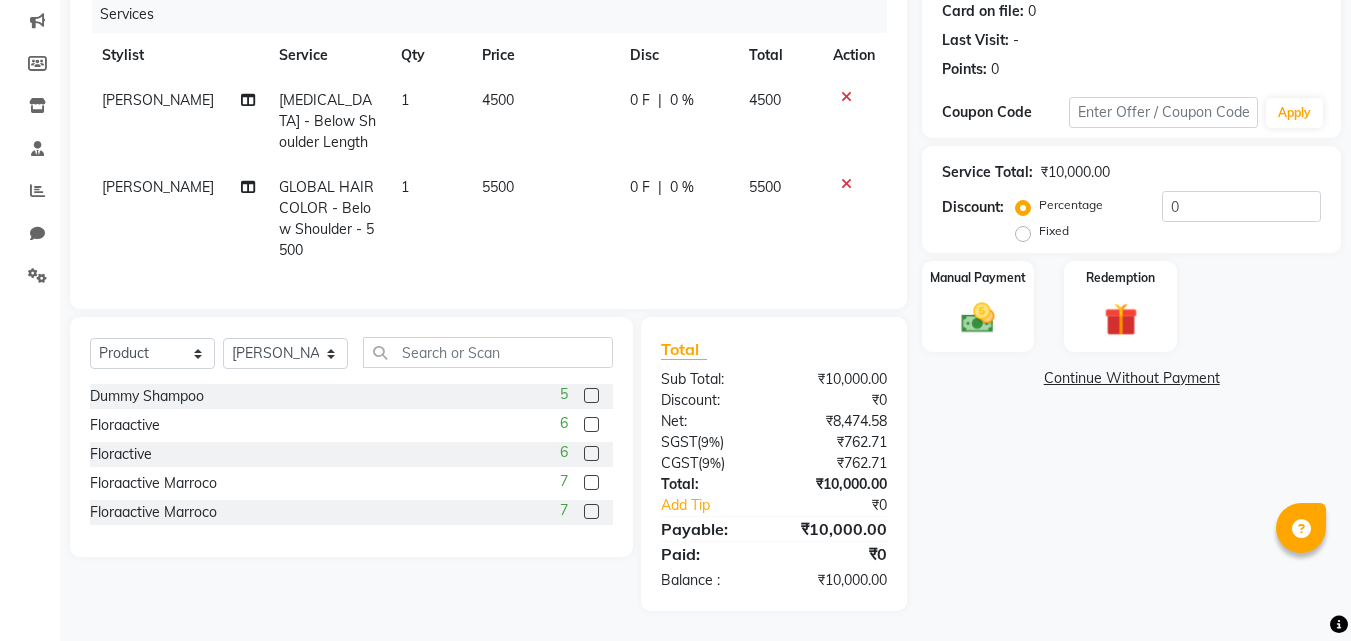 click 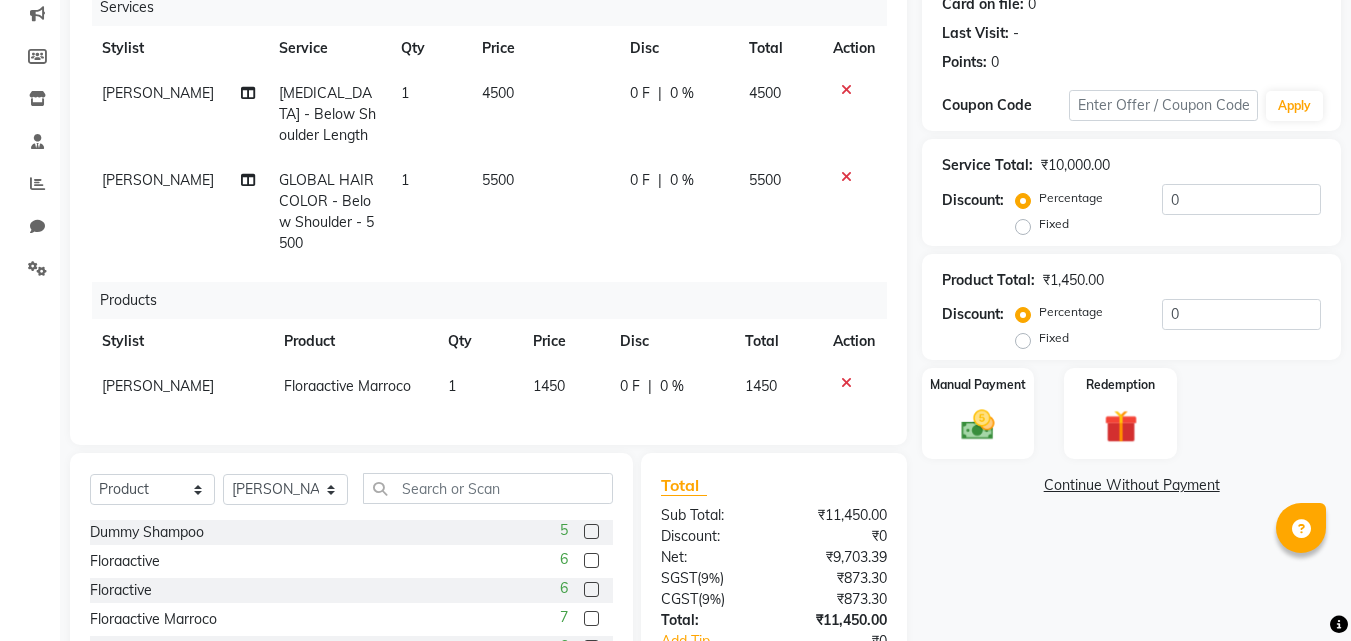 checkbox on "false" 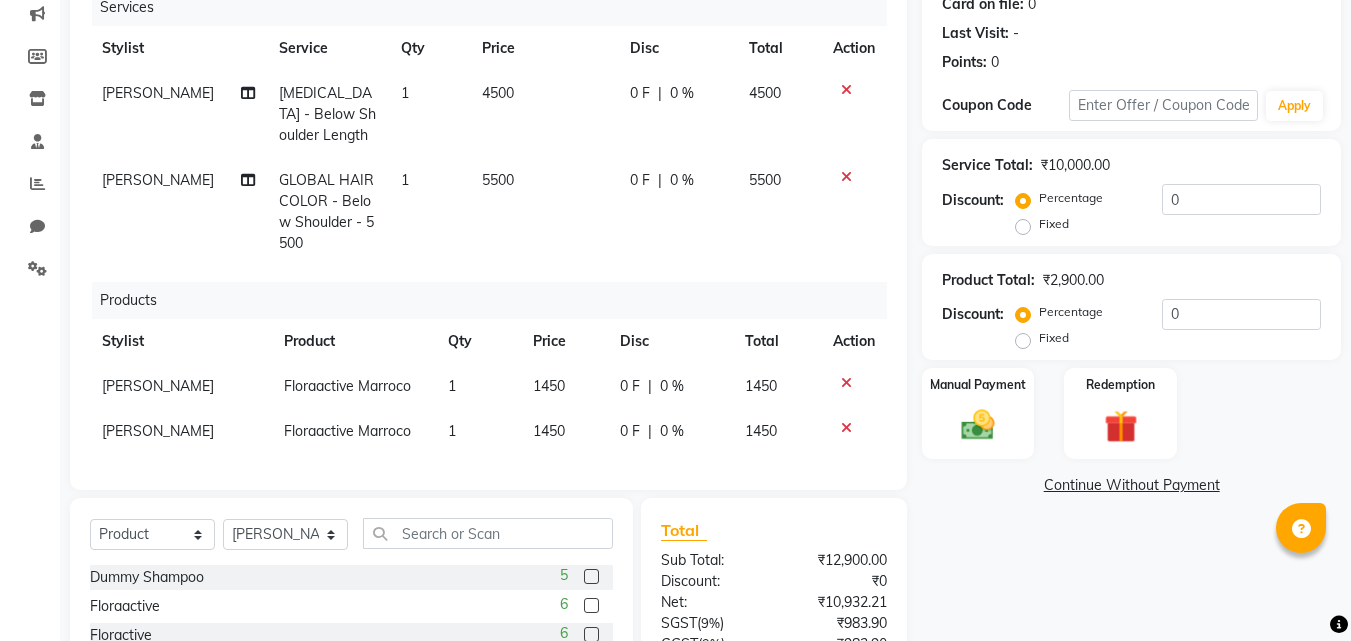 checkbox on "false" 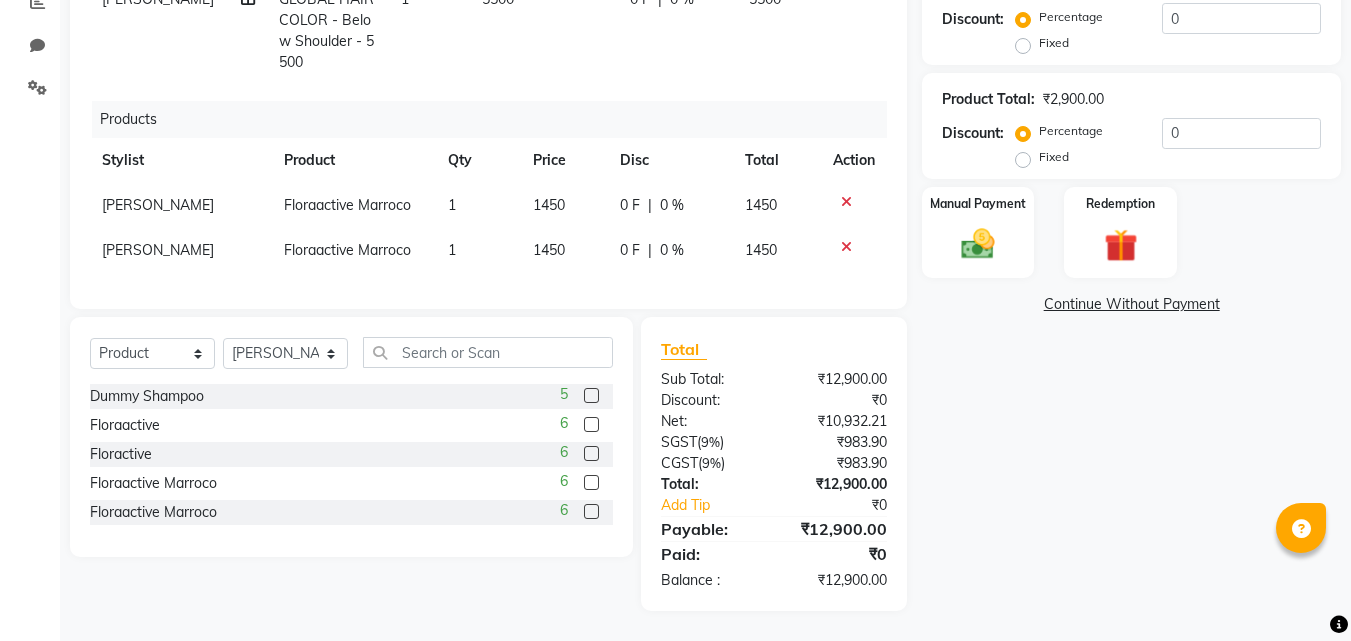 scroll, scrollTop: 255, scrollLeft: 0, axis: vertical 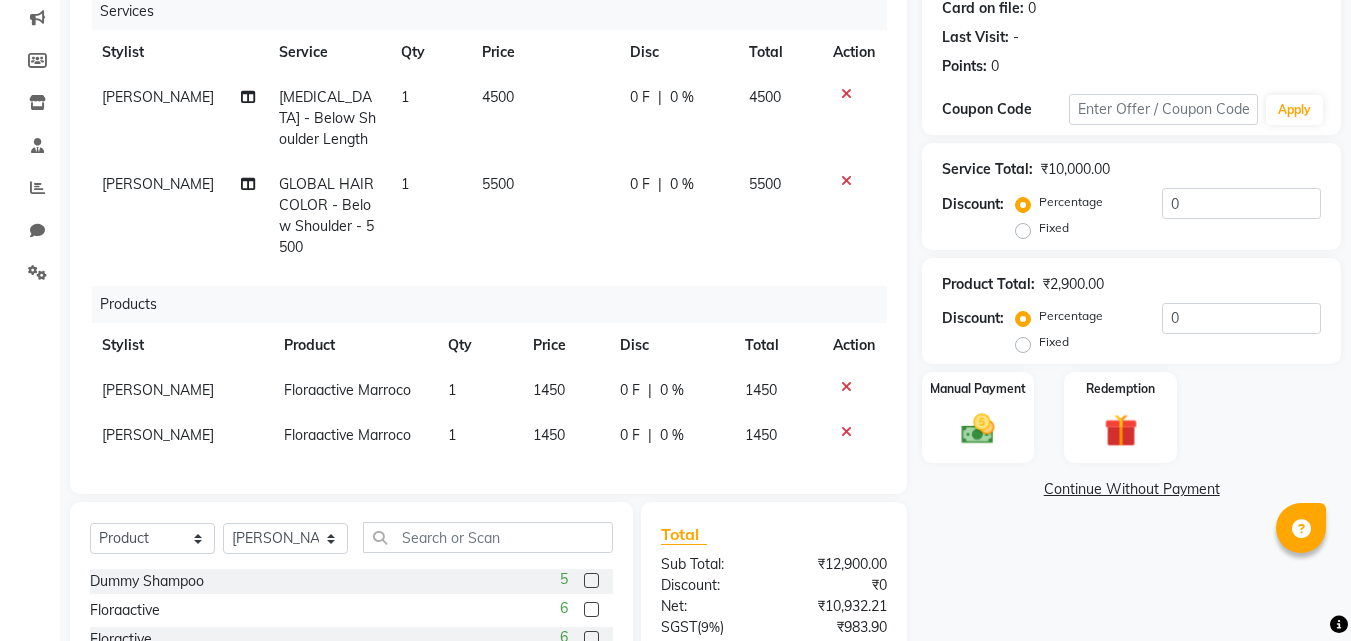 click on "Fixed" 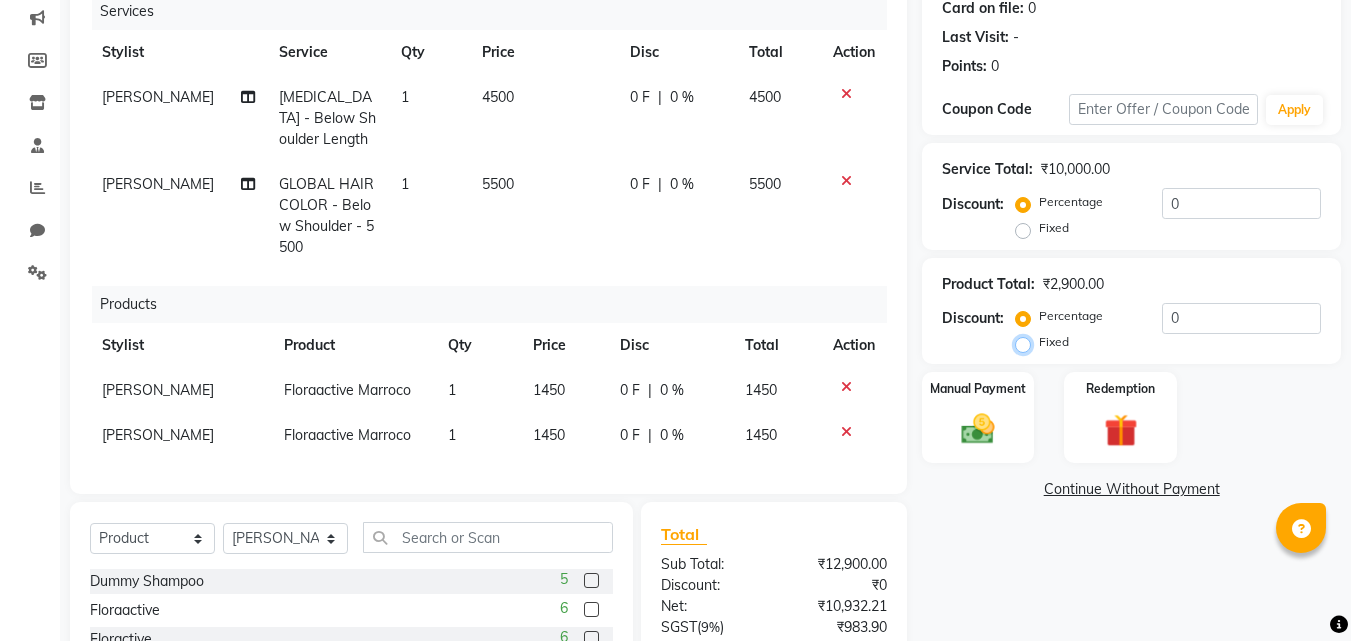 click on "Fixed" at bounding box center (1027, 342) 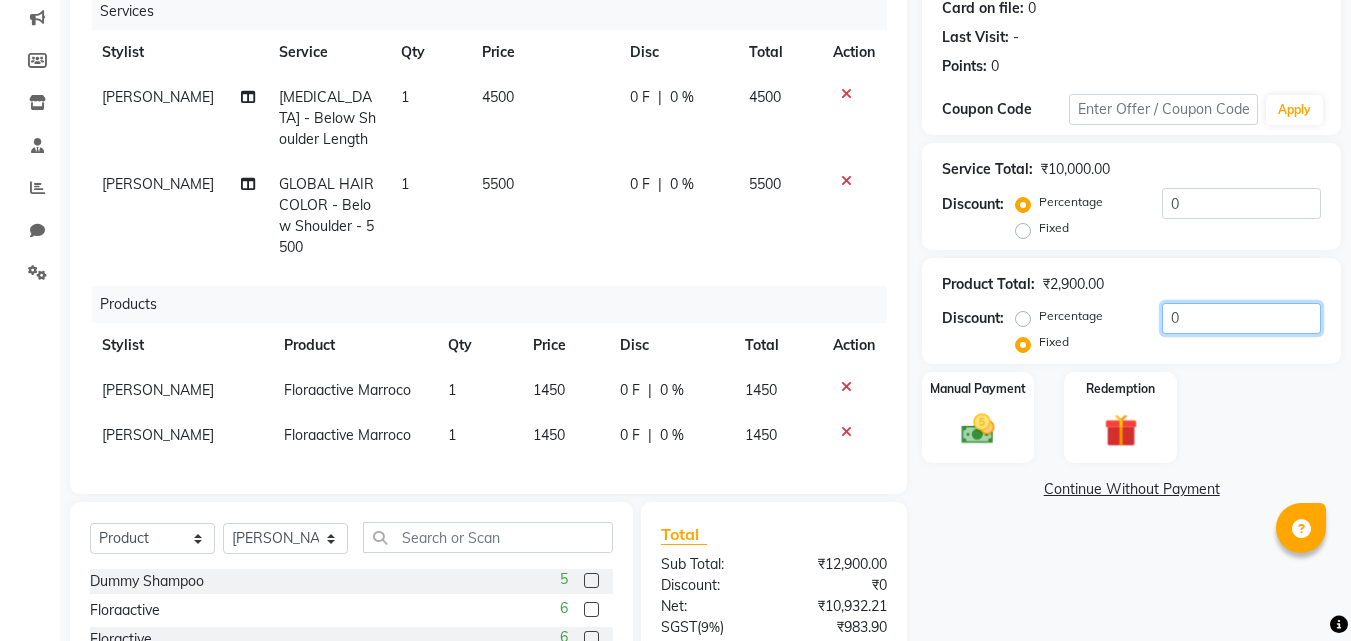click on "0" 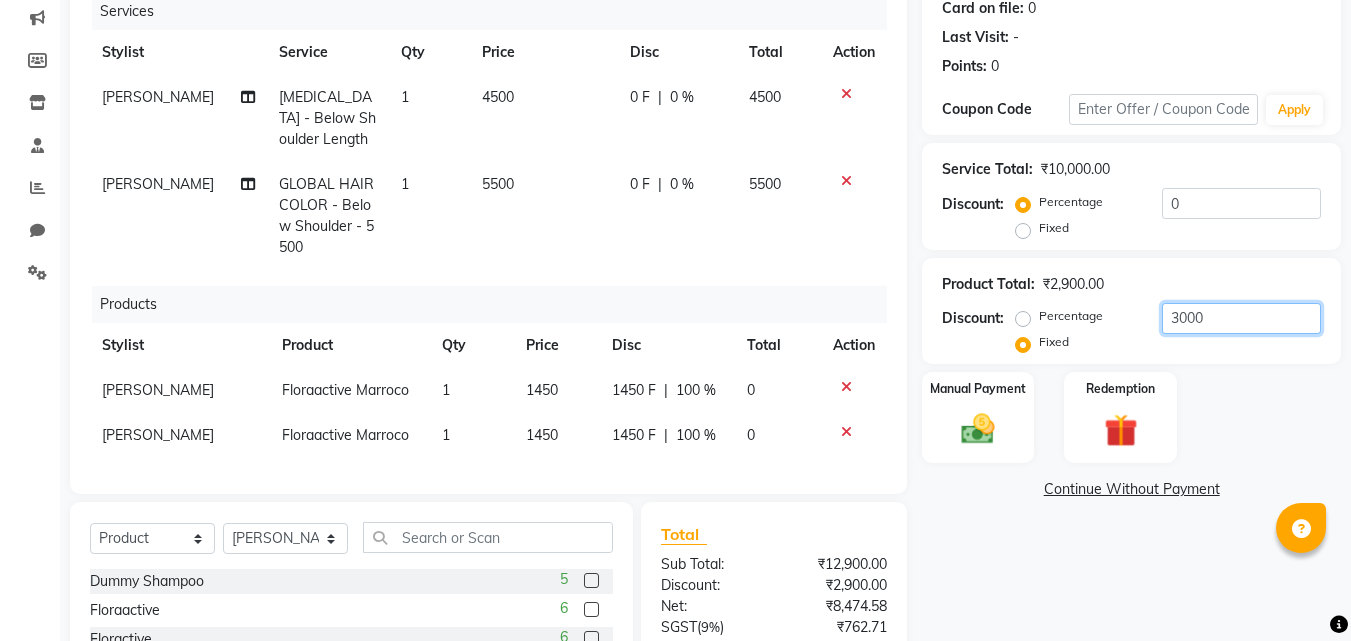 click on "3000" 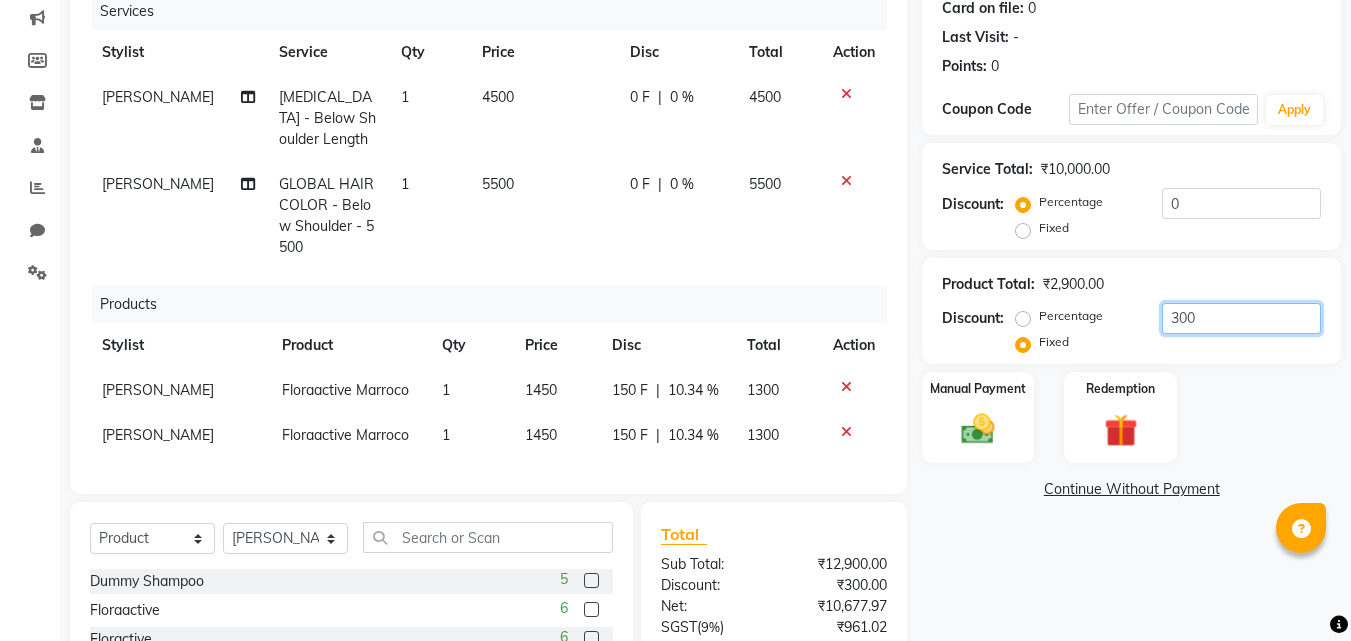 type on "300" 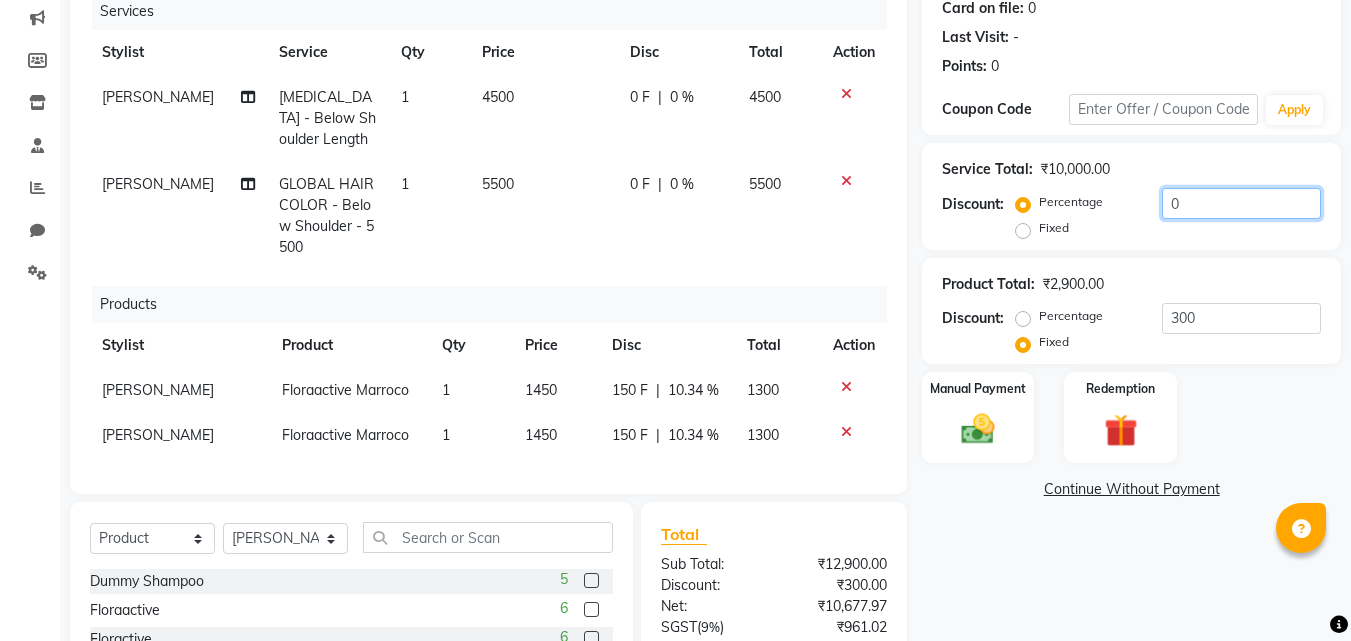 click on "0" 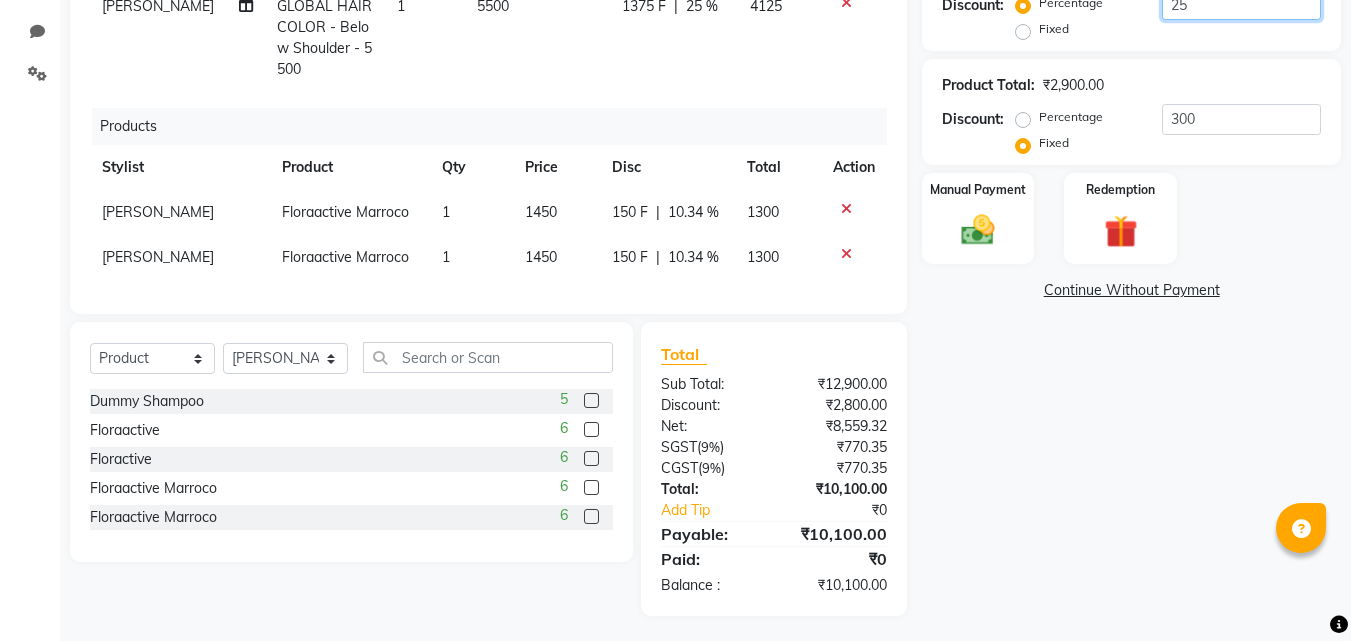 scroll, scrollTop: 355, scrollLeft: 0, axis: vertical 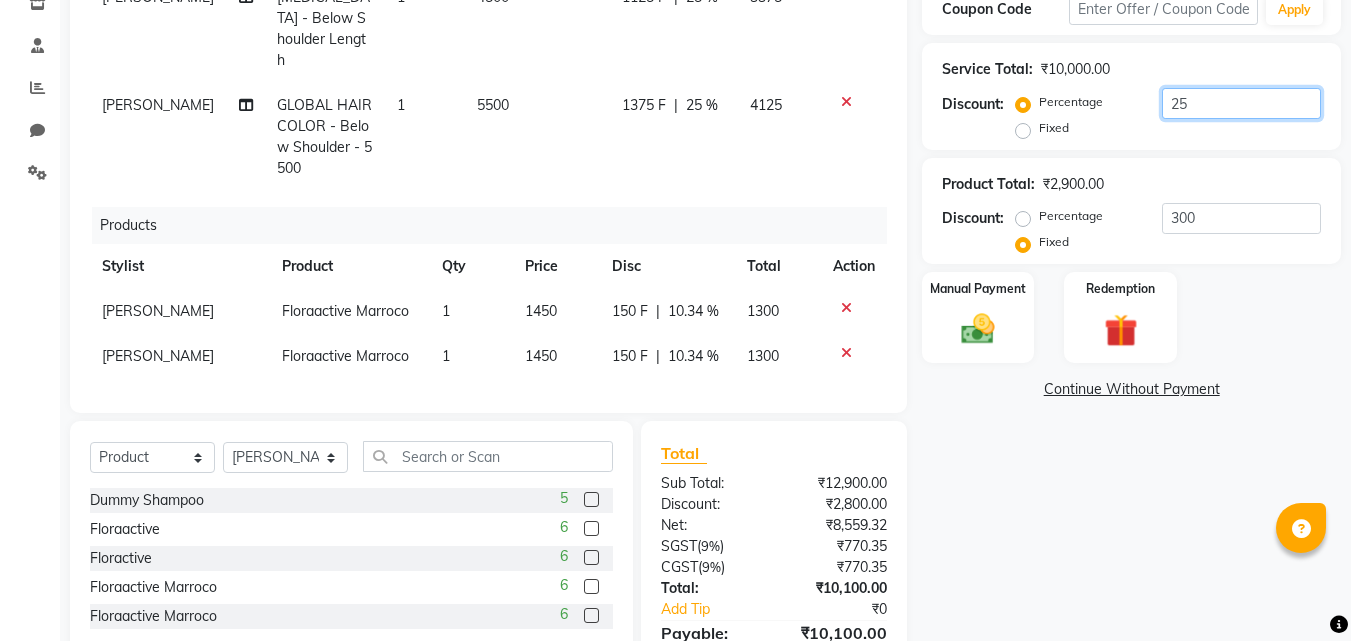 click on "25" 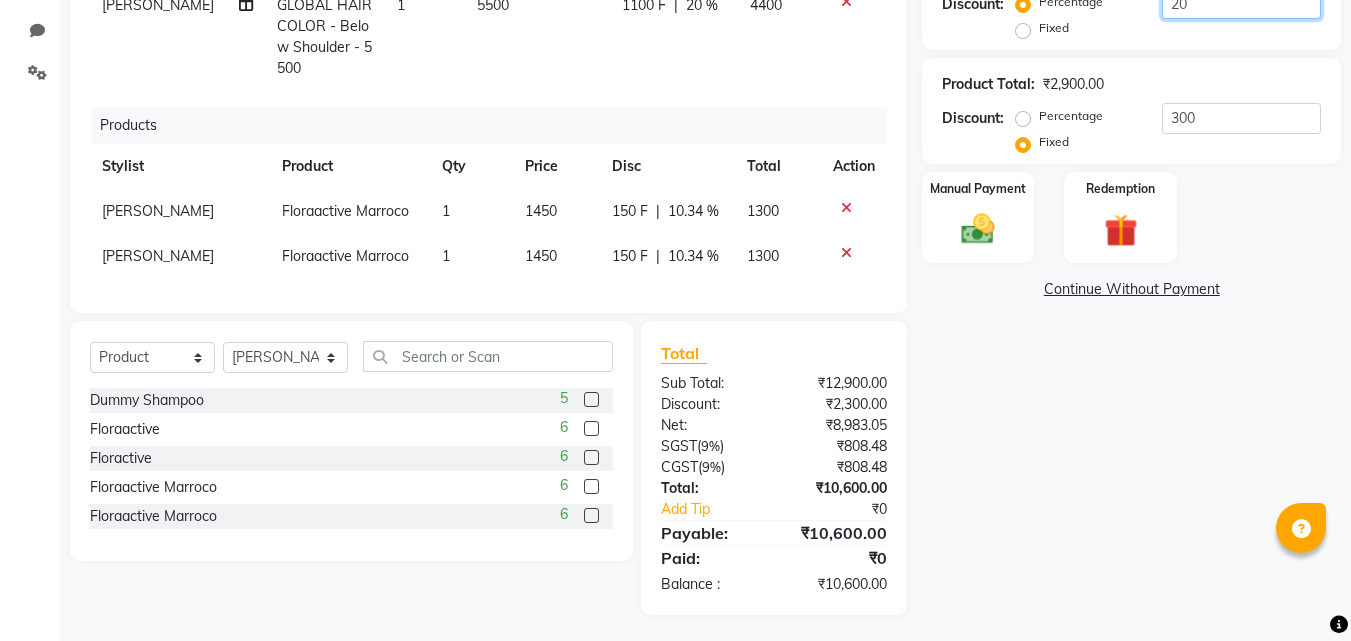 scroll, scrollTop: 355, scrollLeft: 0, axis: vertical 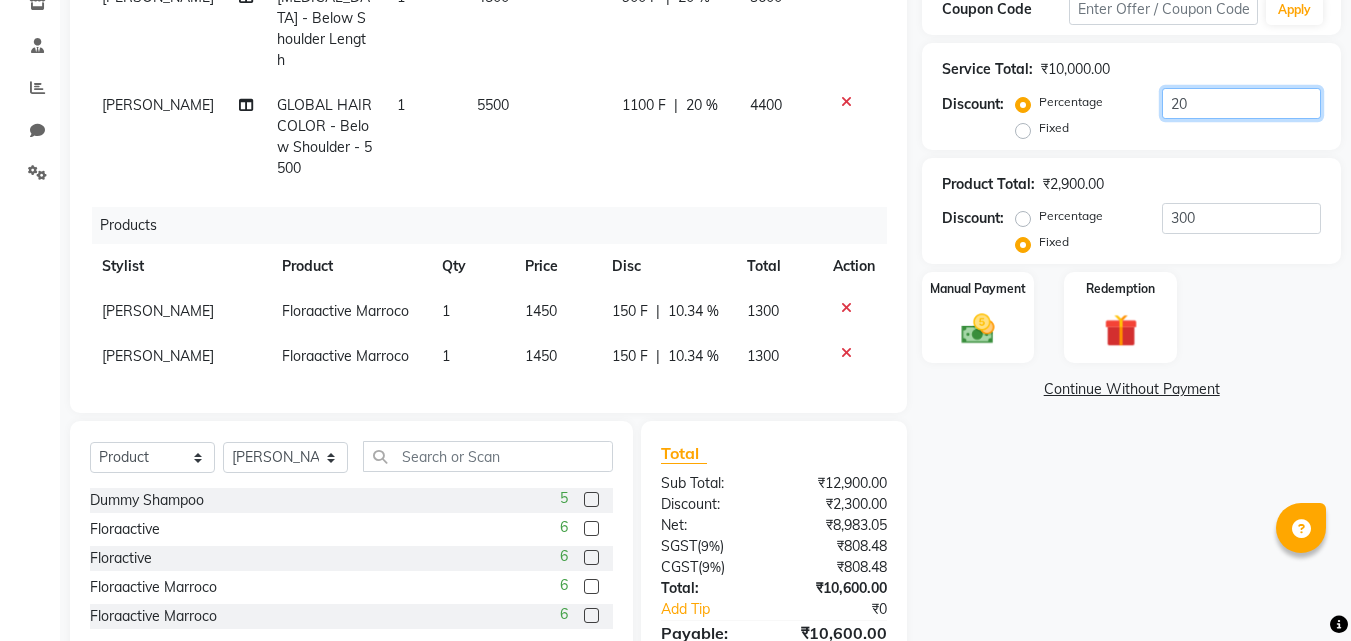 click on "20" 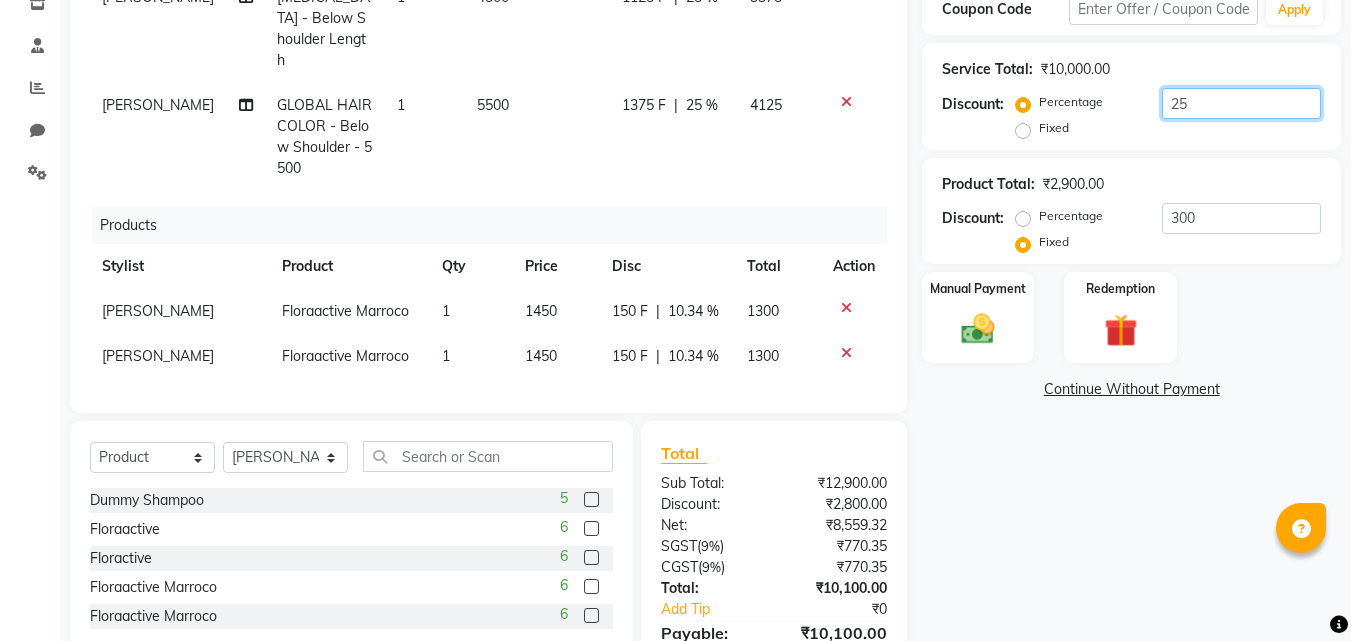 scroll, scrollTop: 455, scrollLeft: 0, axis: vertical 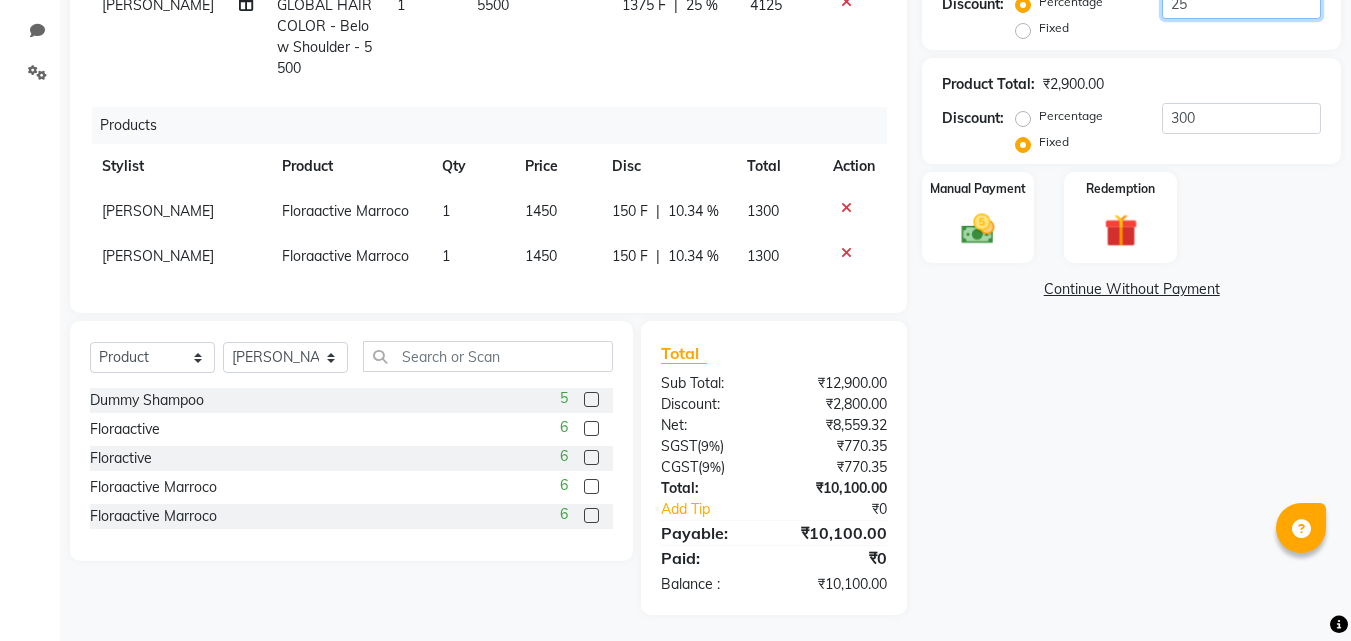 type on "25" 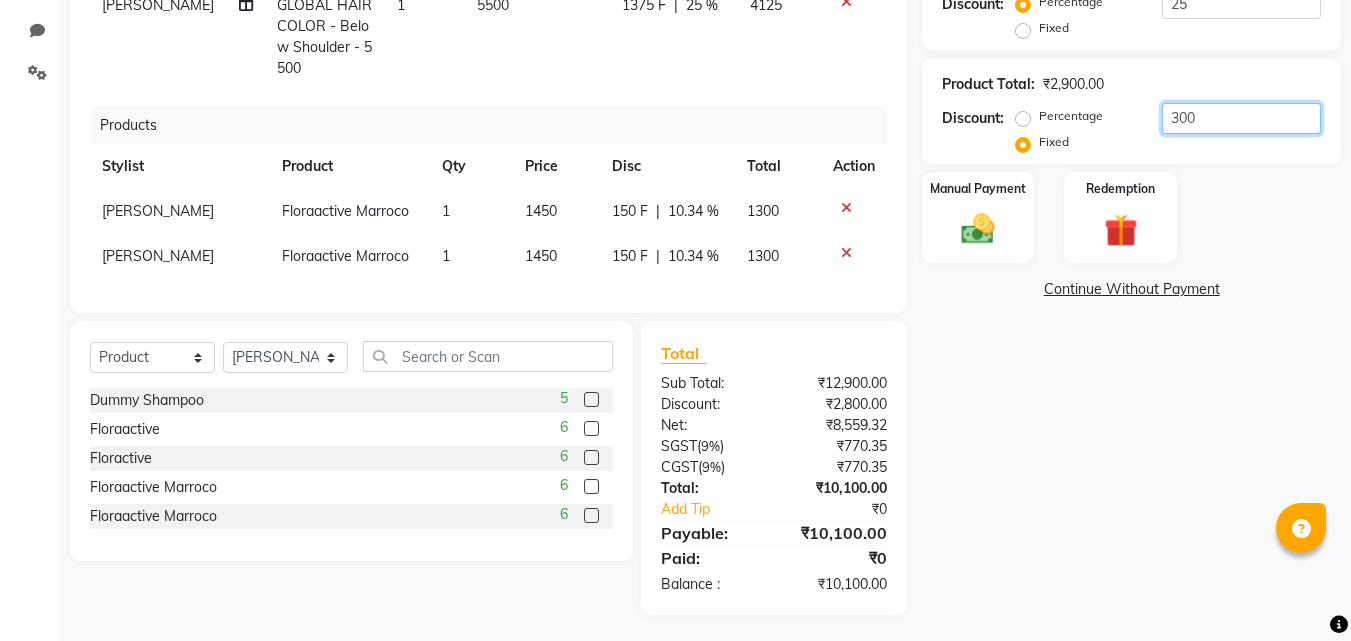 click on "300" 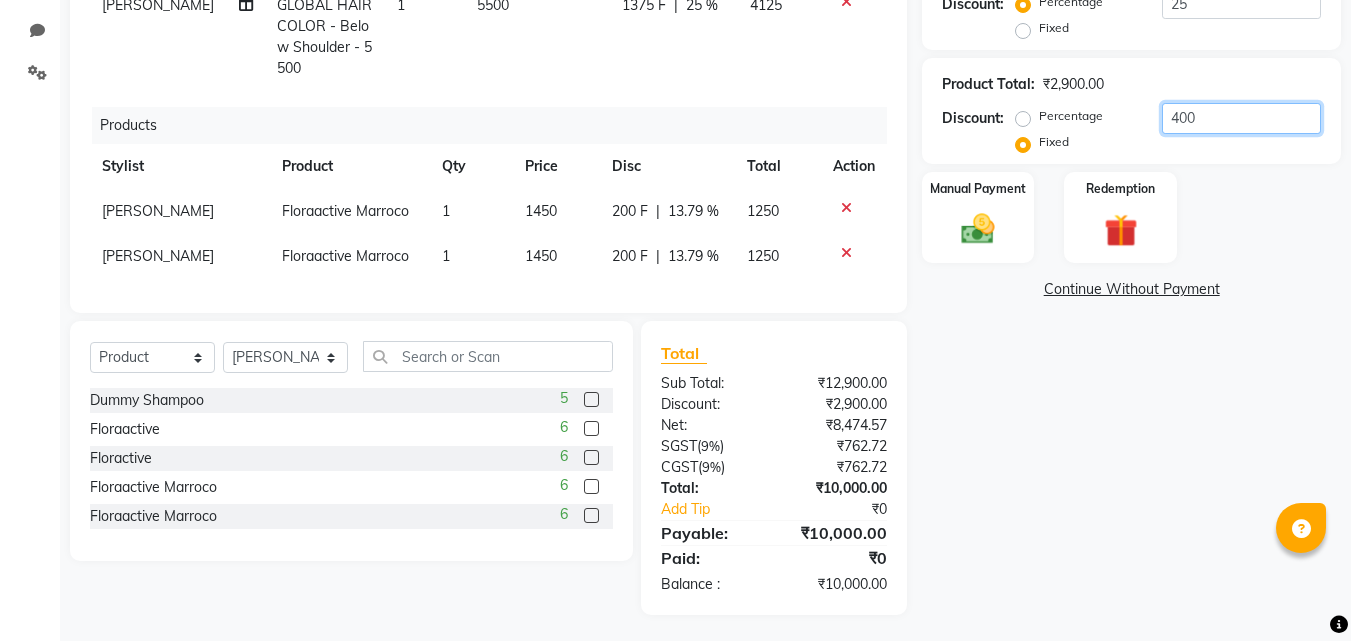 click on "400" 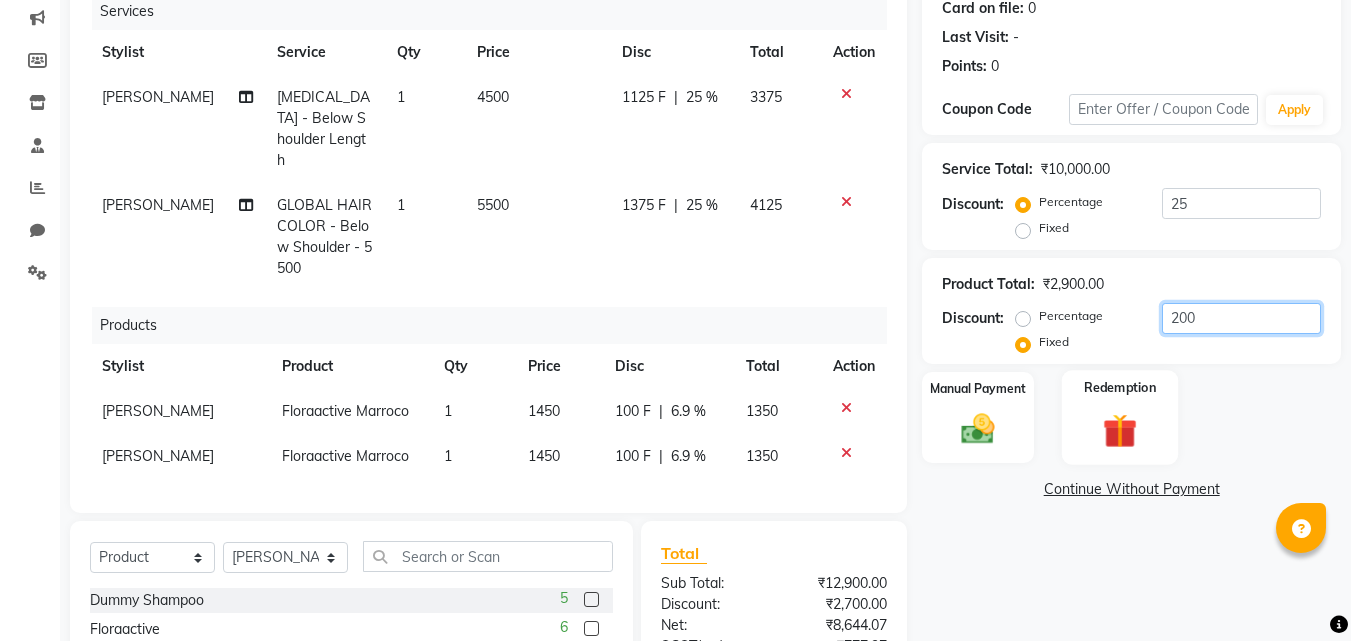 scroll, scrollTop: 455, scrollLeft: 0, axis: vertical 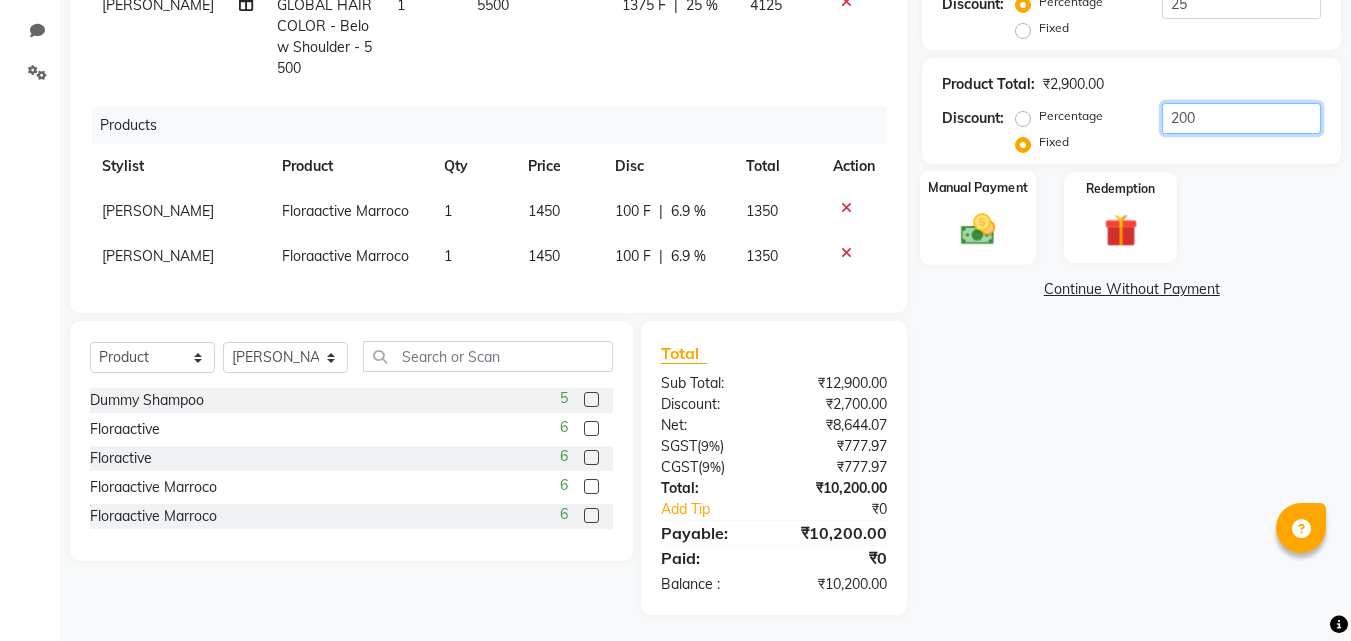 type on "200" 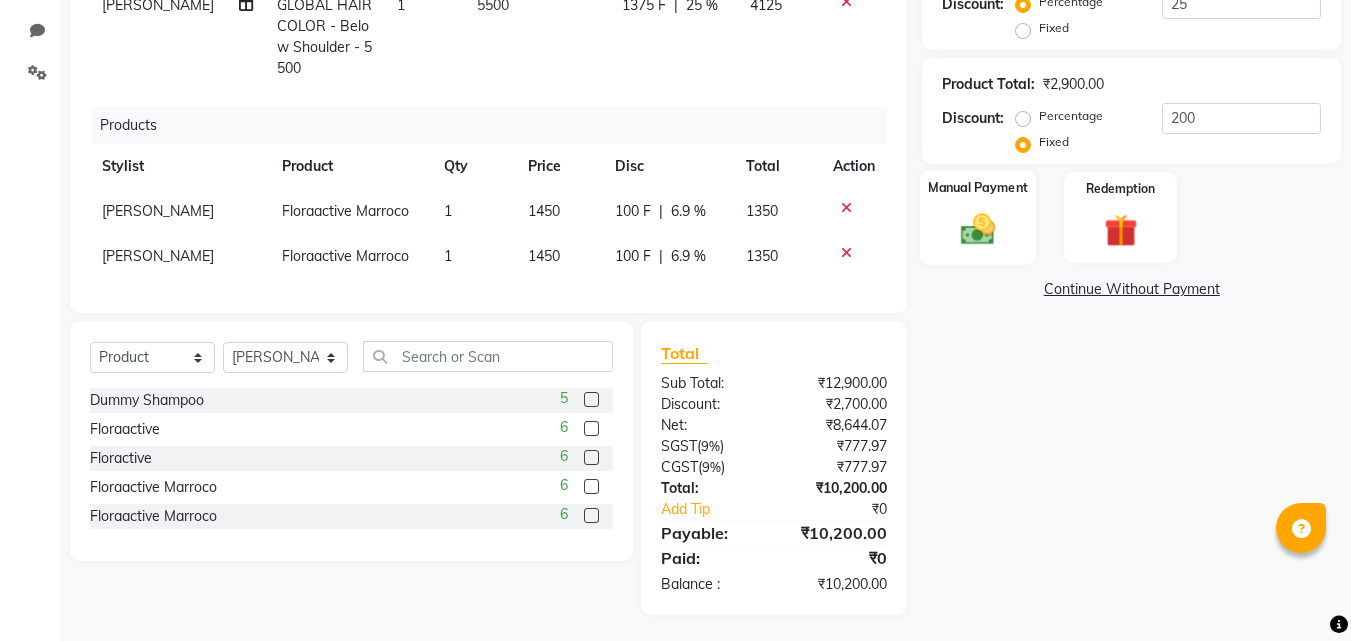click on "Manual Payment" 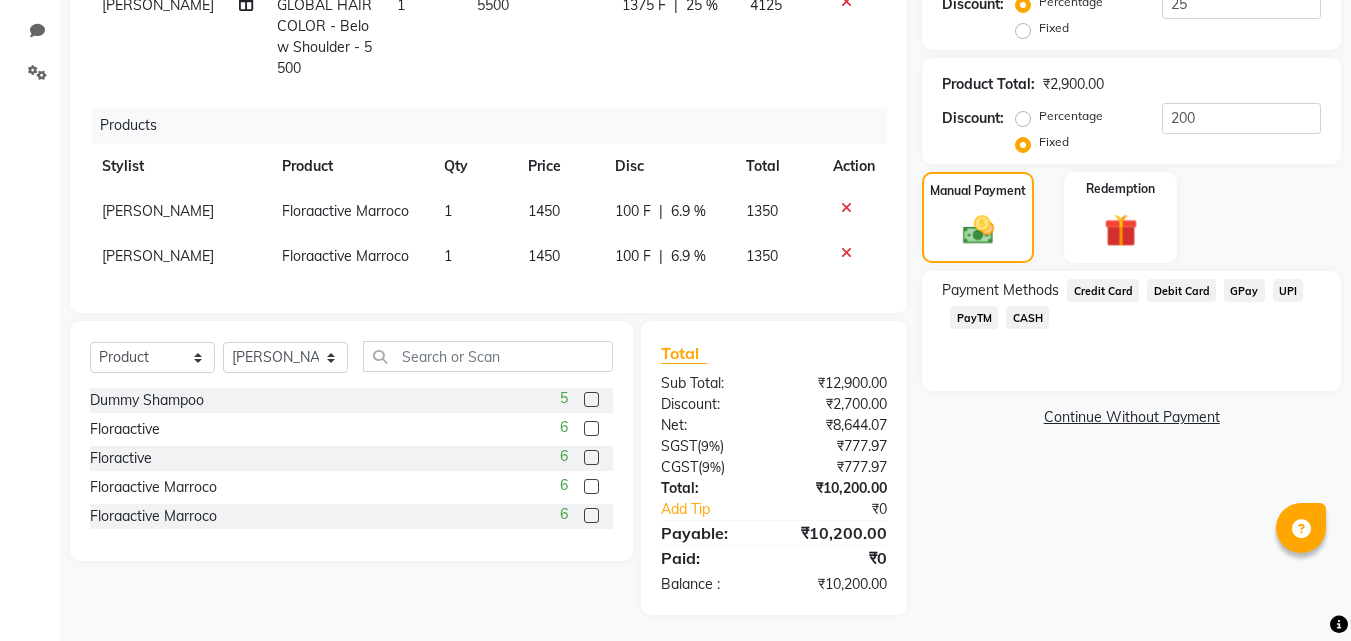 scroll, scrollTop: 355, scrollLeft: 0, axis: vertical 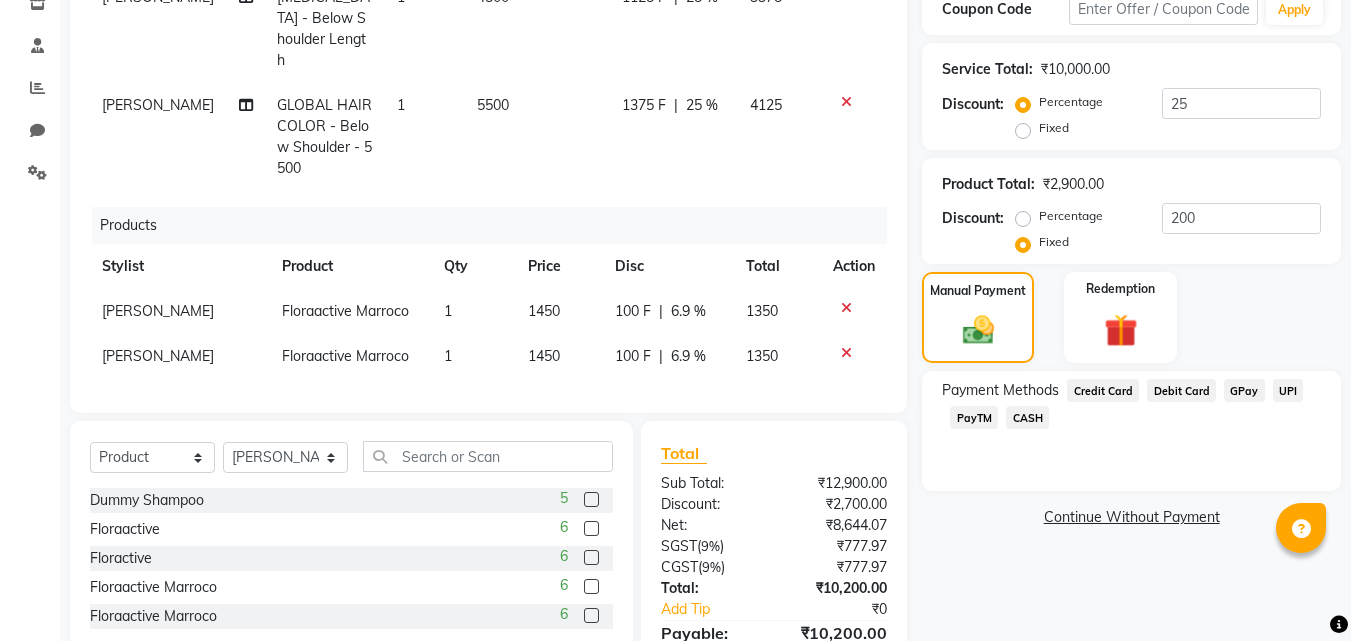 click 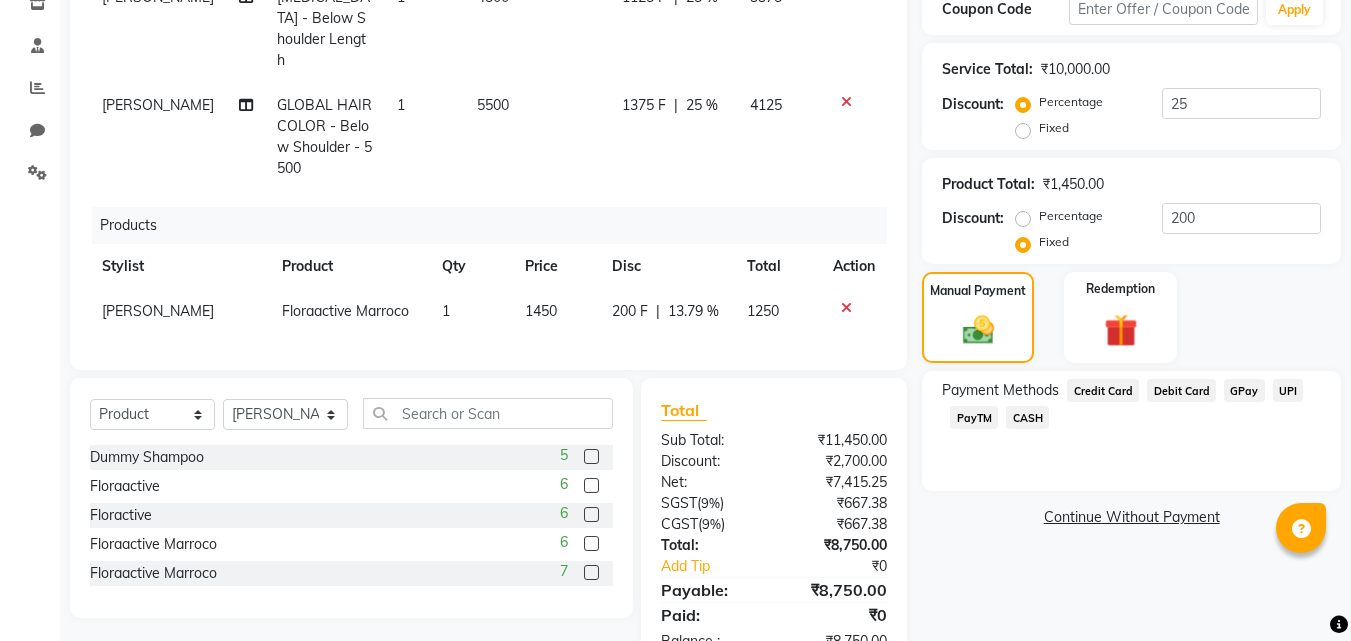 click 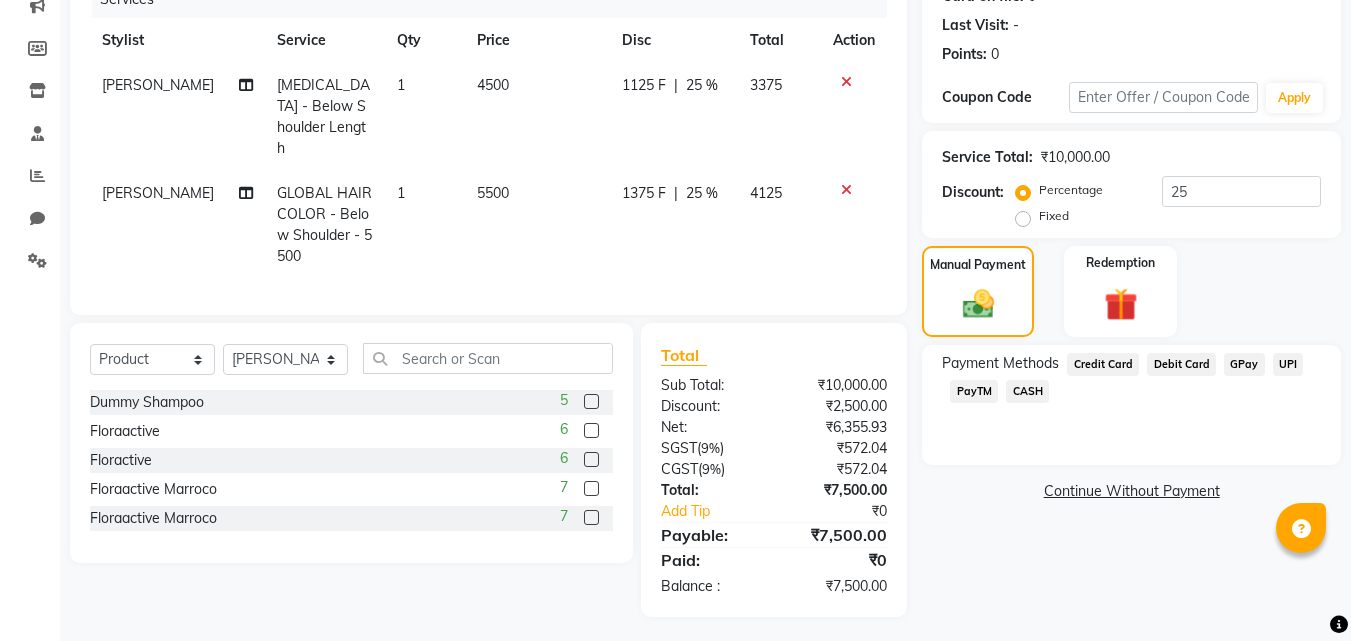 click on "Debit Card" 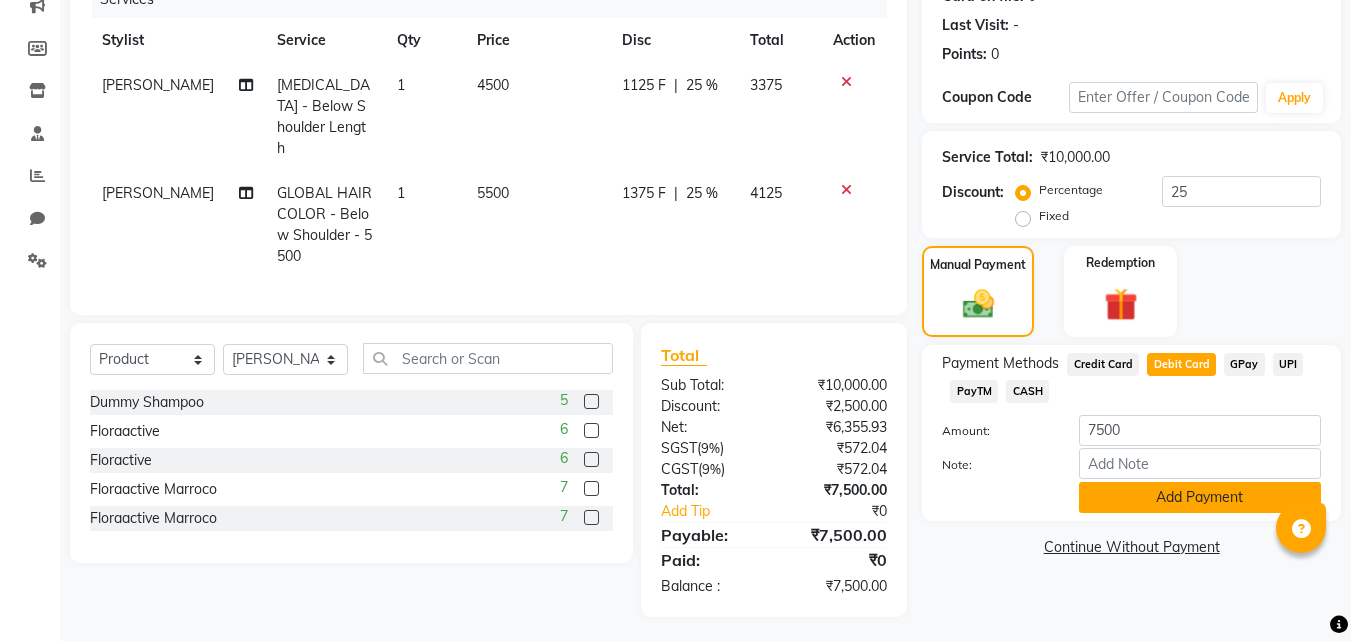 click on "Add Payment" 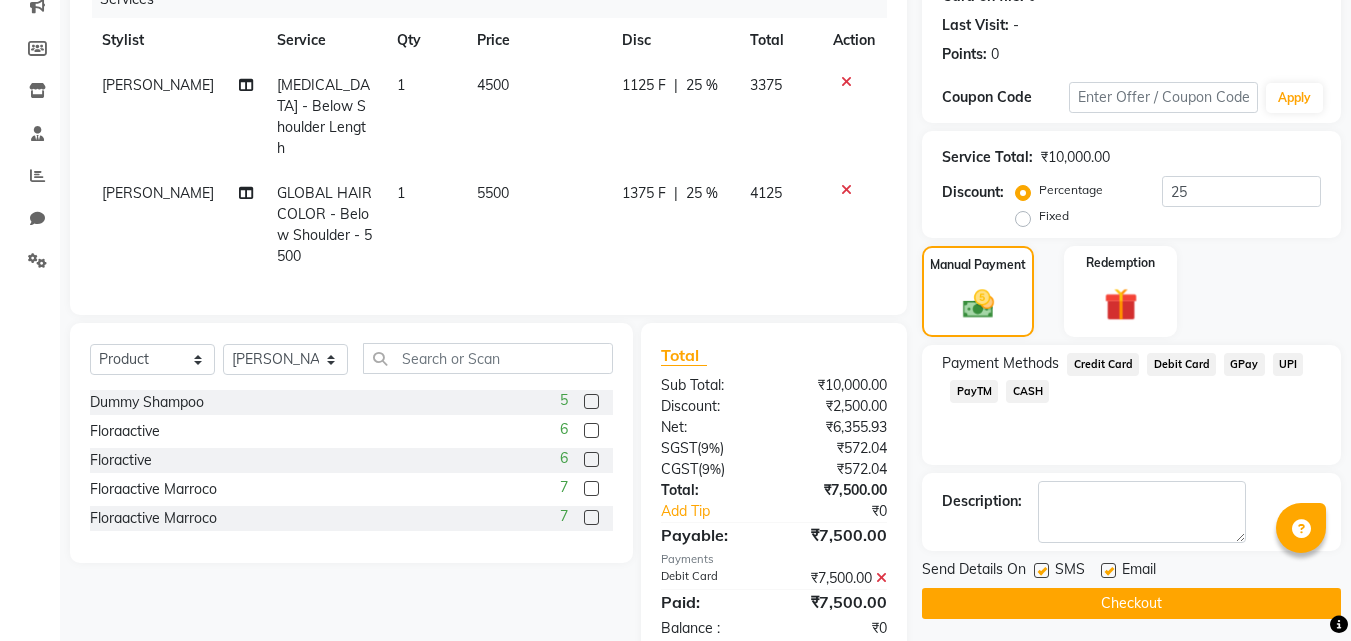 scroll, scrollTop: 309, scrollLeft: 0, axis: vertical 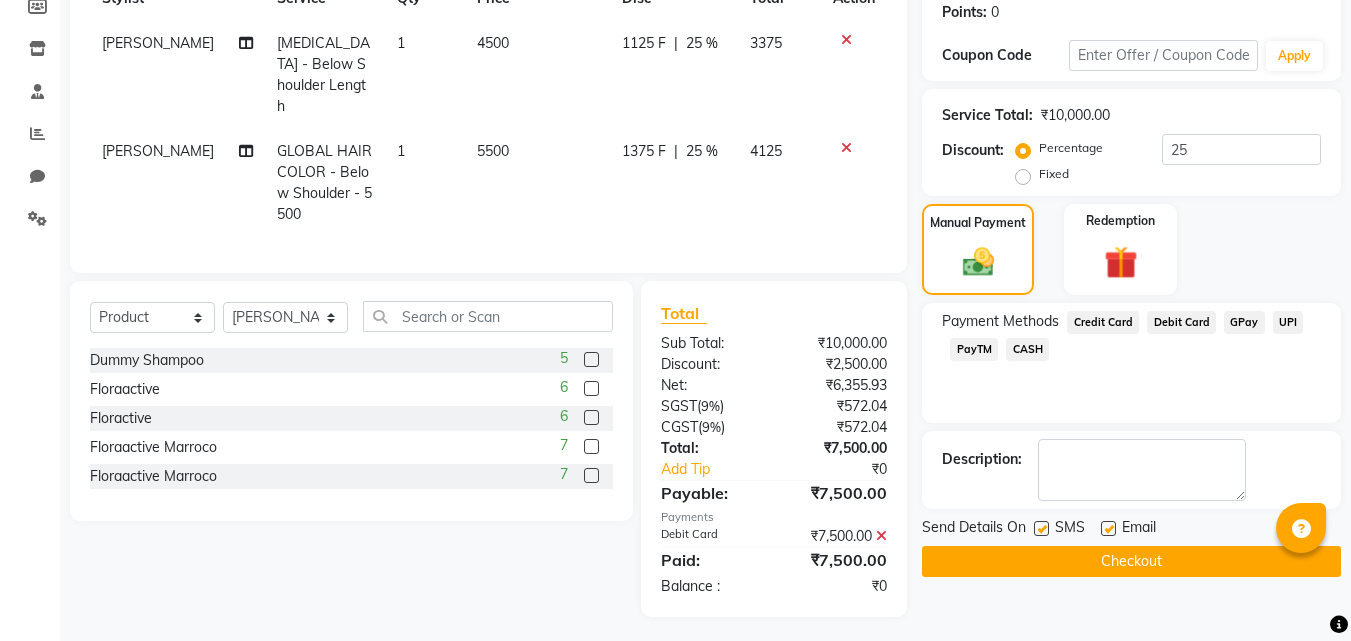 click on "Checkout" 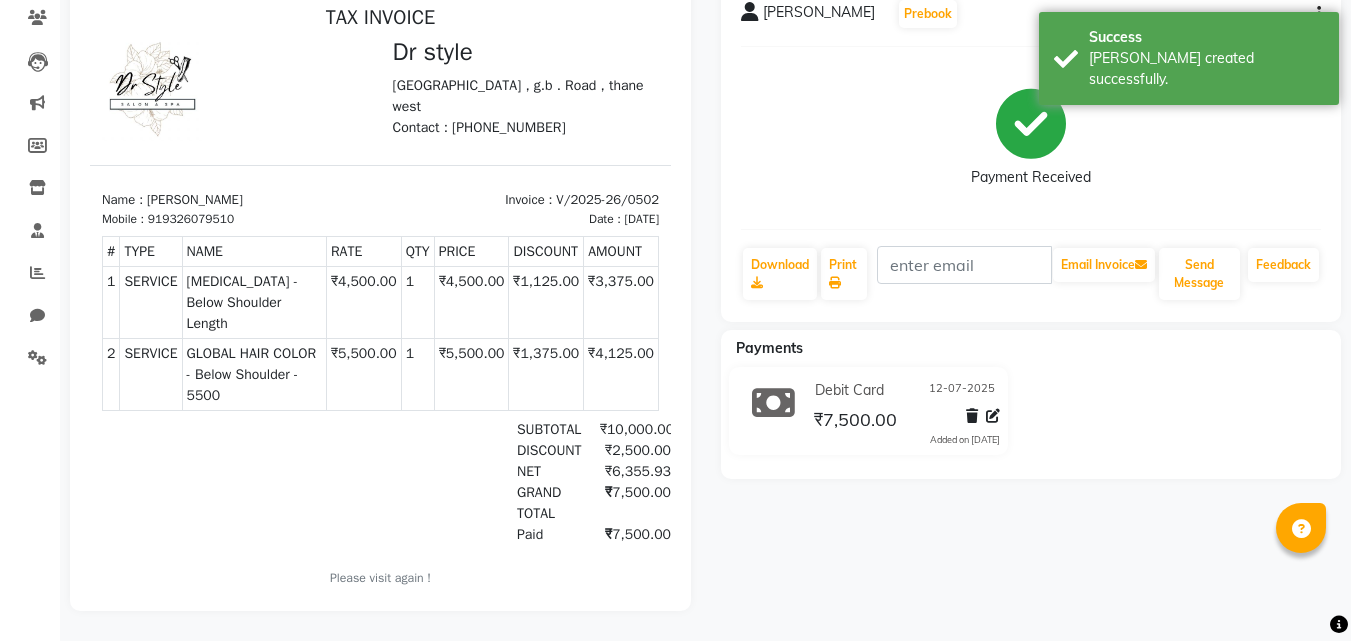 scroll, scrollTop: 85, scrollLeft: 0, axis: vertical 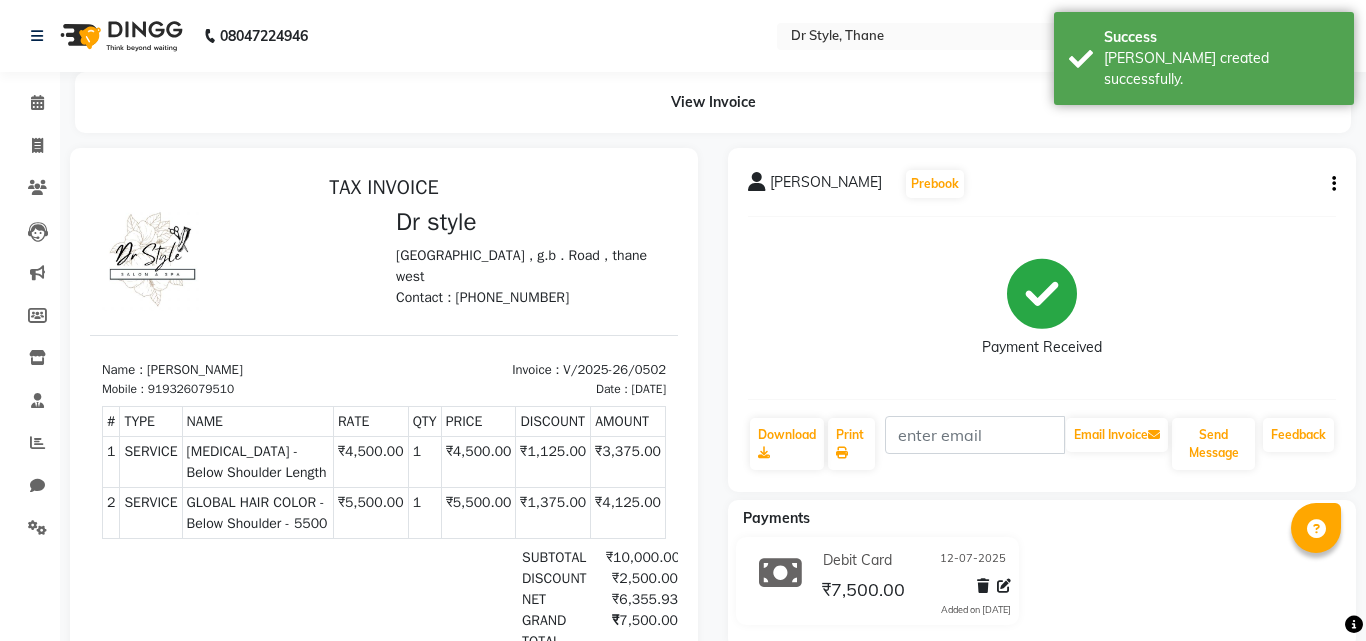 select on "7832" 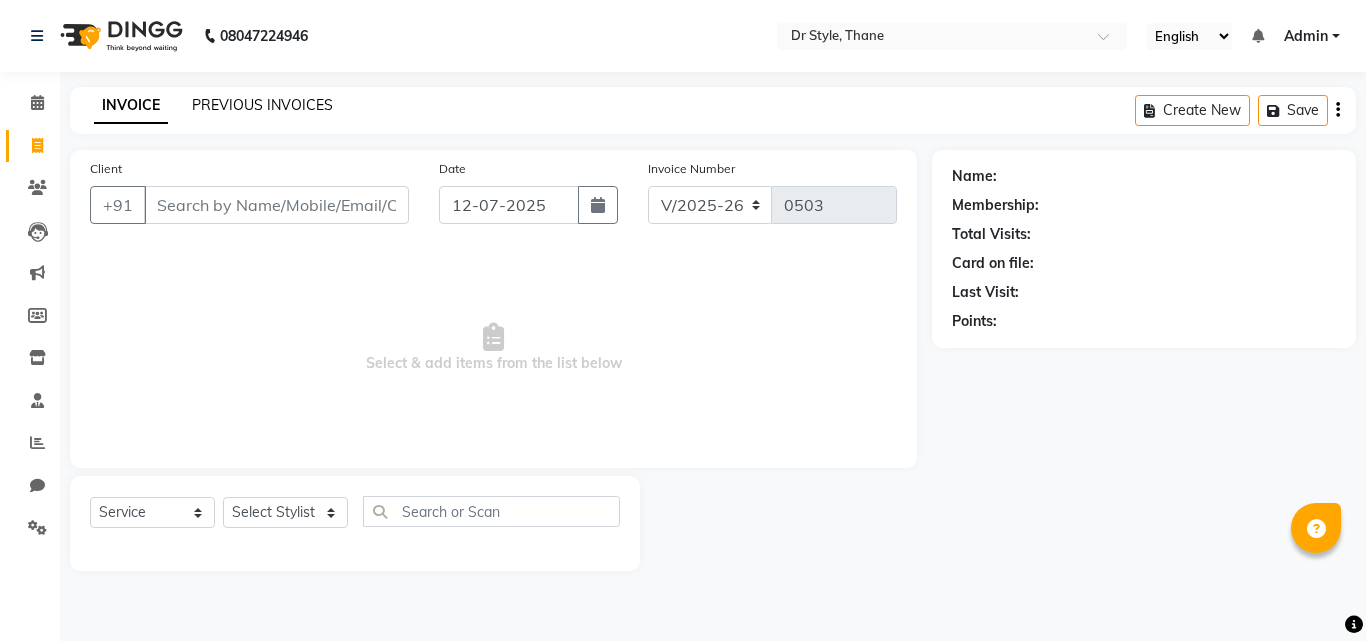 click on "PREVIOUS INVOICES" 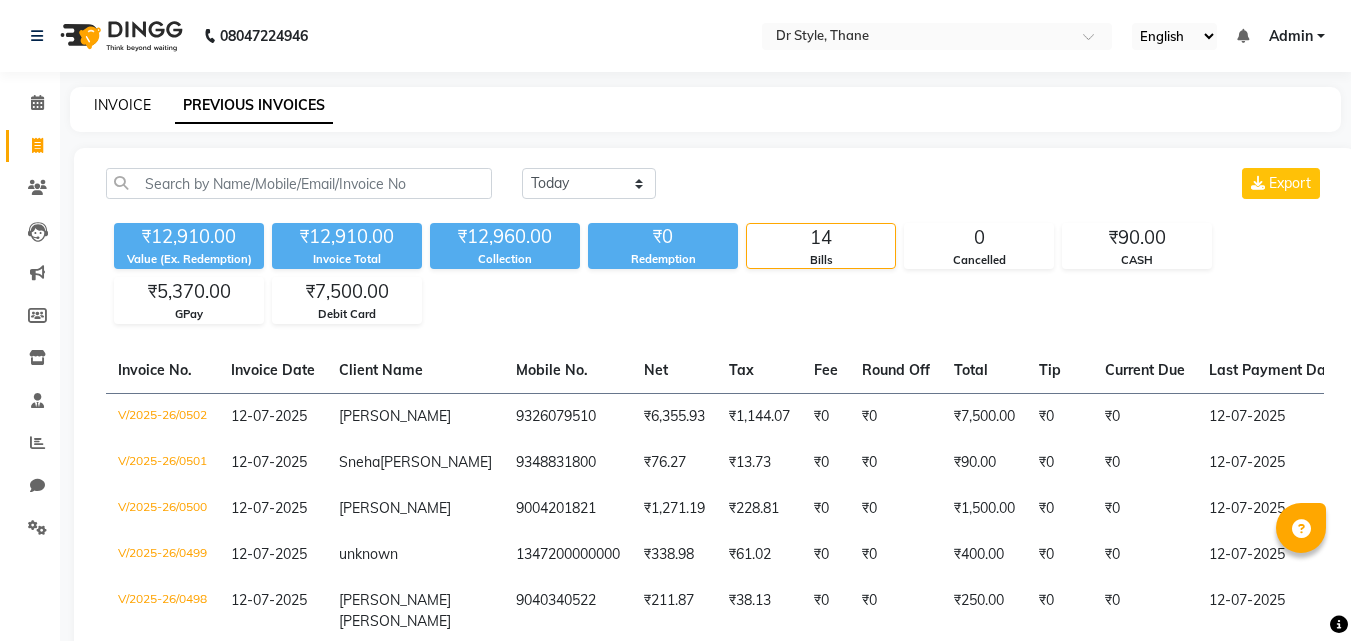 click on "INVOICE" 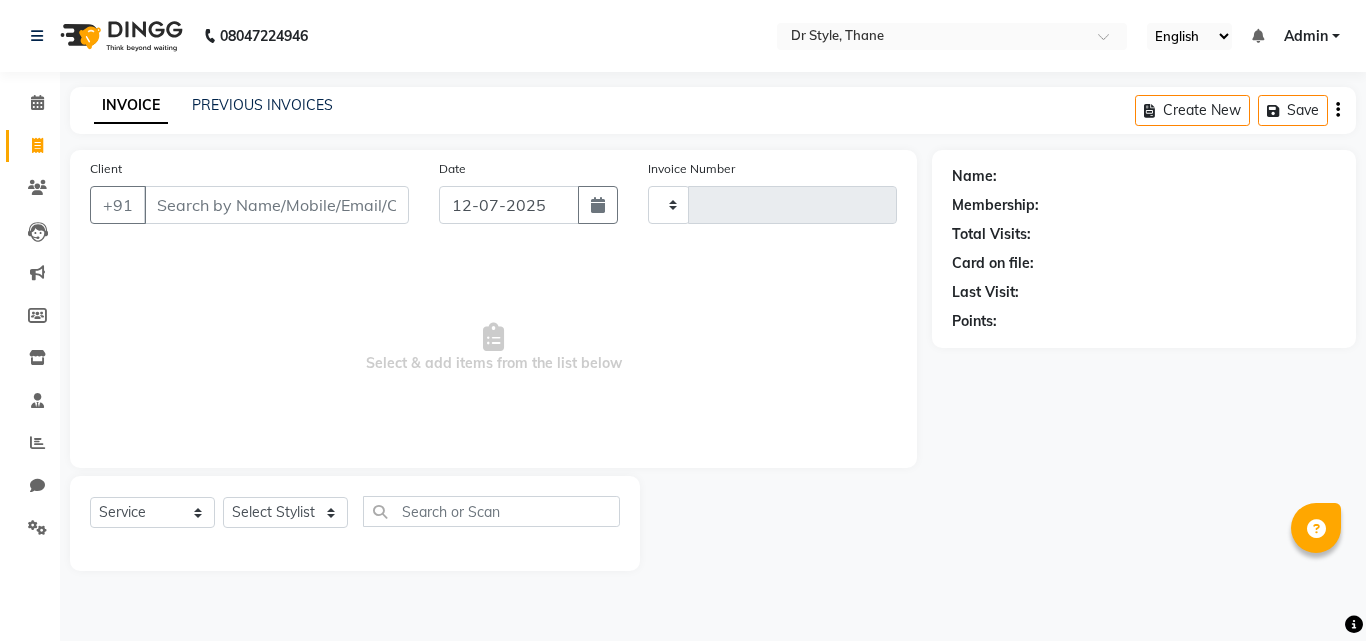 type on "0503" 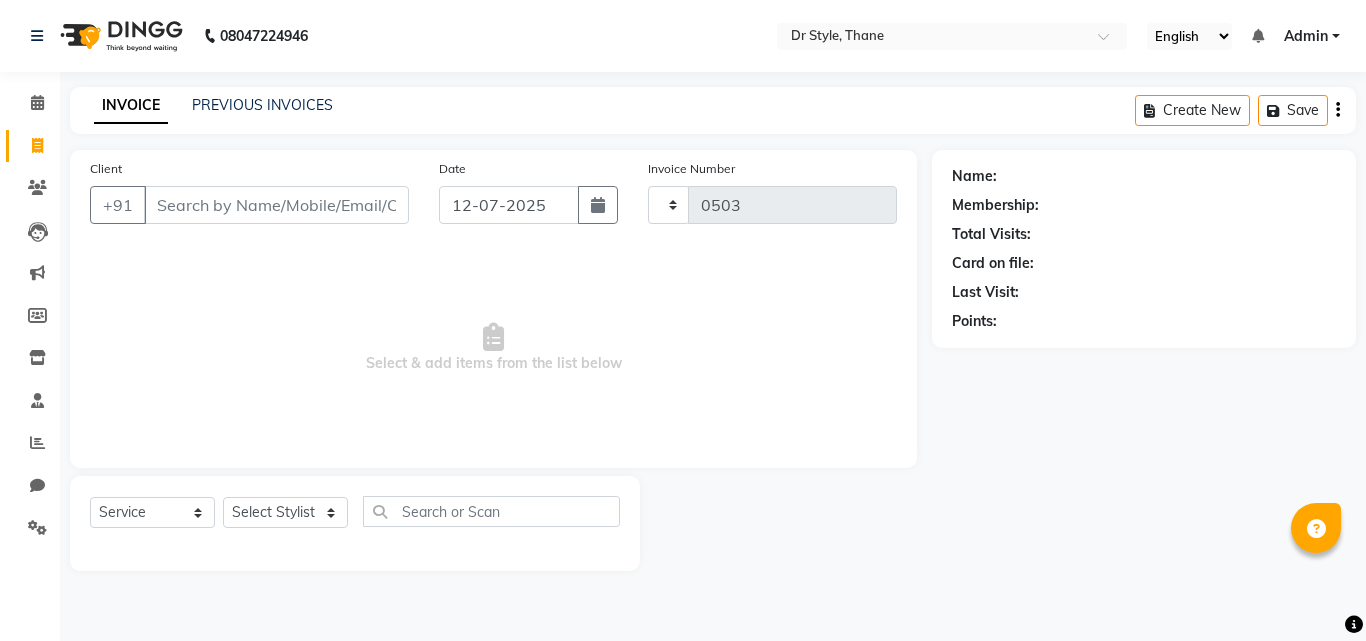 select on "7832" 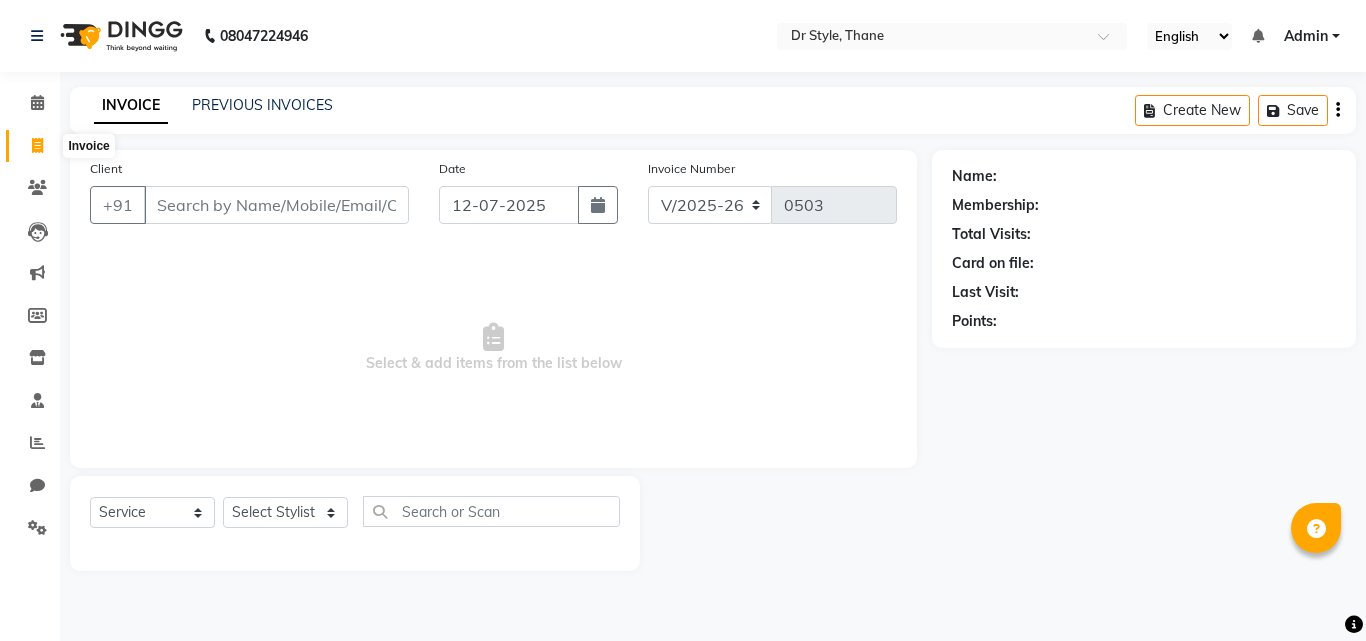 click 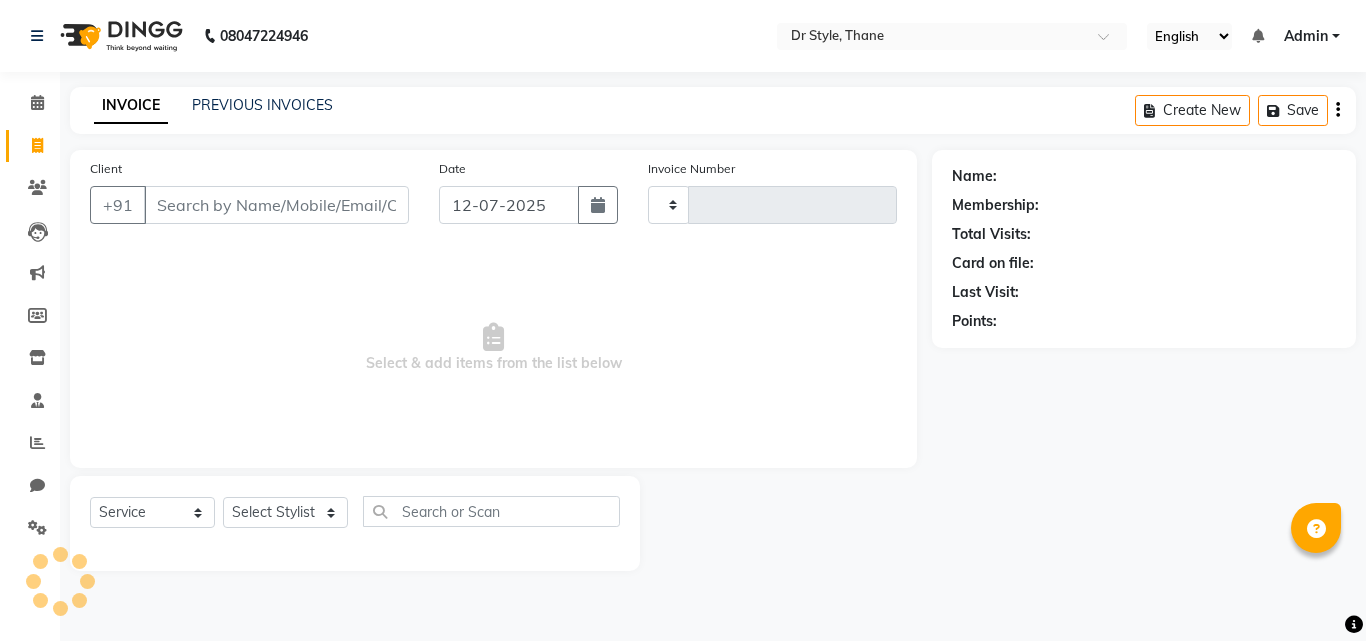 type on "0503" 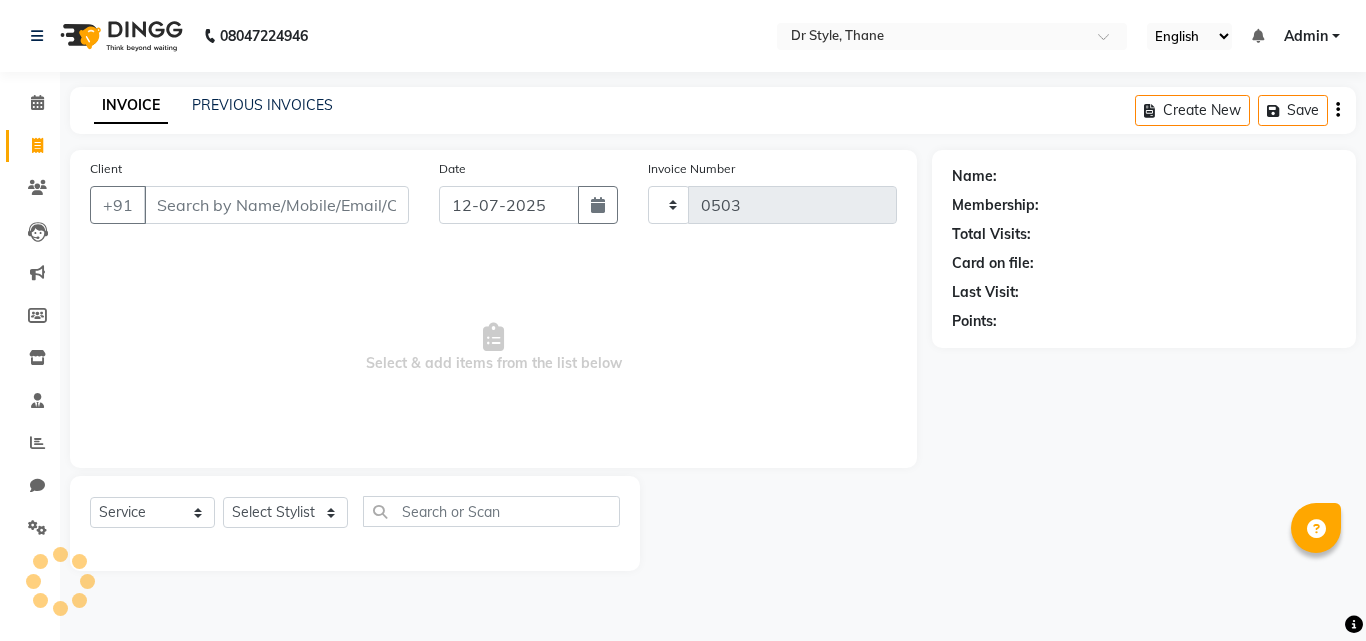 select on "7832" 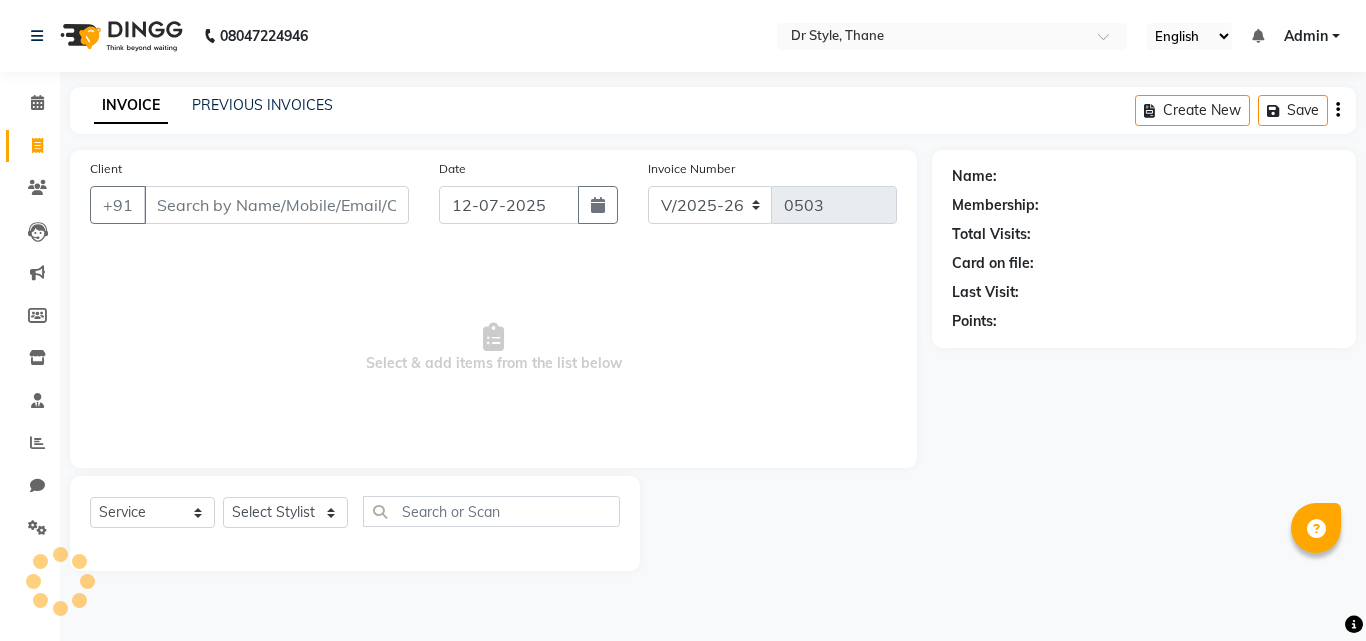 click on "Client" at bounding box center [276, 205] 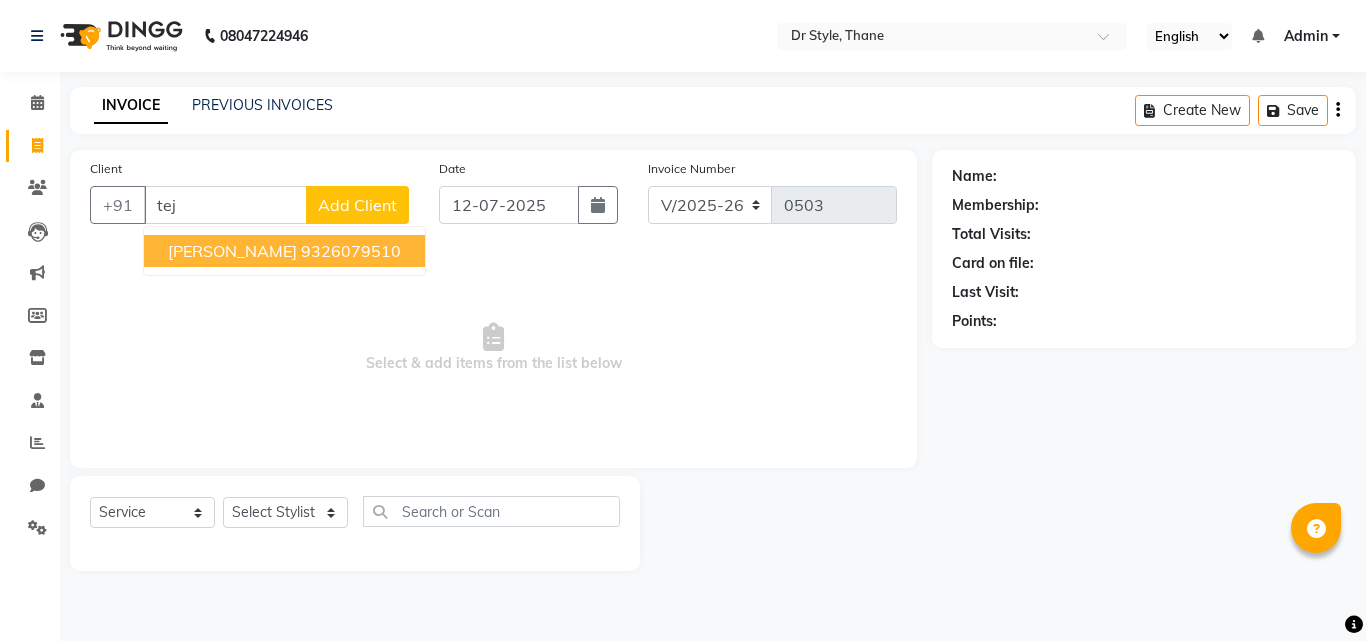 click on "[PERSON_NAME]  9326079510" at bounding box center (284, 251) 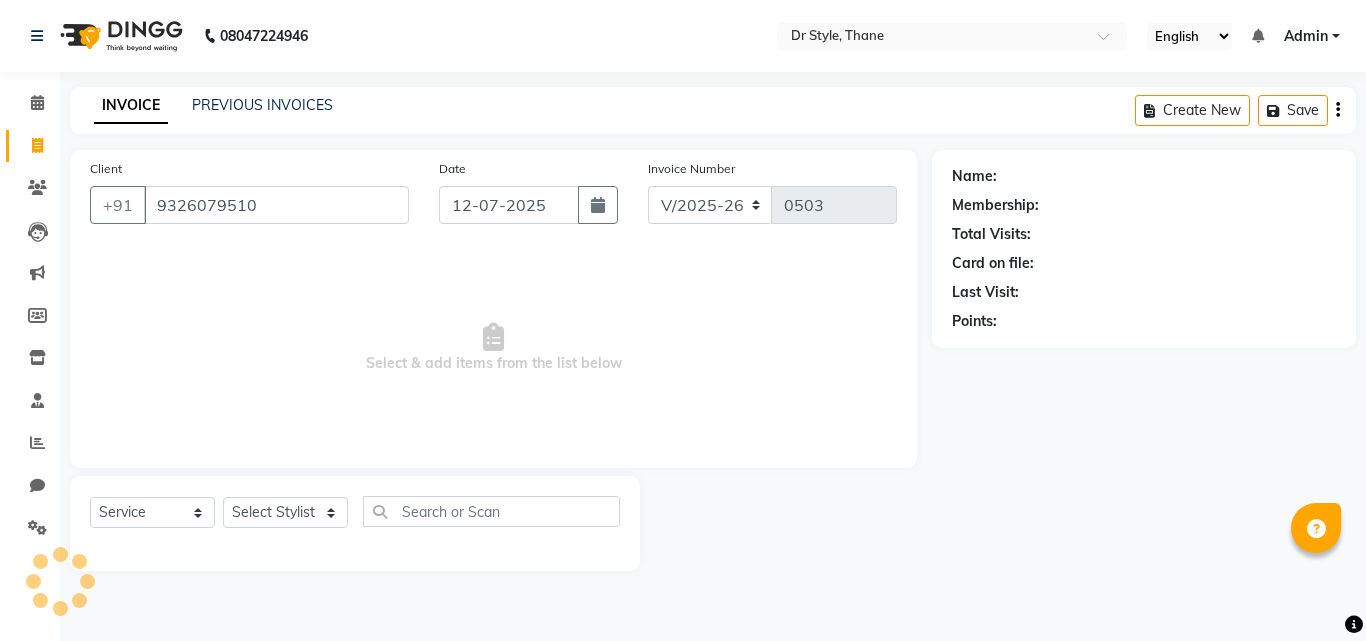 type on "9326079510" 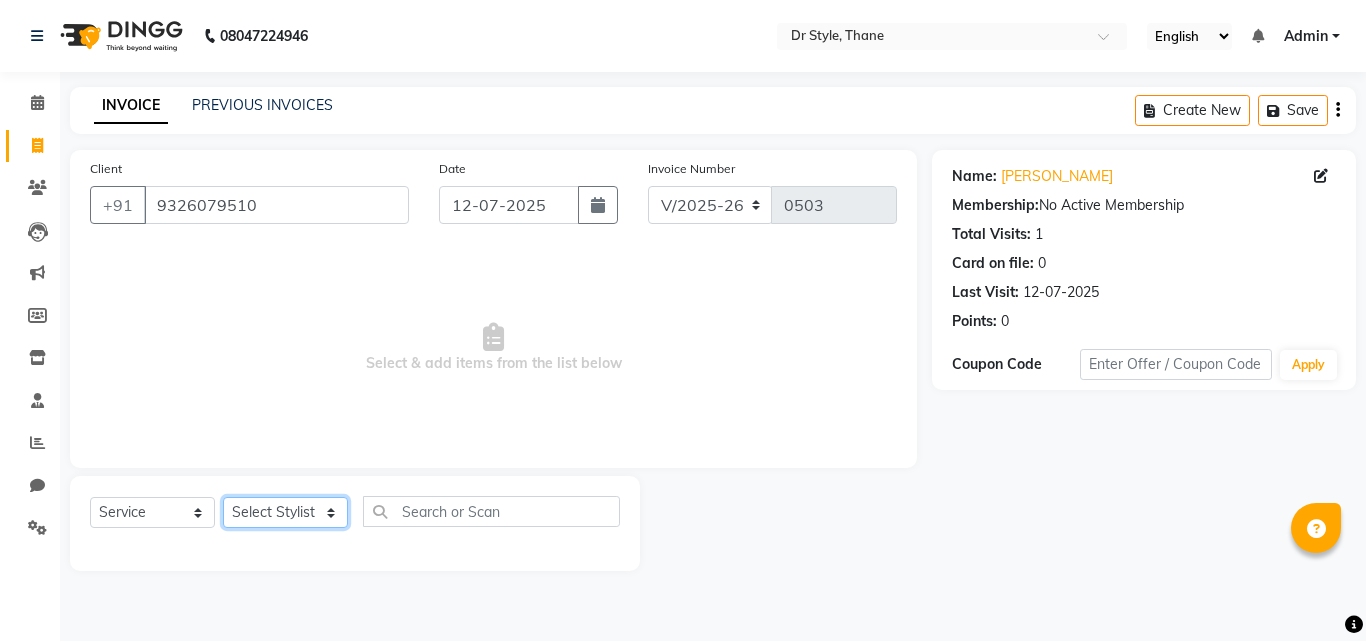 click on "Select Stylist [PERSON_NAME]  [PERSON_NAME] [PERSON_NAME] [PERSON_NAME] [PERSON_NAME] twinkle" 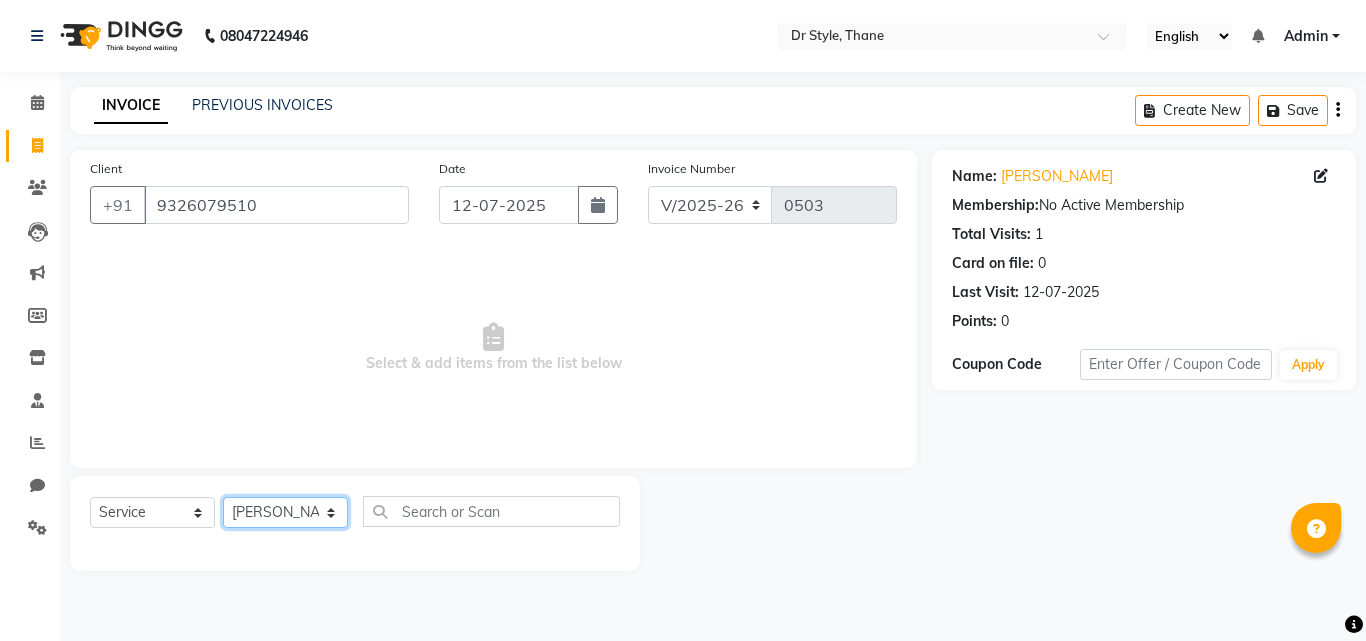 click on "Select Stylist [PERSON_NAME]  [PERSON_NAME] [PERSON_NAME] [PERSON_NAME] [PERSON_NAME] twinkle" 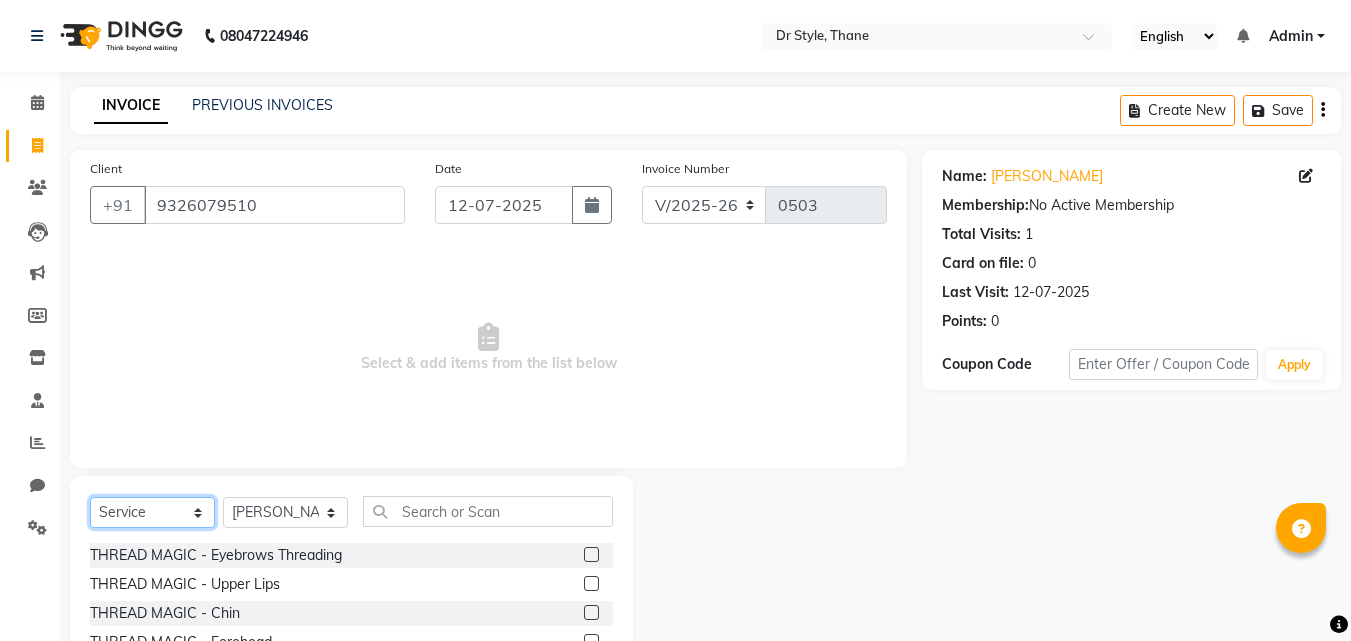 click on "Select  Service  Product  Membership  Package Voucher Prepaid Gift Card" 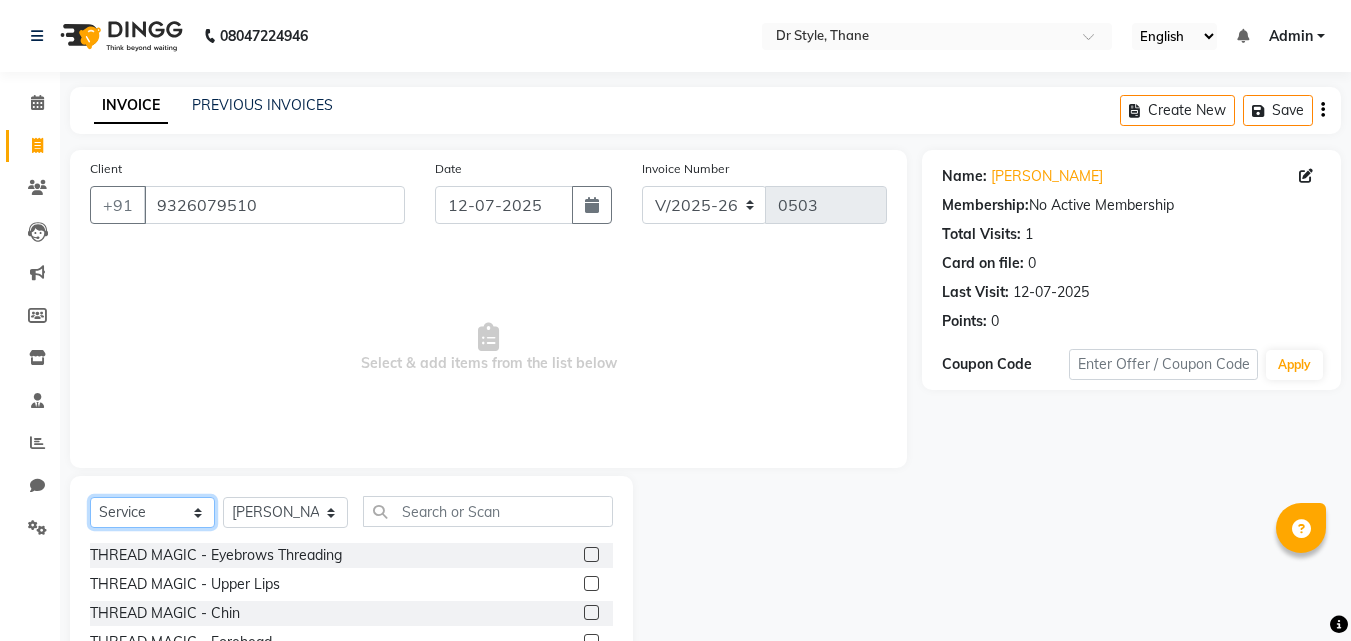 select on "product" 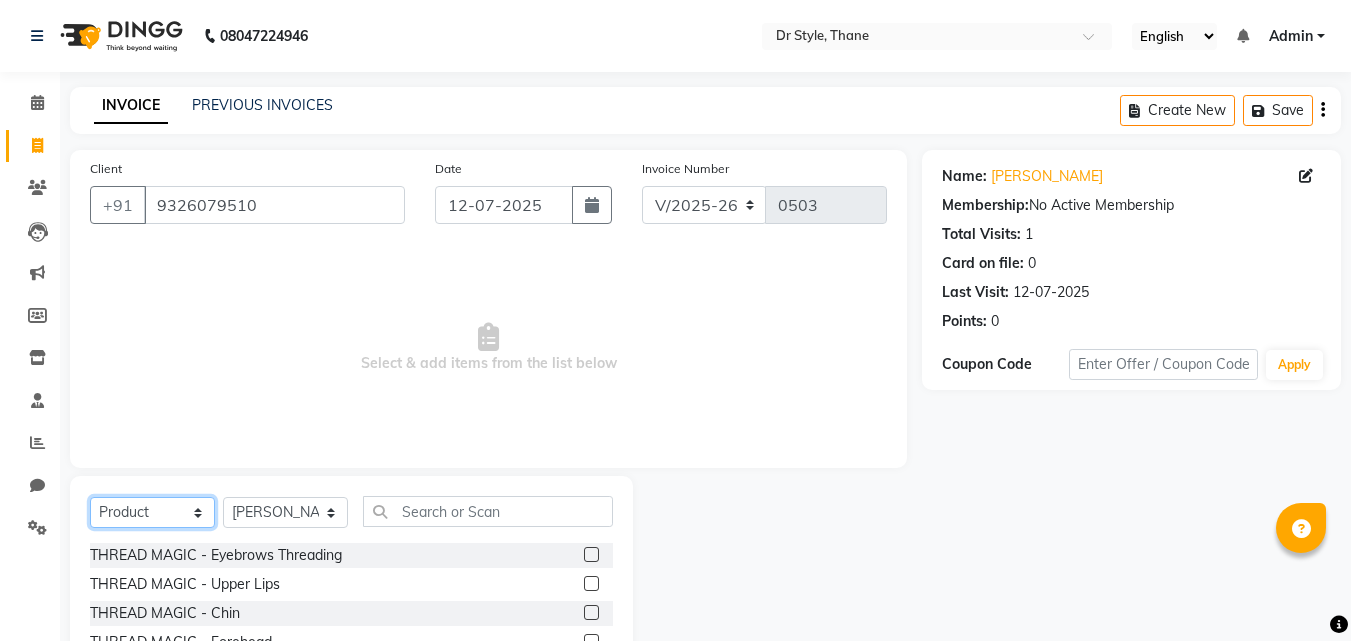 click on "Select  Service  Product  Membership  Package Voucher Prepaid Gift Card" 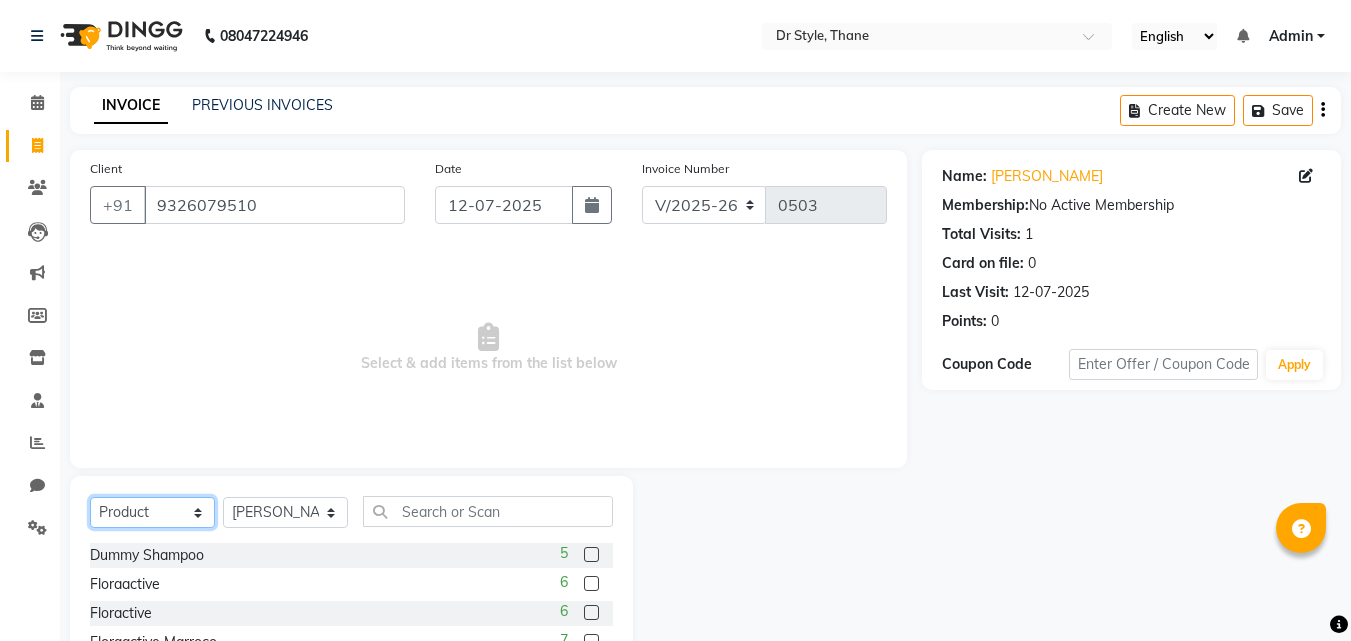 scroll, scrollTop: 100, scrollLeft: 0, axis: vertical 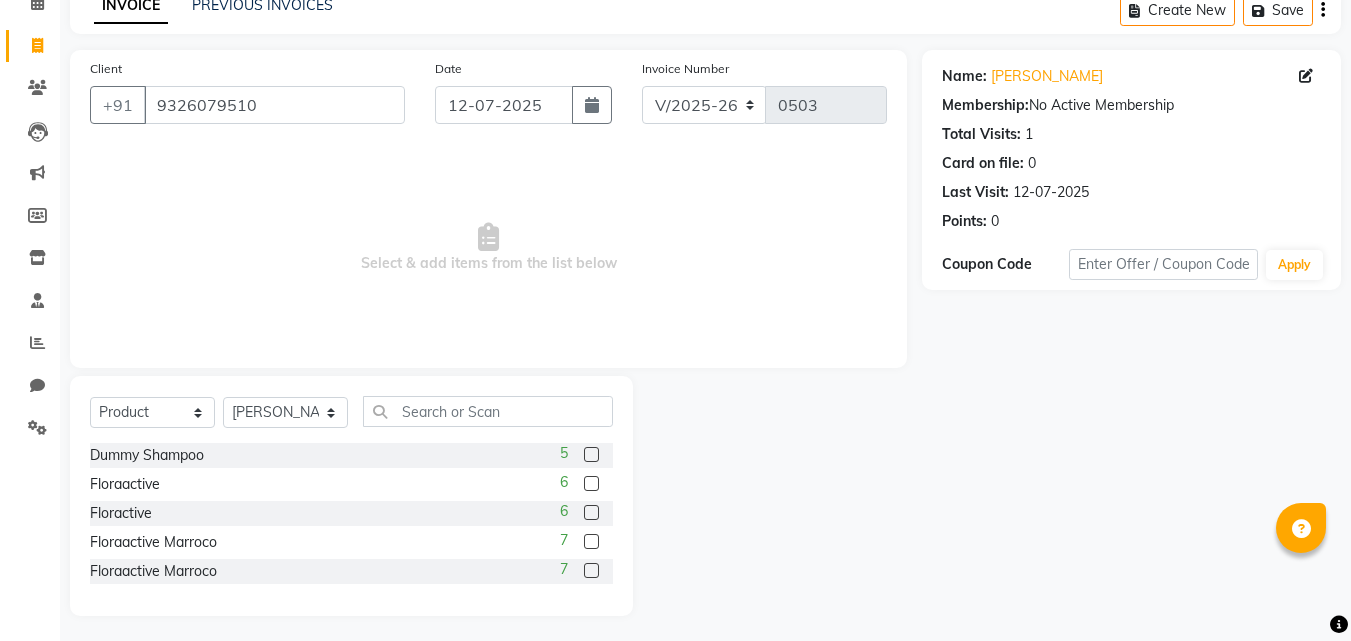 click 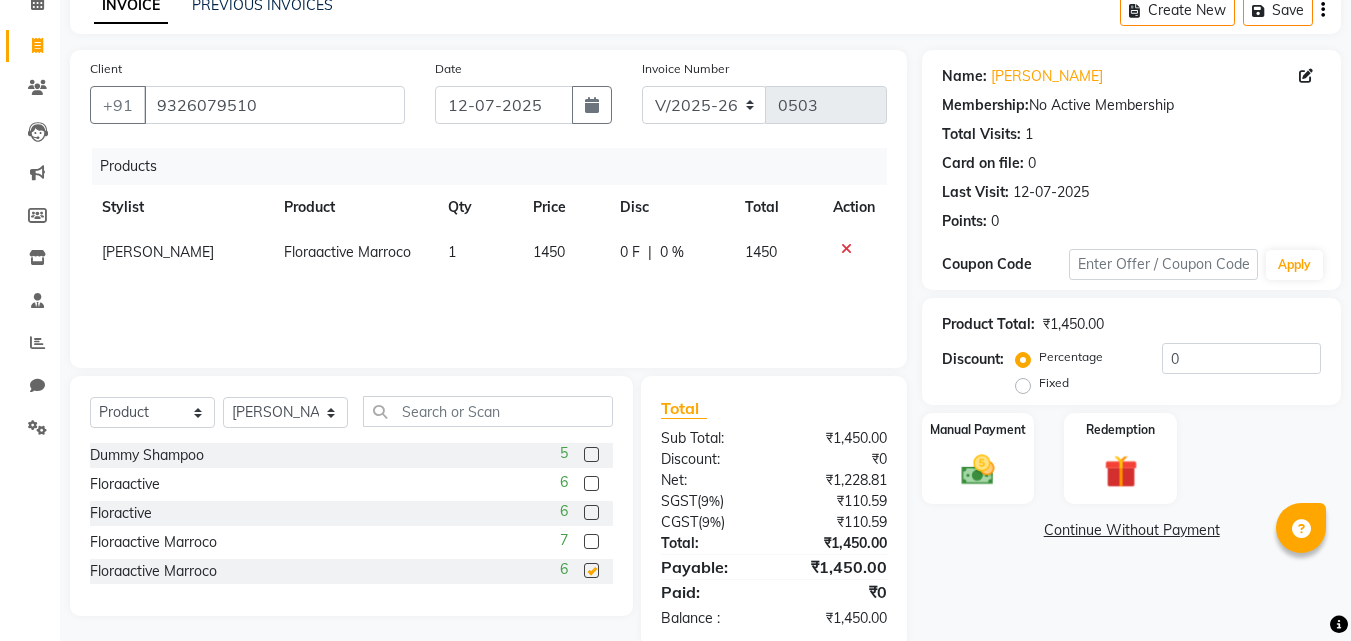 checkbox on "false" 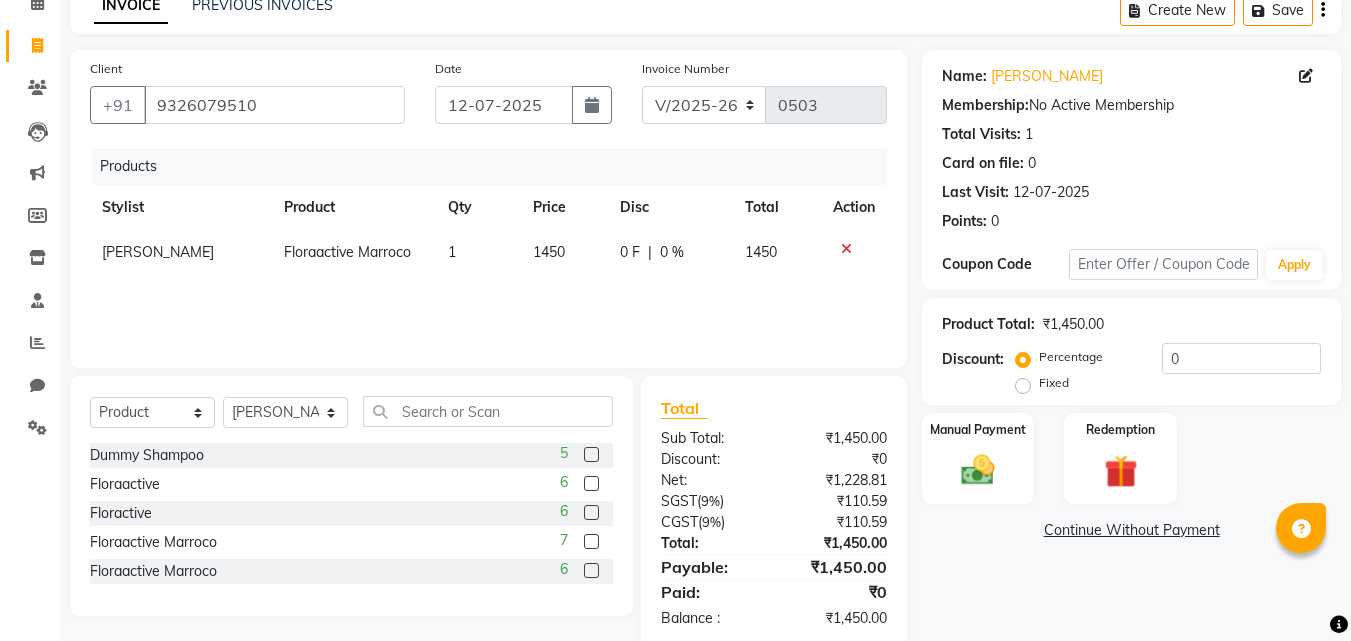 click 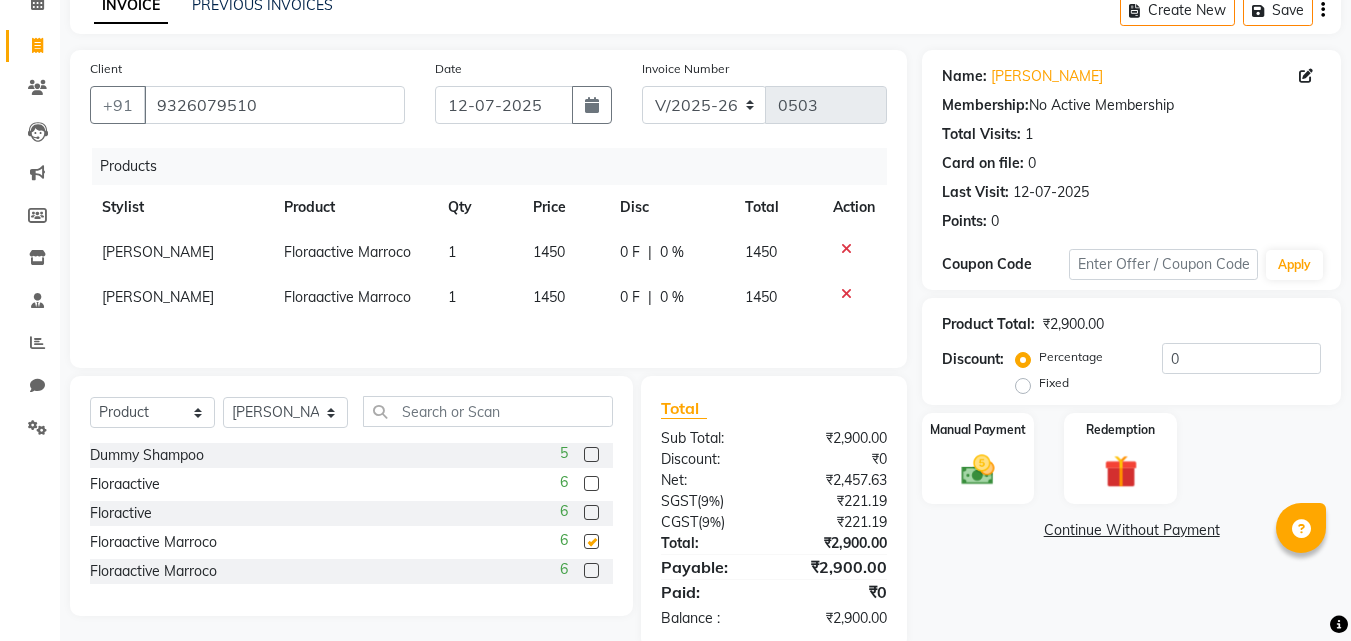 checkbox on "false" 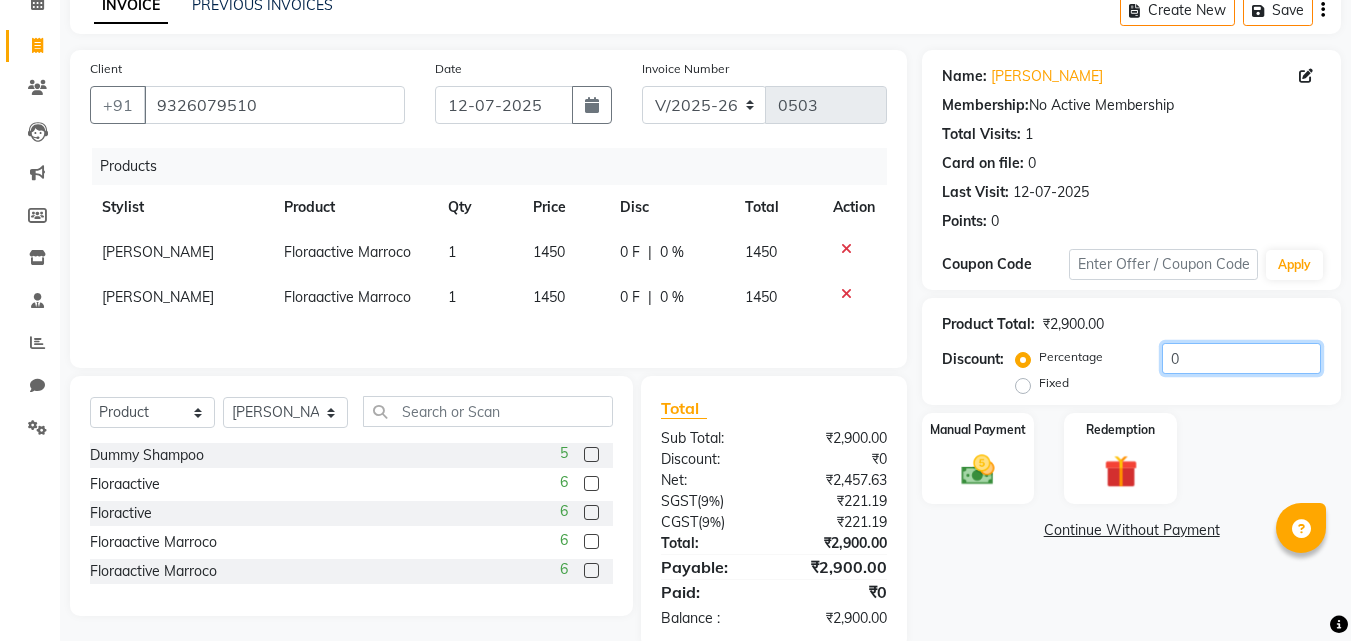 click on "0" 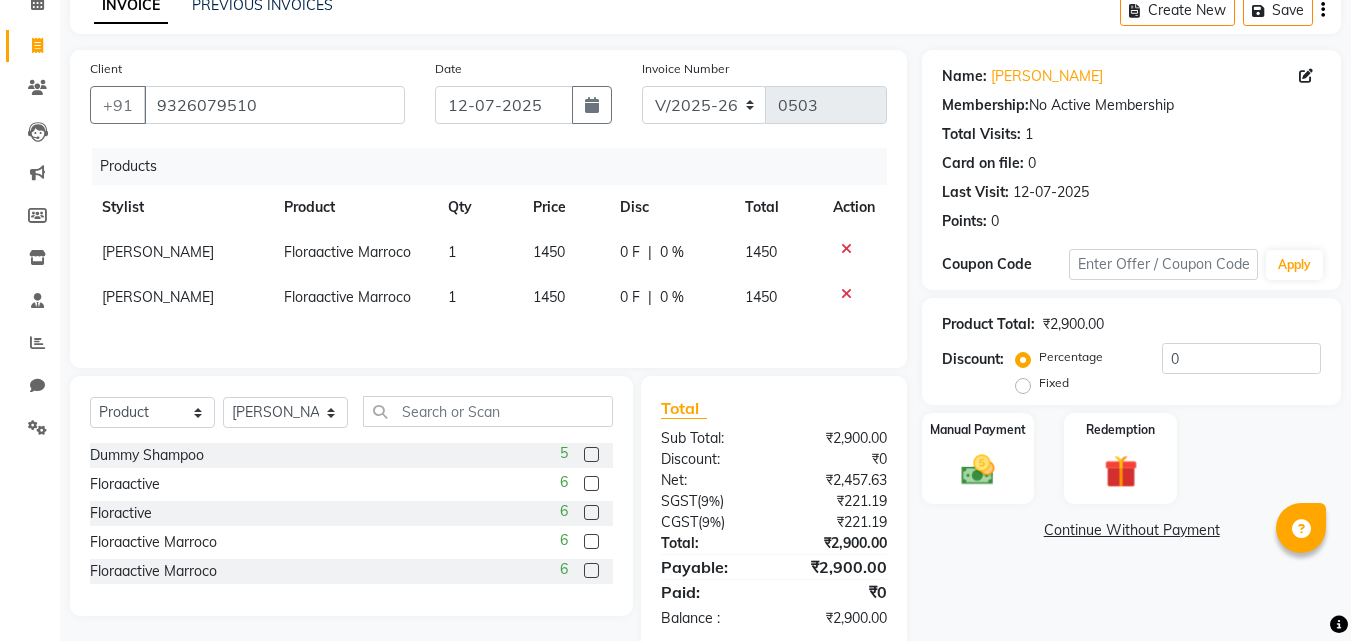 click on "Fixed" 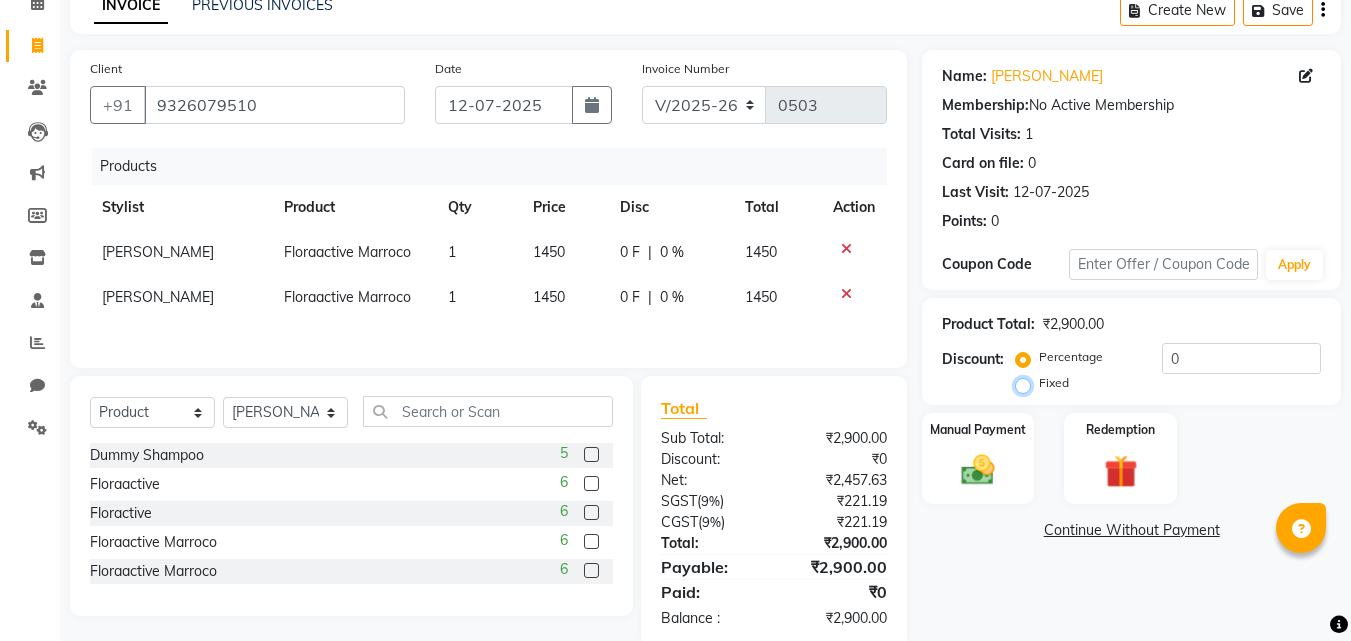 click on "Fixed" at bounding box center (1027, 383) 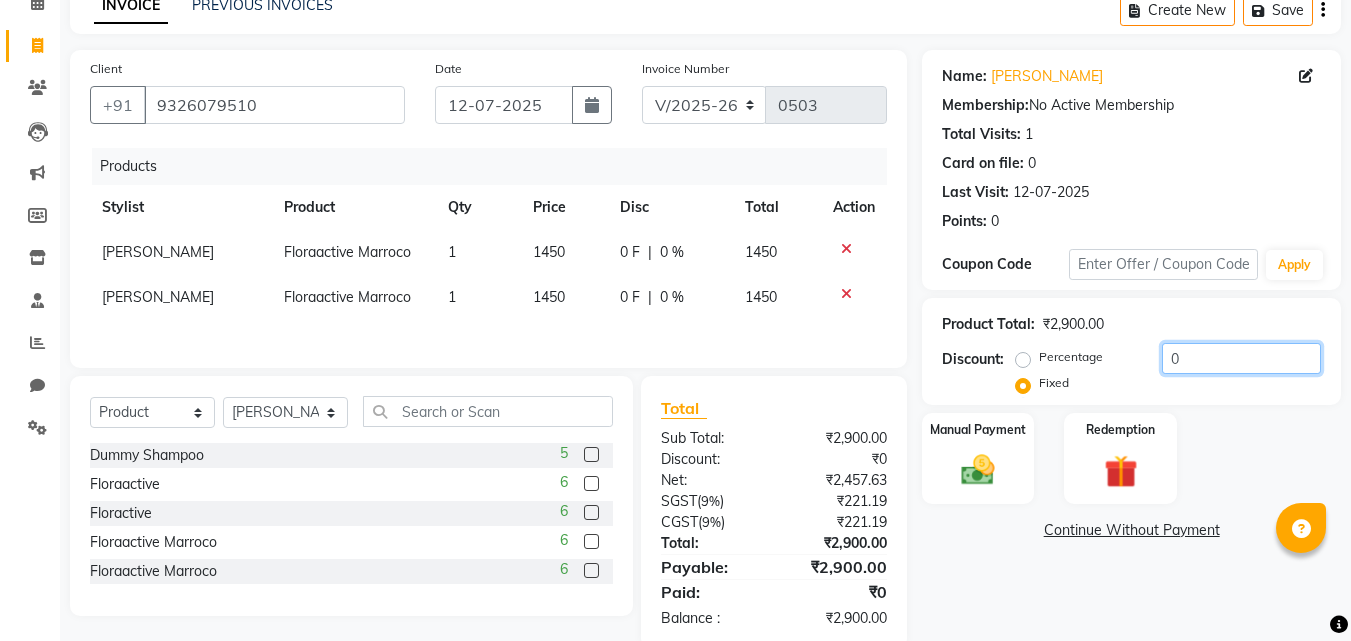 click on "0" 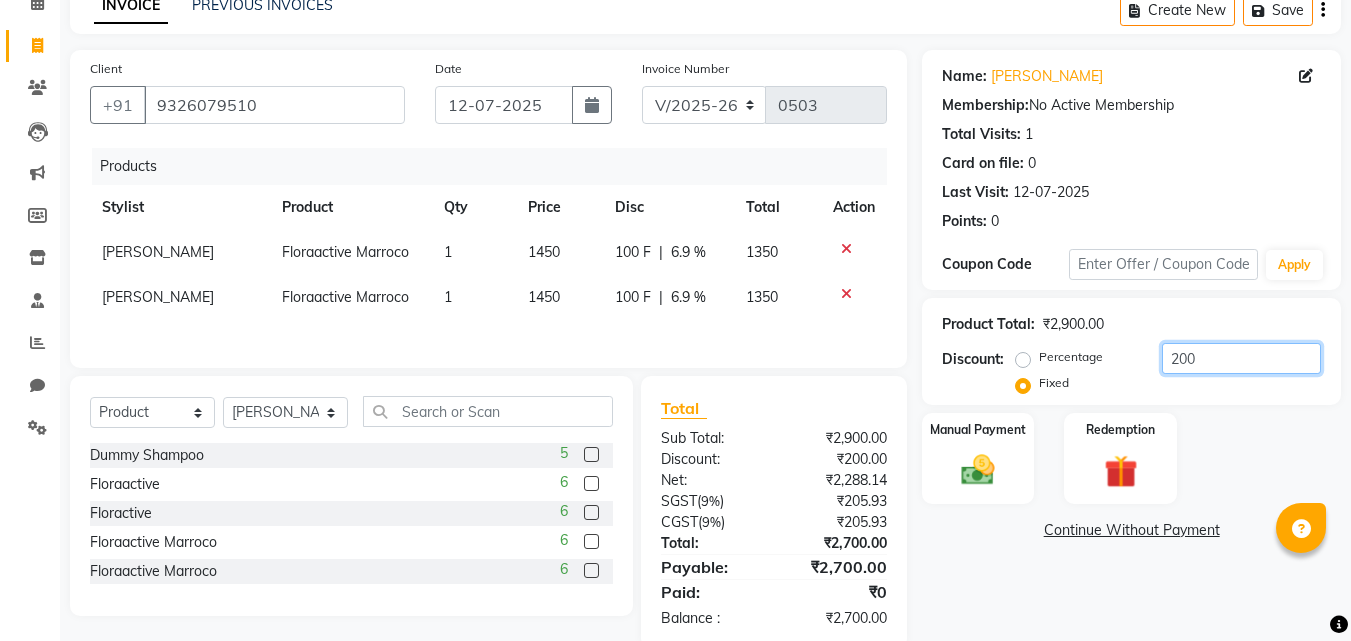 scroll, scrollTop: 141, scrollLeft: 0, axis: vertical 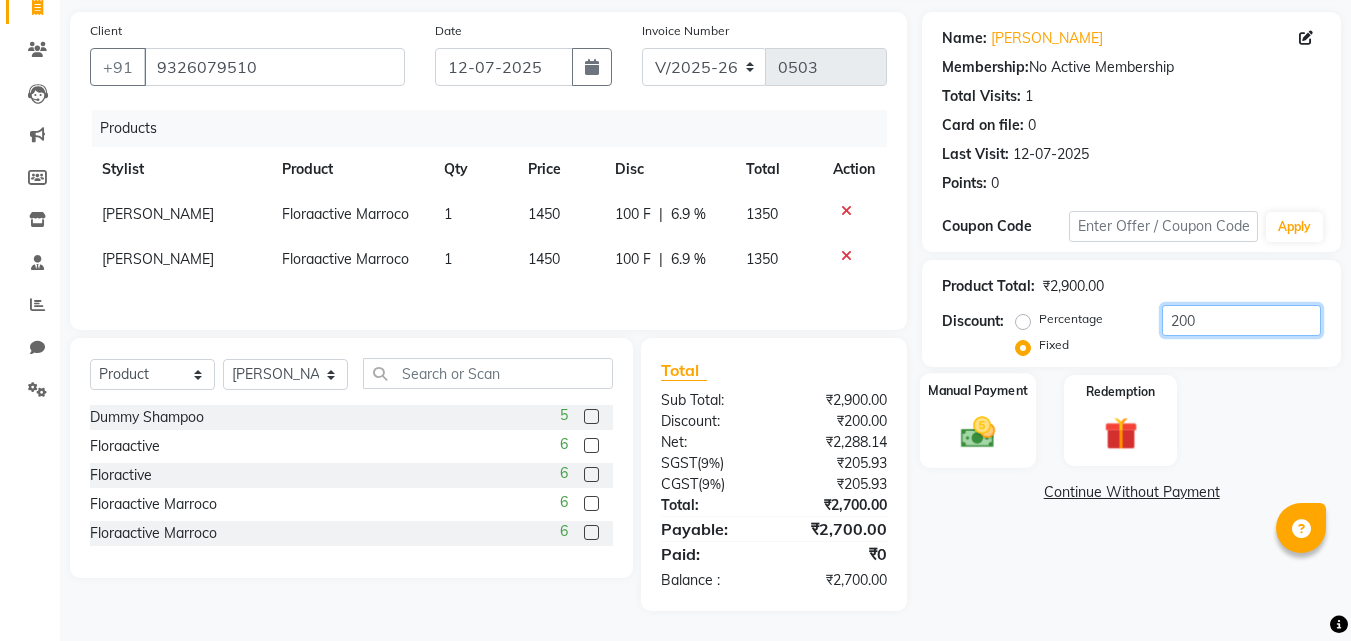 type on "200" 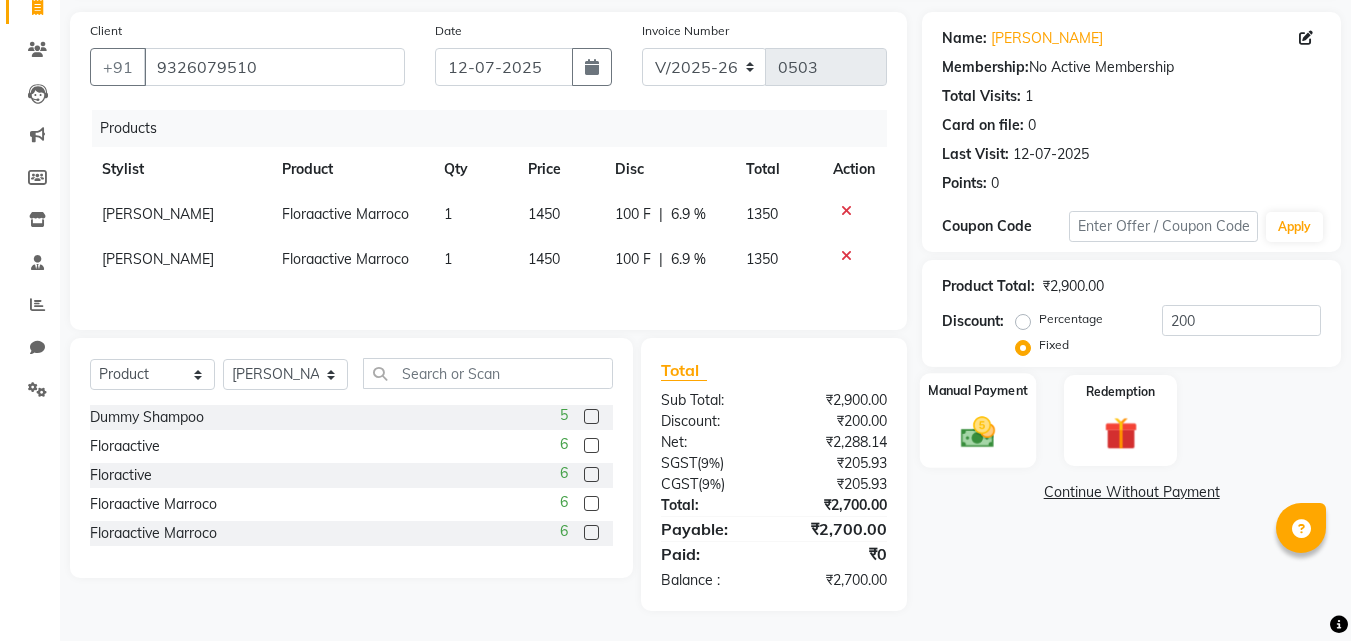 click on "Manual Payment" 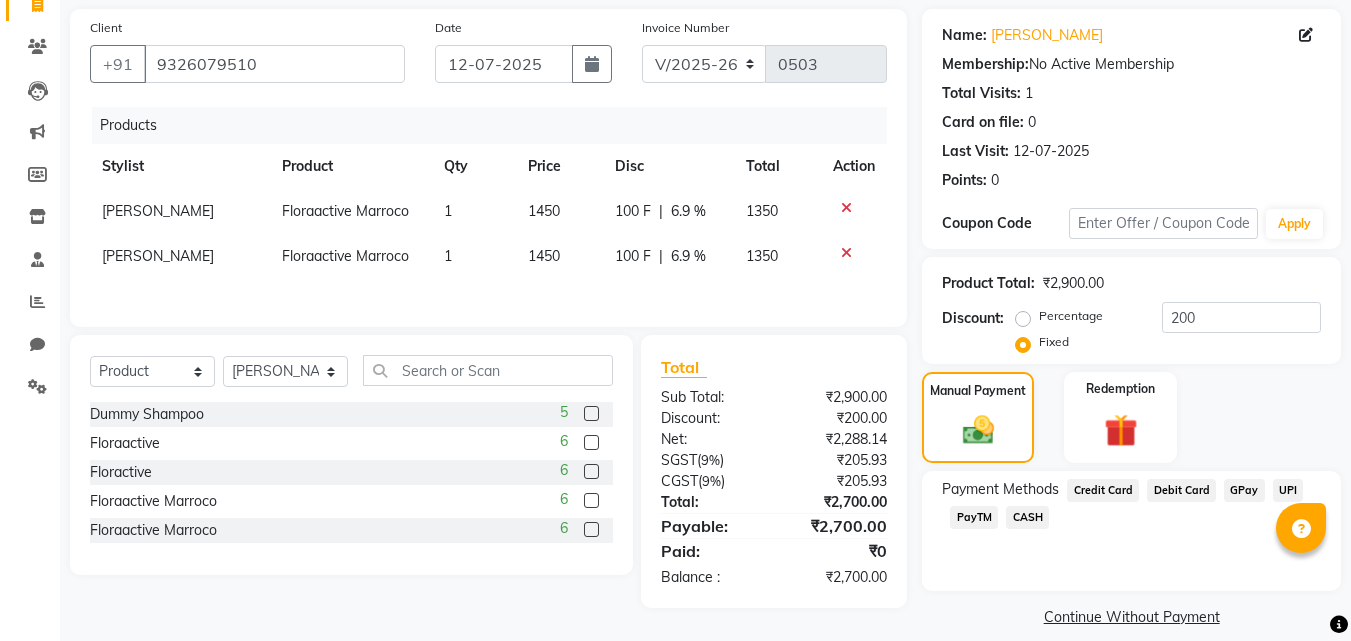 click on "Debit Card" 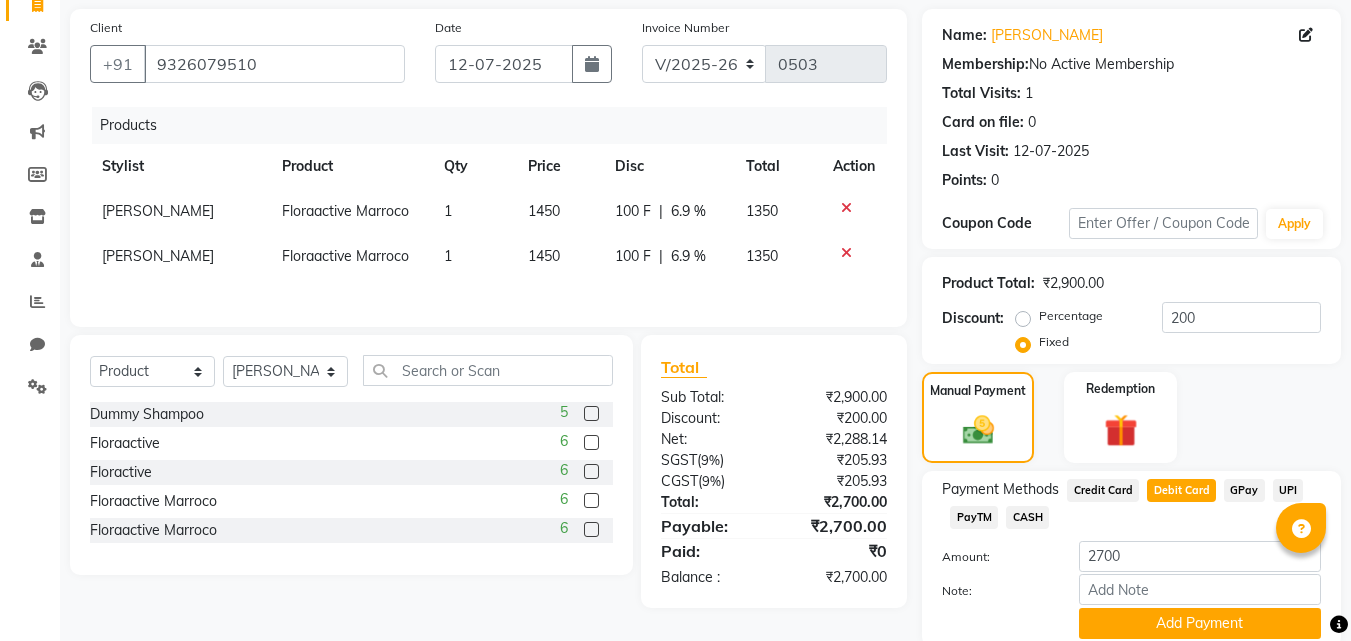 scroll, scrollTop: 218, scrollLeft: 0, axis: vertical 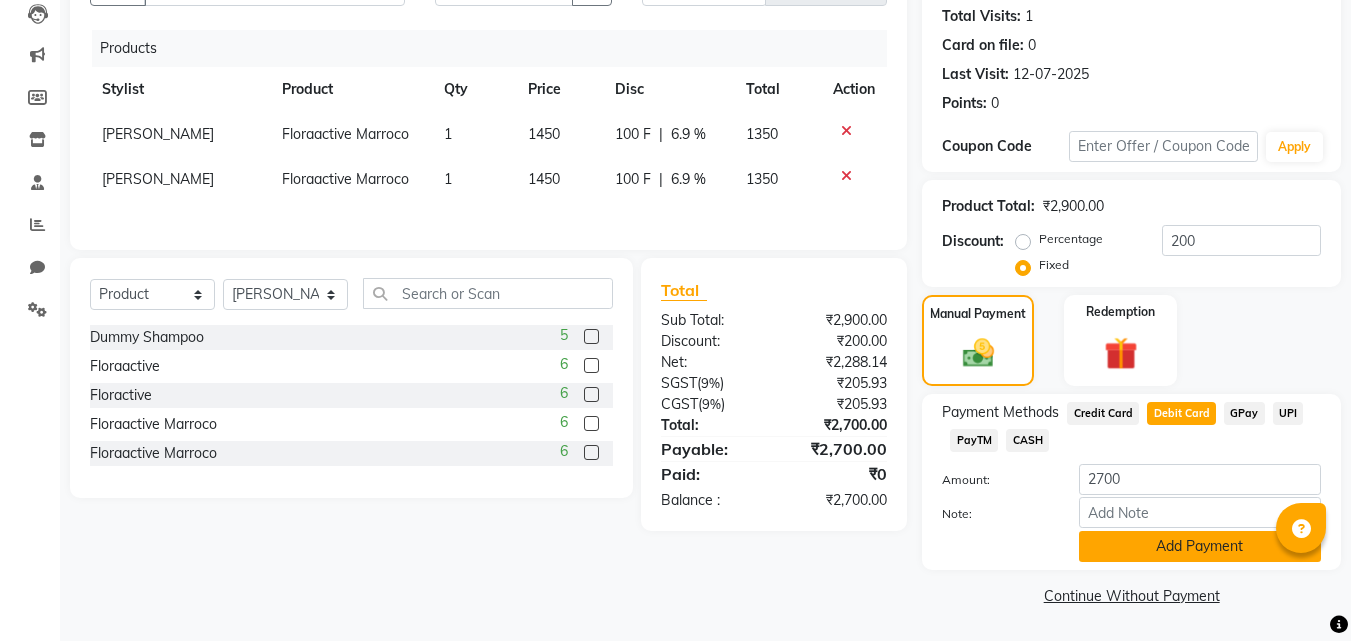 click on "Add Payment" 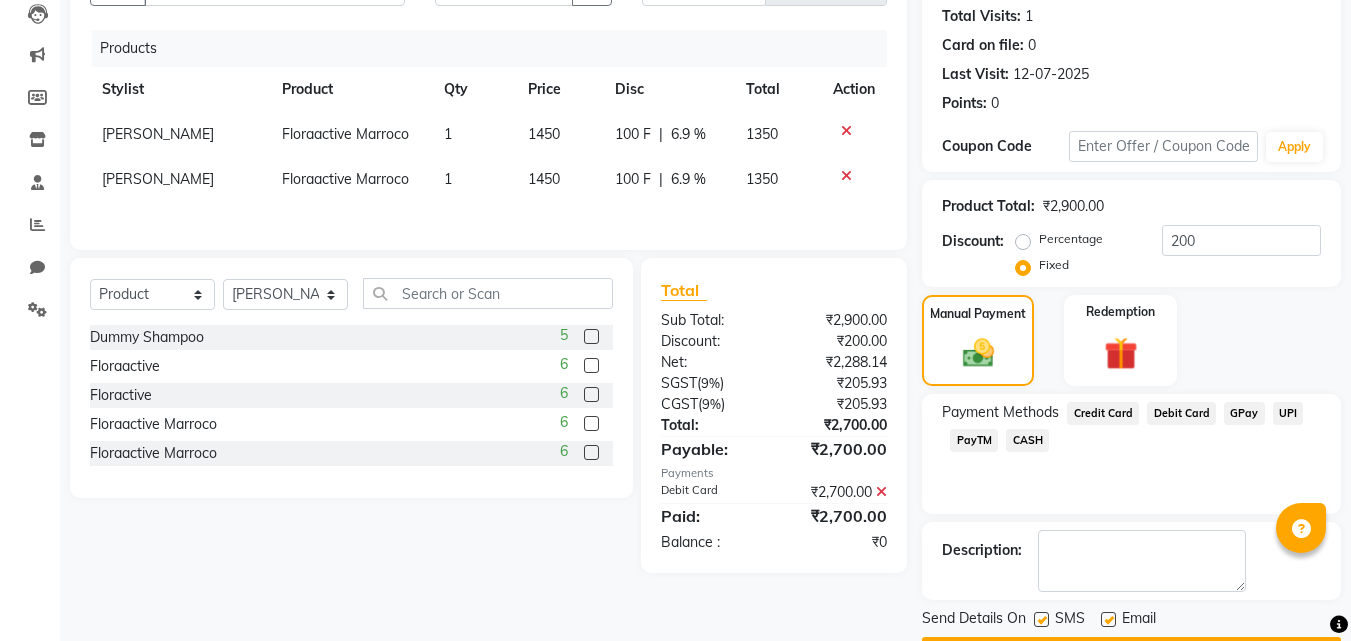 scroll, scrollTop: 275, scrollLeft: 0, axis: vertical 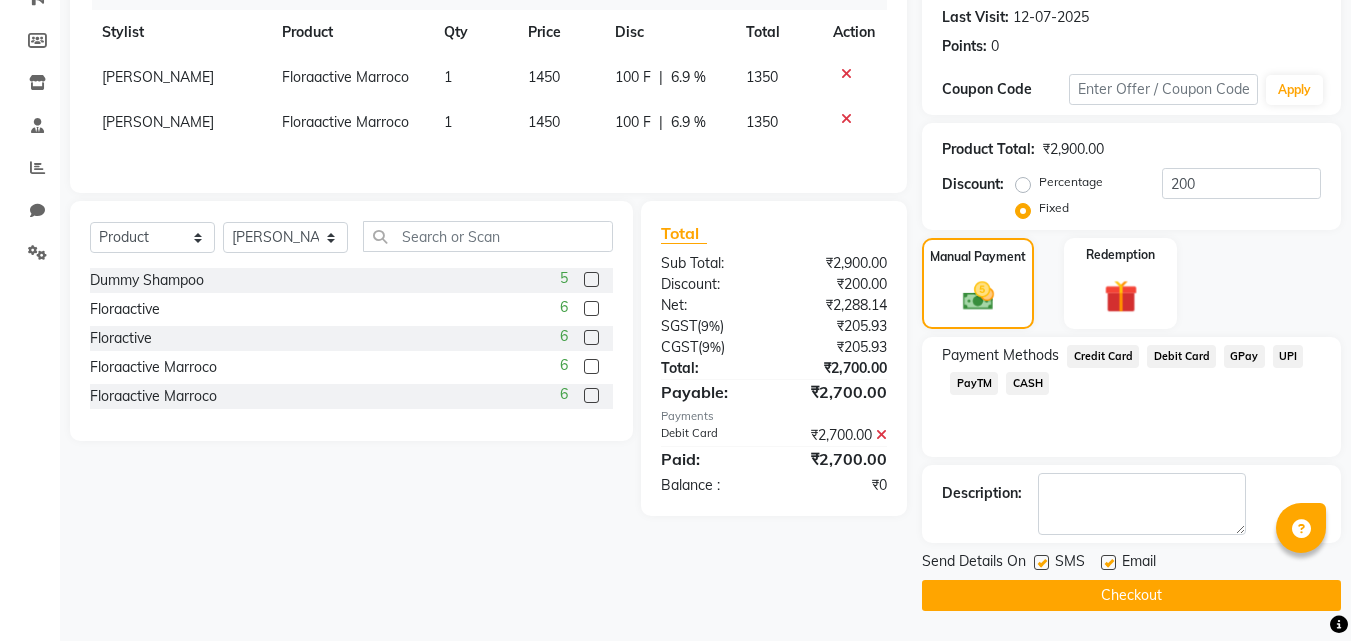click on "Checkout" 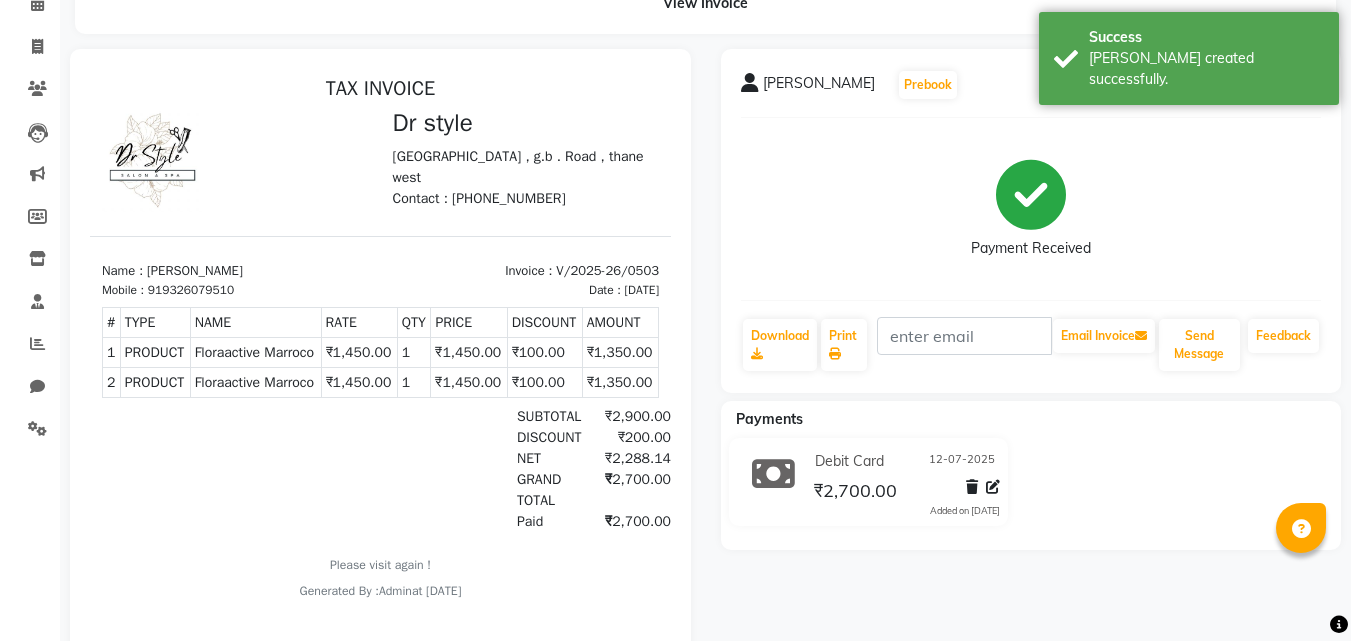 scroll, scrollTop: 100, scrollLeft: 0, axis: vertical 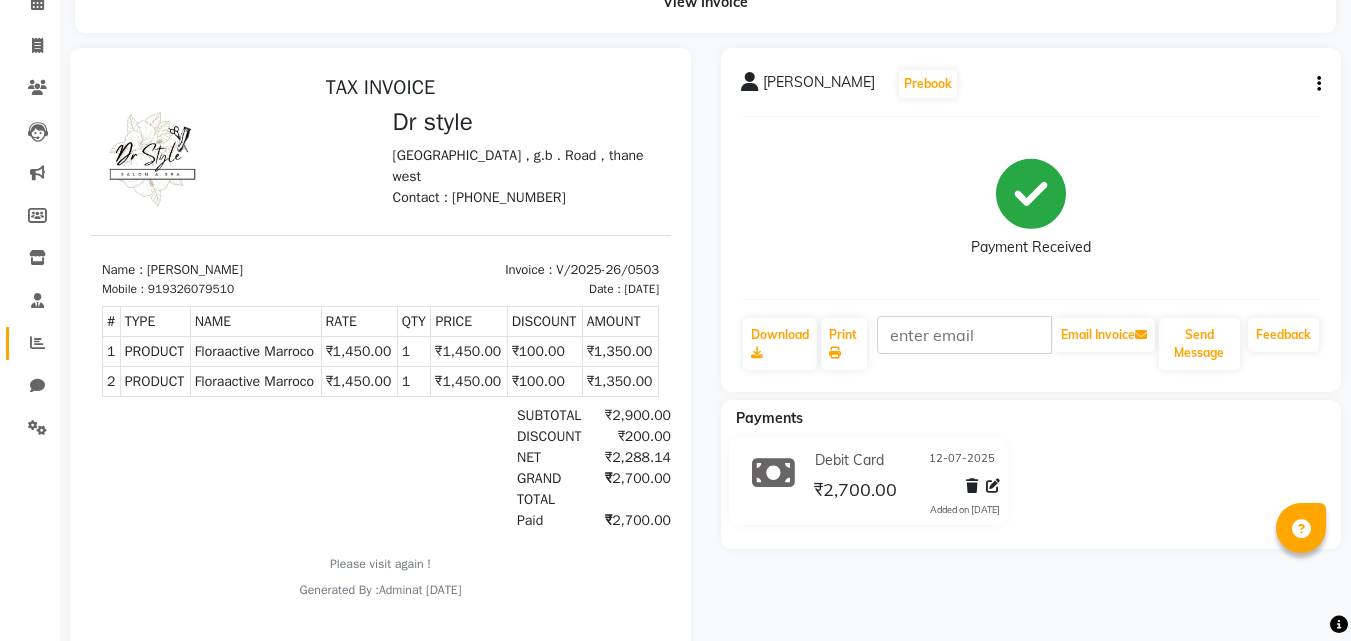click on "Reports" 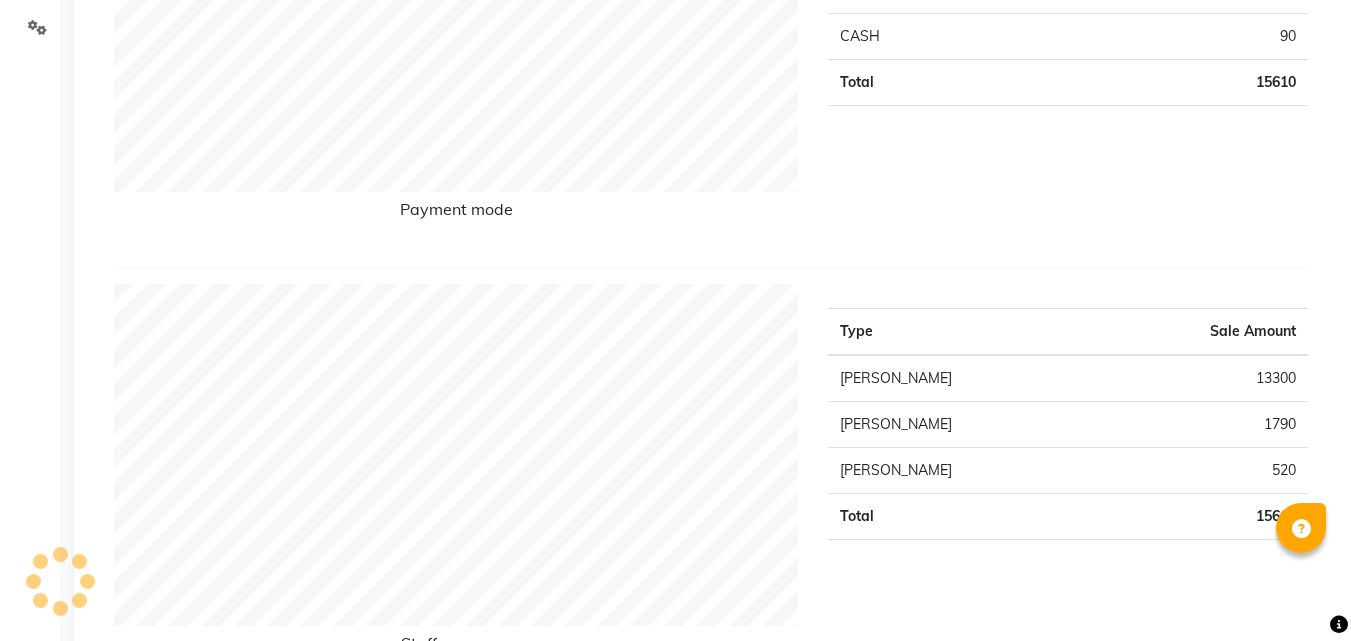 scroll, scrollTop: 300, scrollLeft: 0, axis: vertical 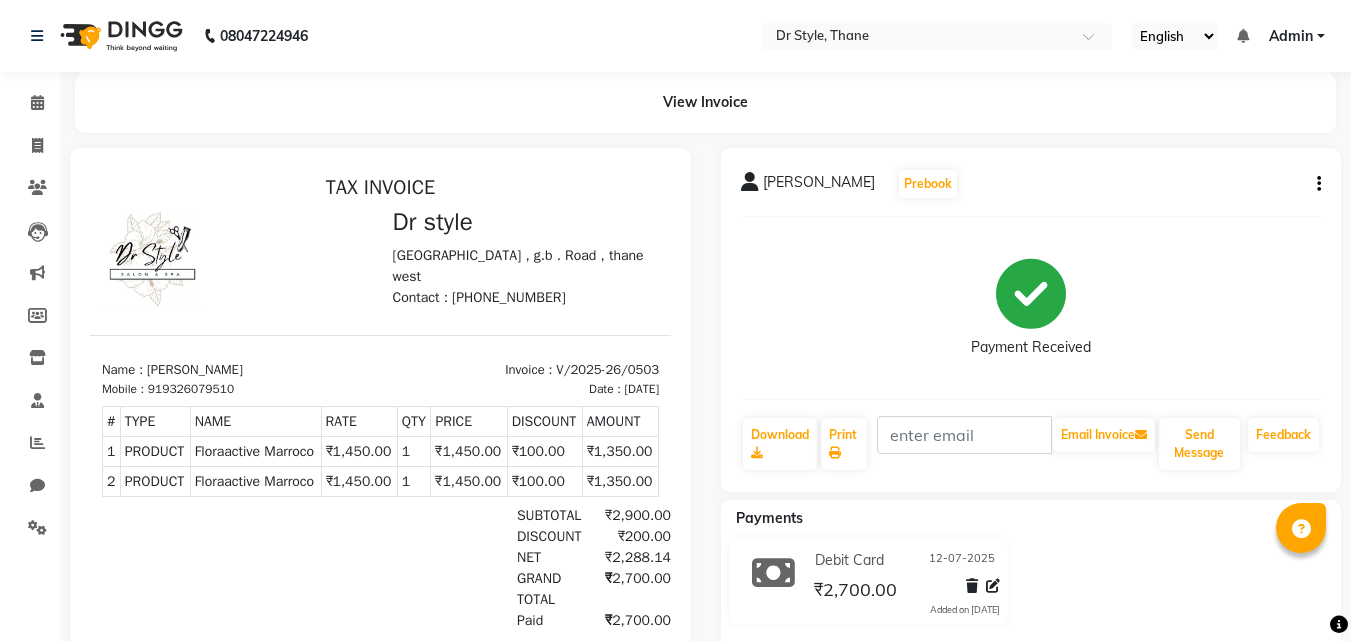 select on "service" 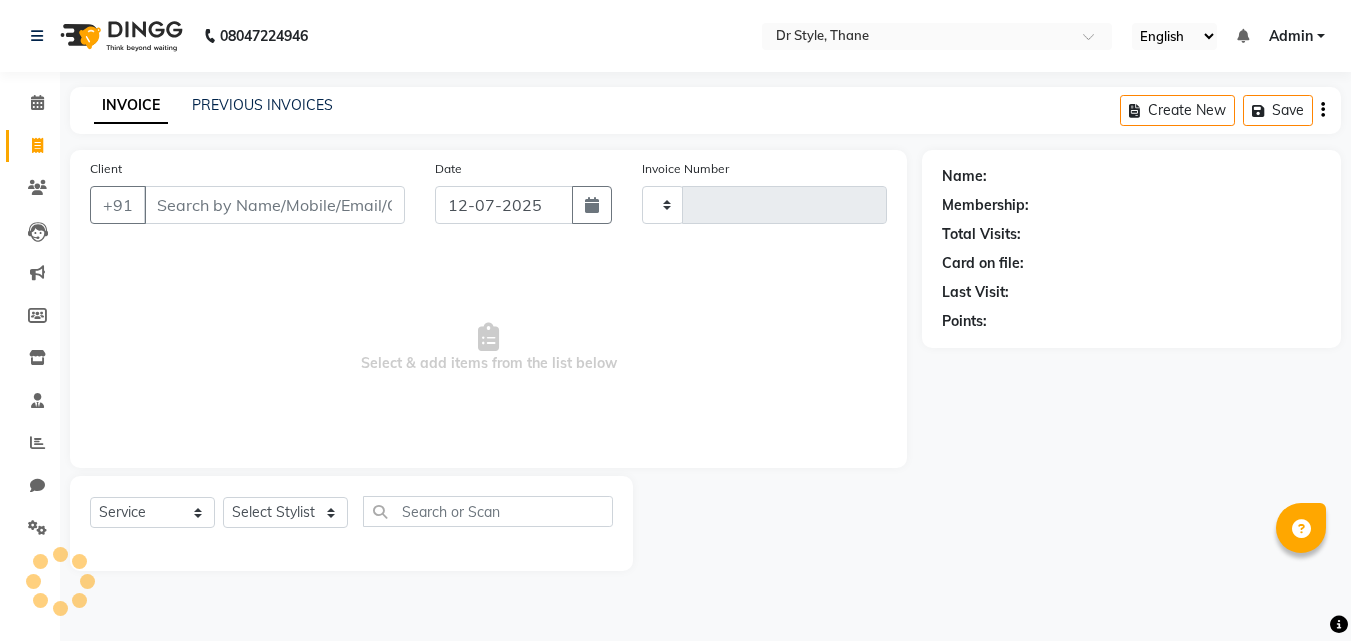 type on "0504" 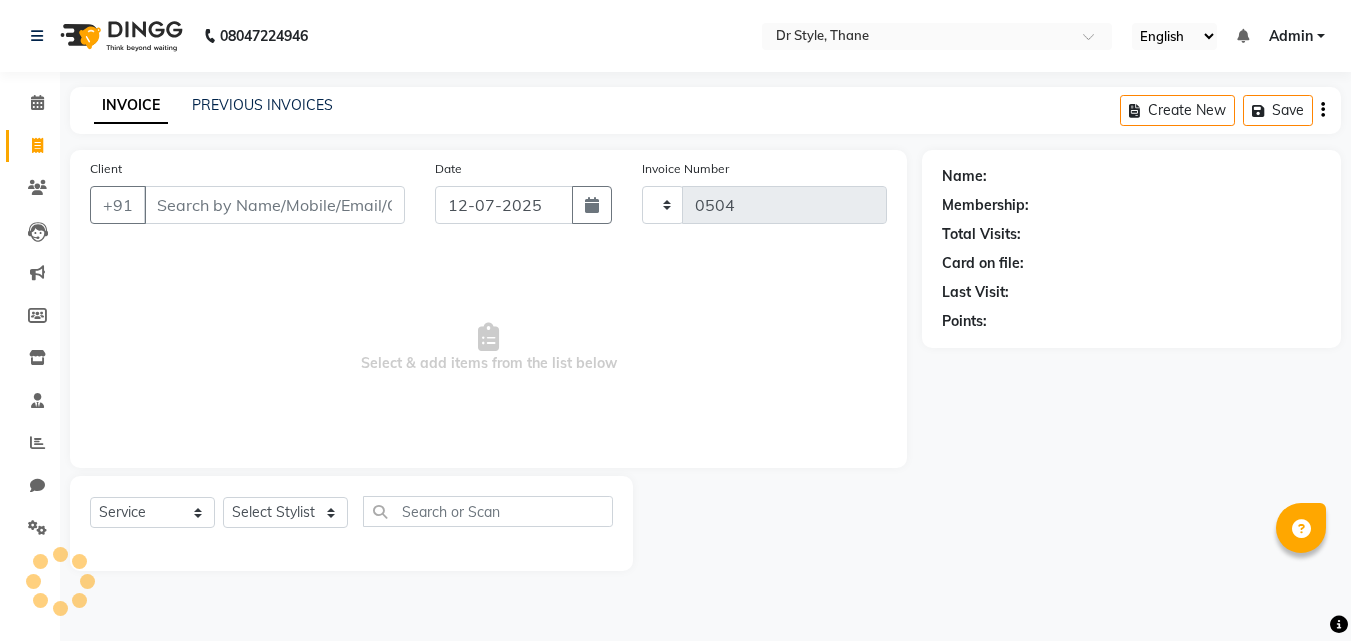 select on "7832" 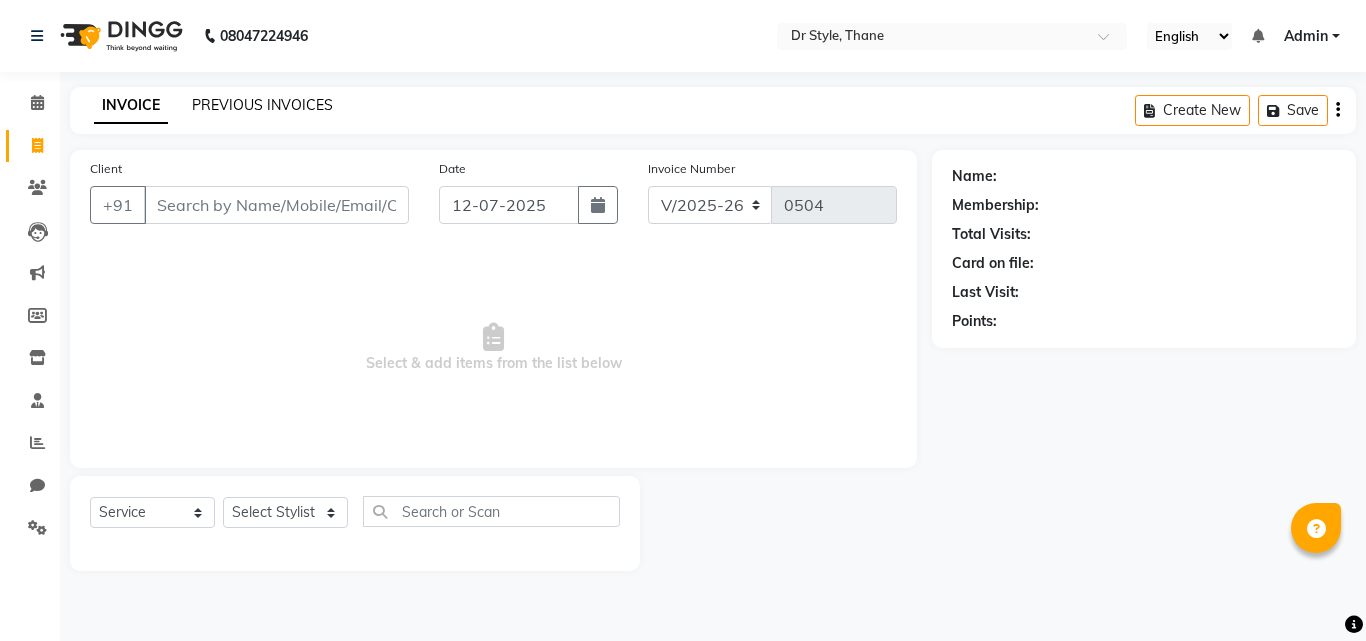 click on "PREVIOUS INVOICES" 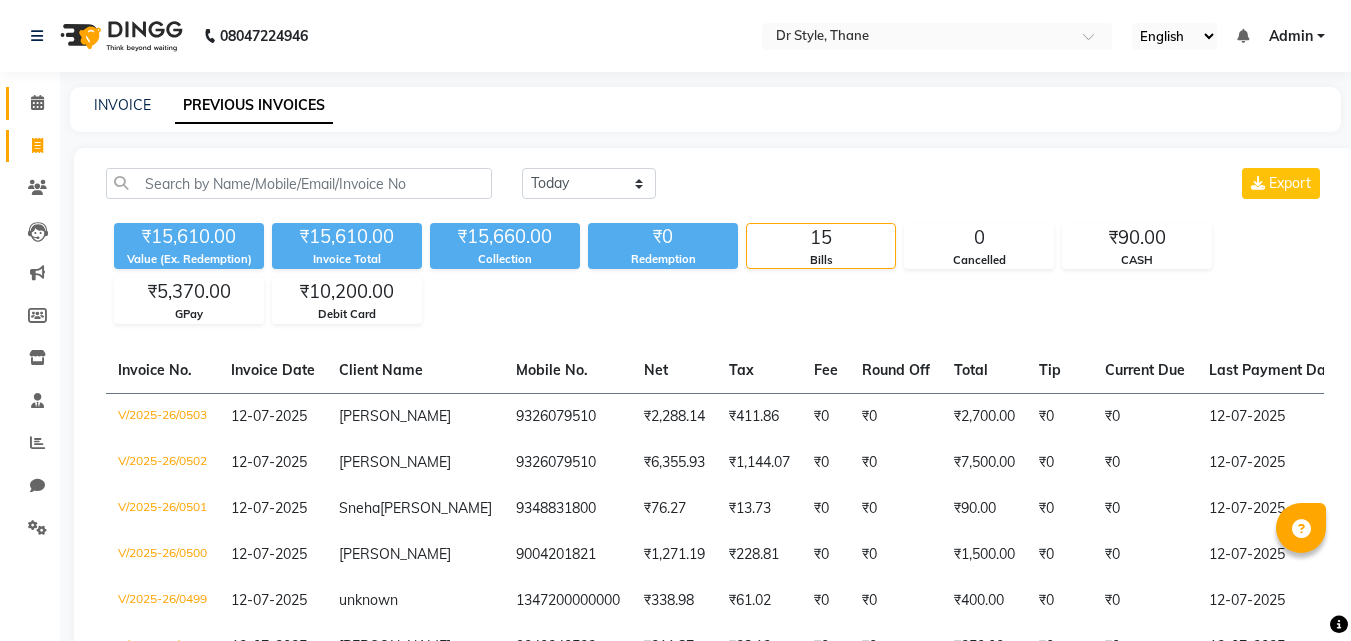 drag, startPoint x: 64, startPoint y: 97, endPoint x: 31, endPoint y: 95, distance: 33.06055 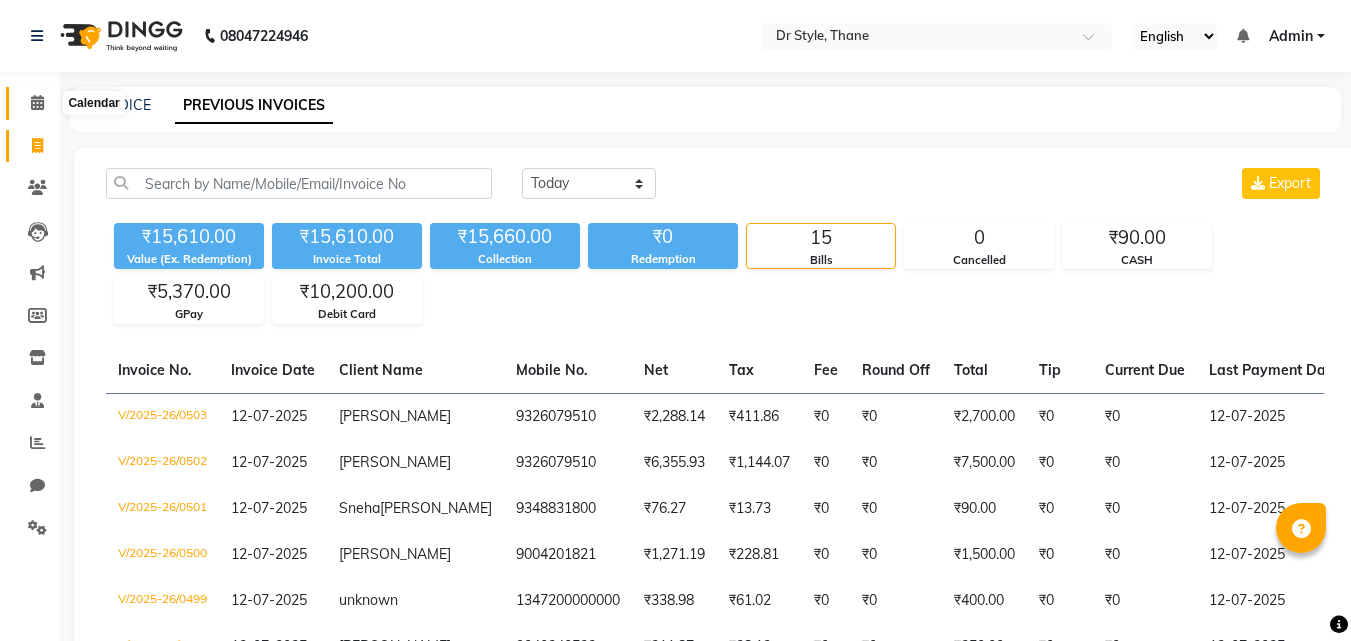 click 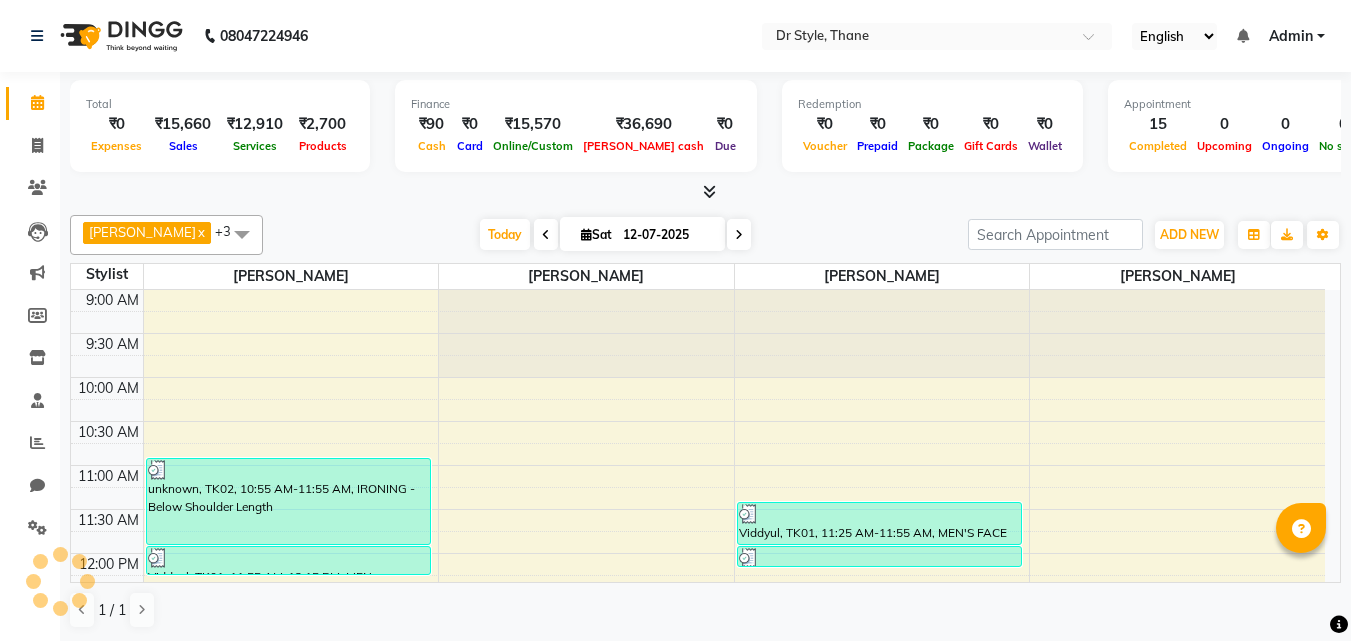 scroll, scrollTop: 0, scrollLeft: 0, axis: both 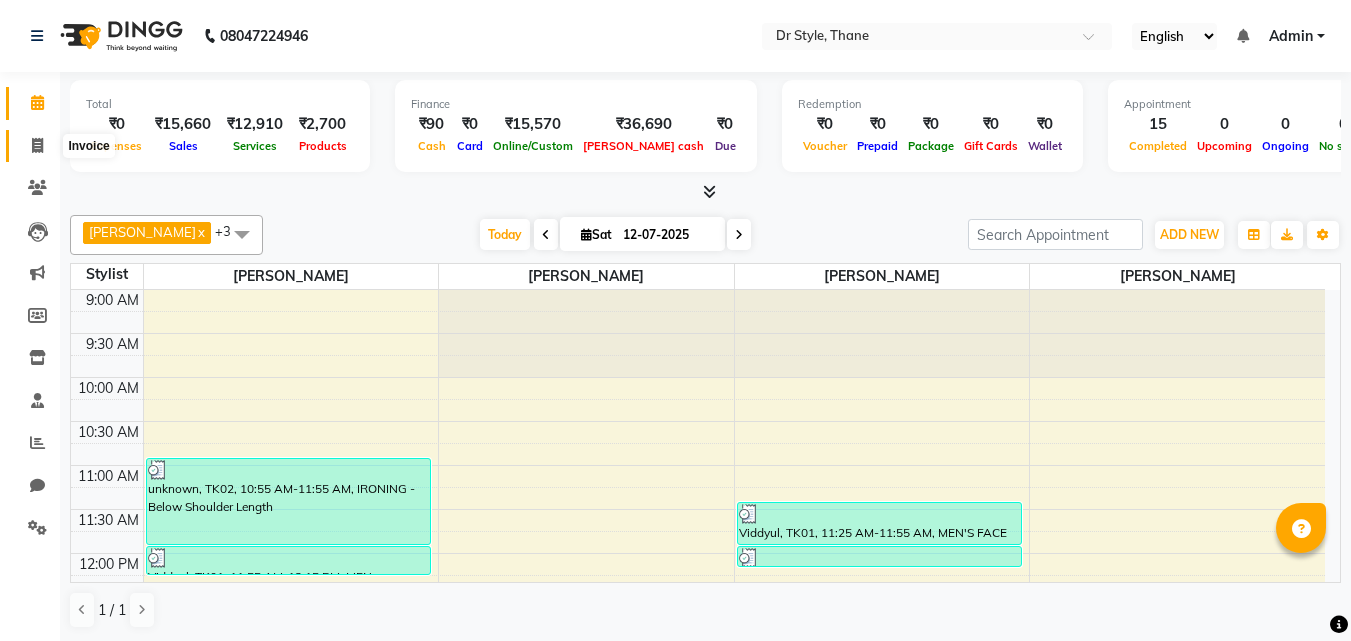 click 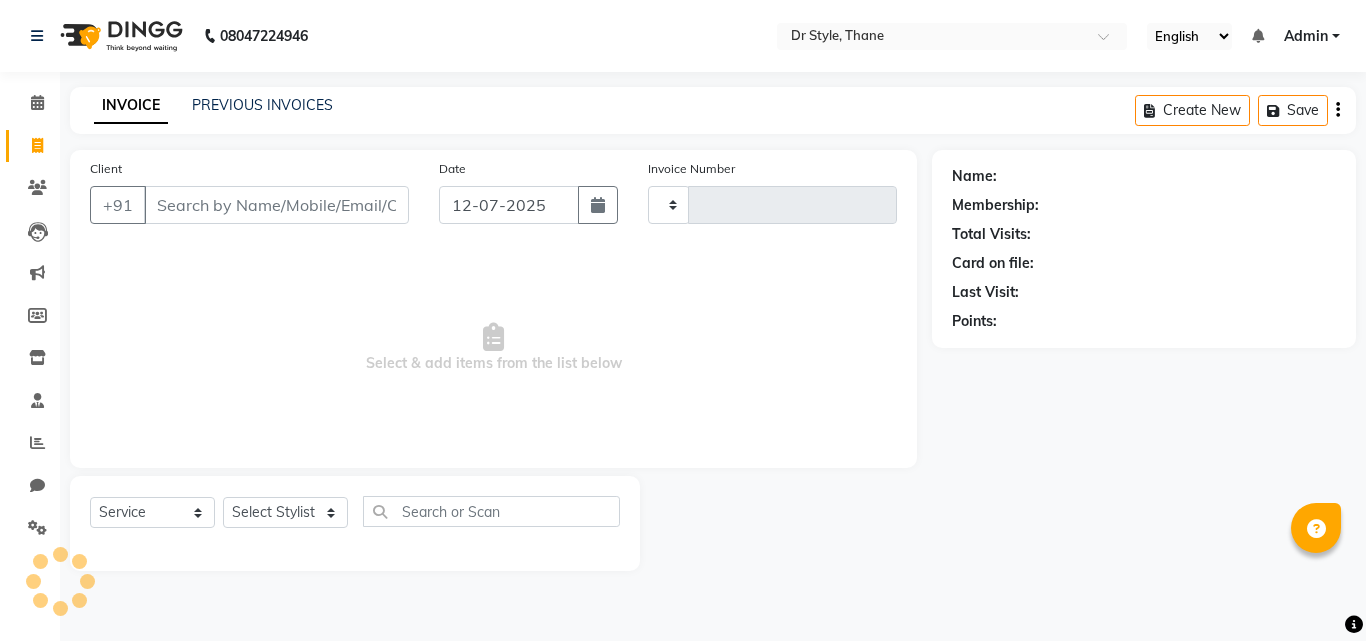 type on "0504" 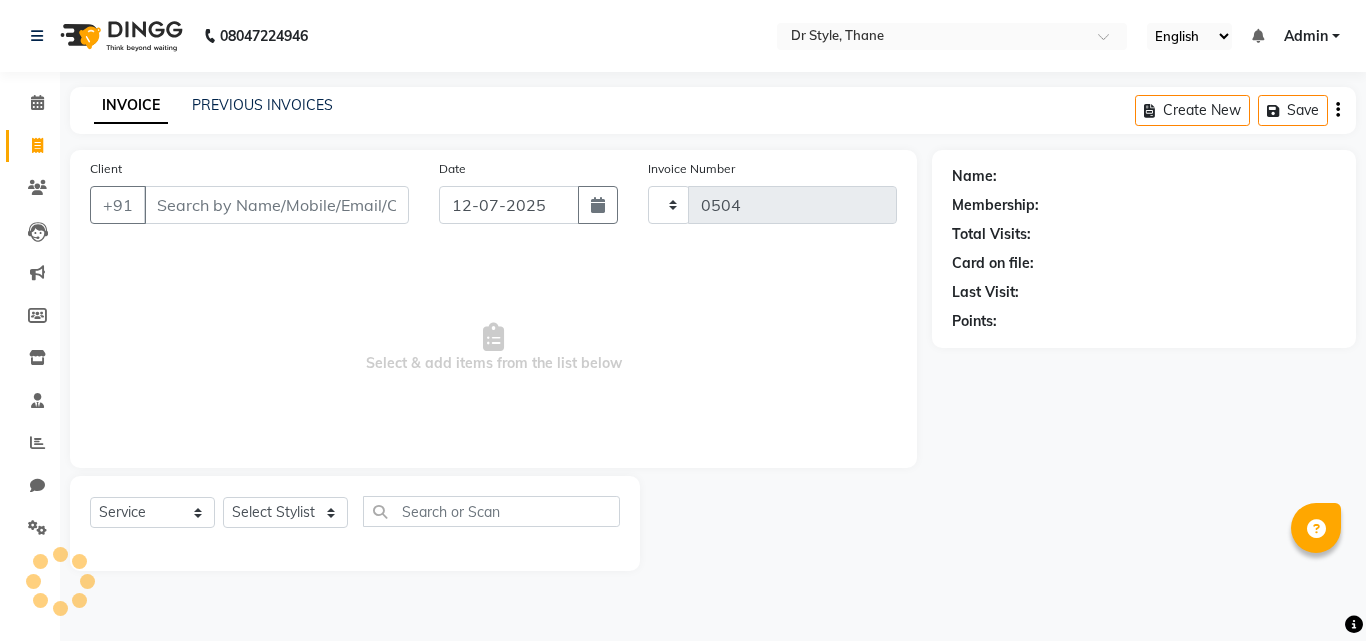 select on "7832" 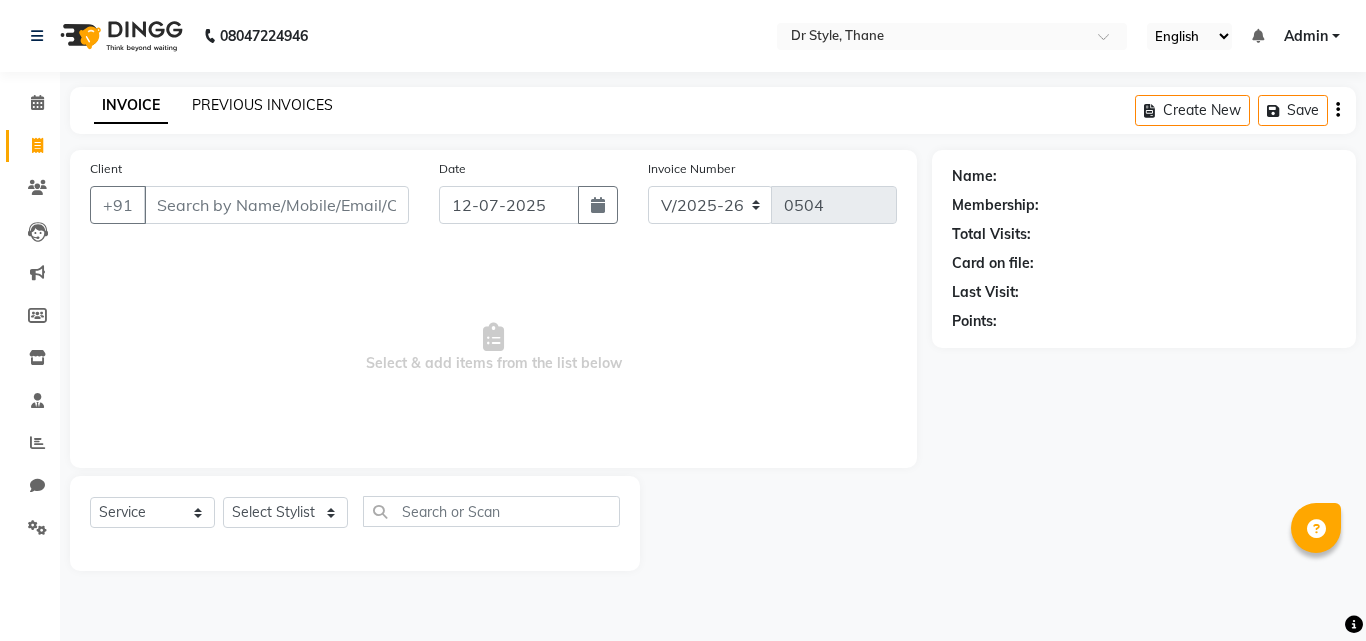 click on "PREVIOUS INVOICES" 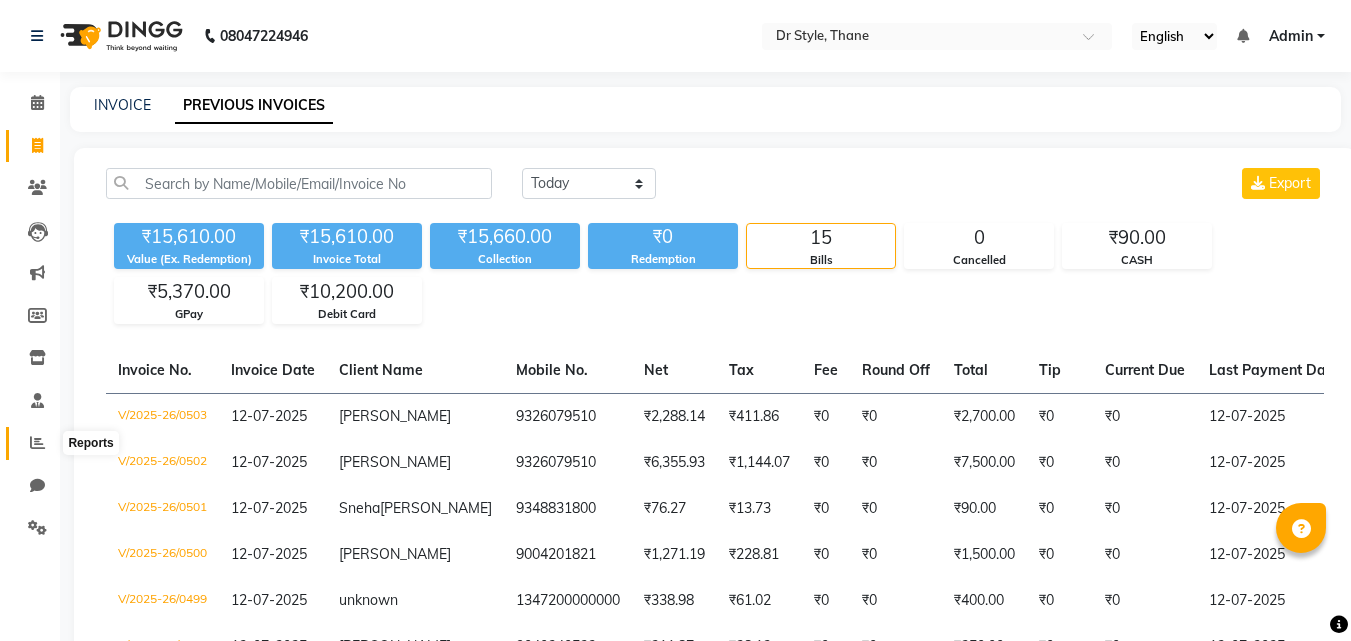 click 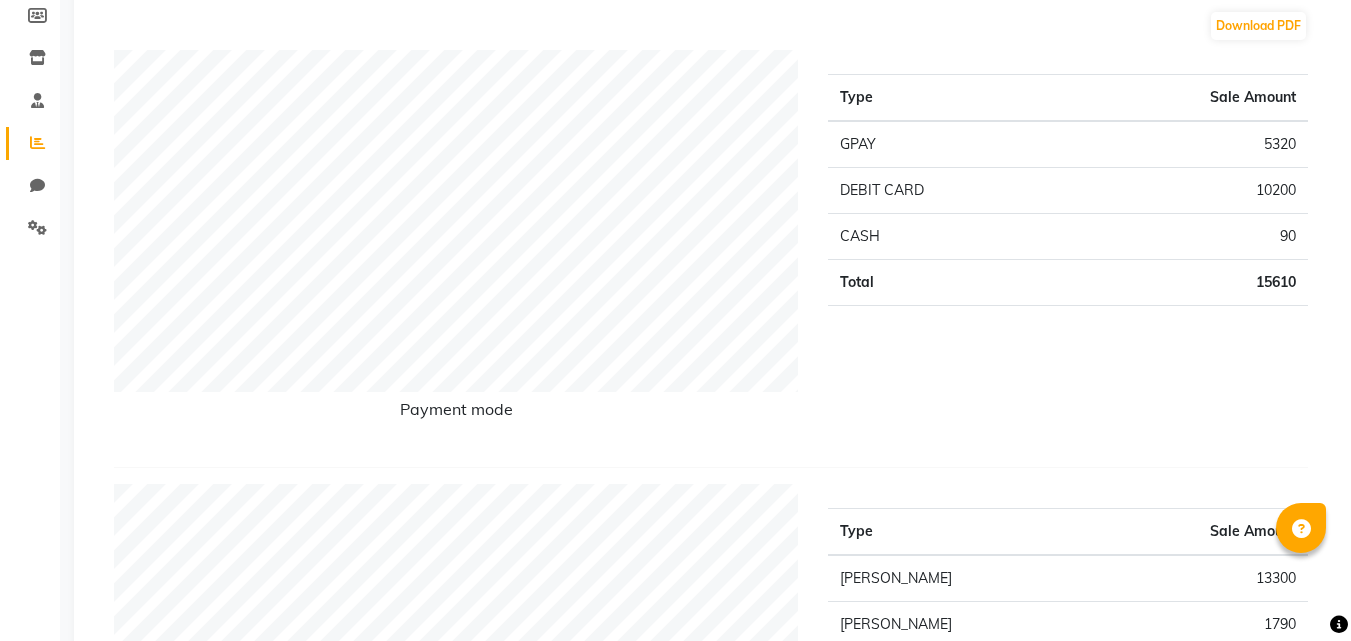 scroll, scrollTop: 0, scrollLeft: 0, axis: both 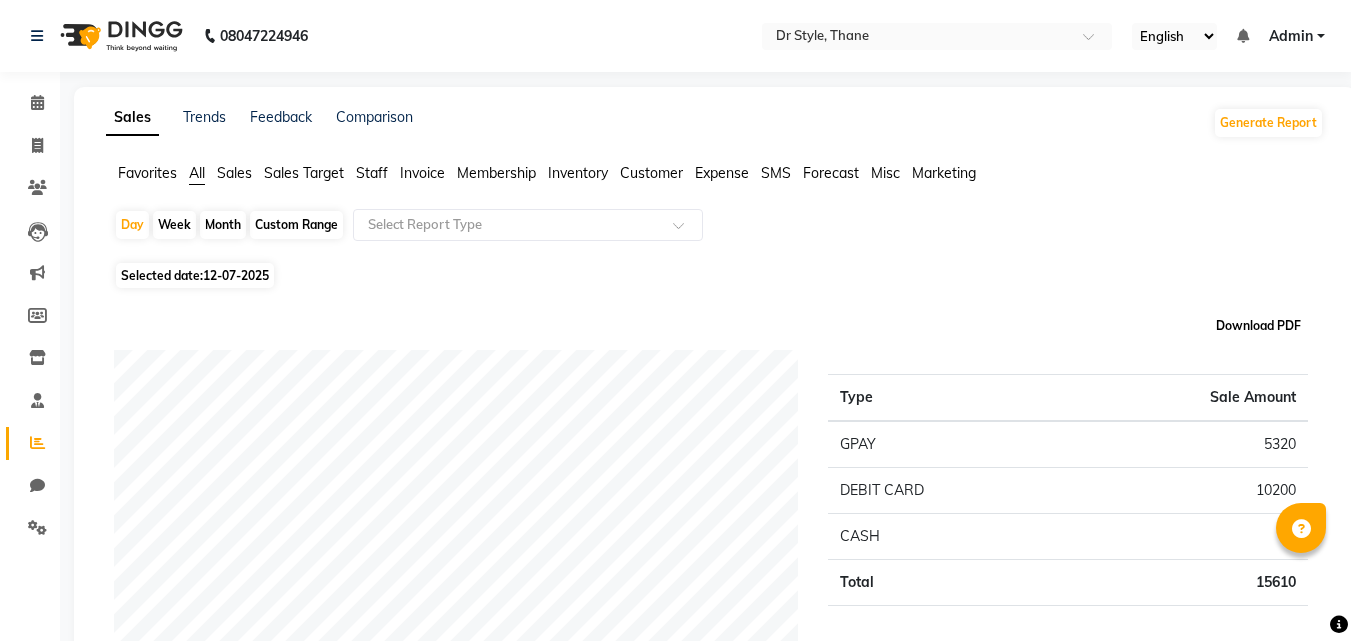 click on "Download PDF" 